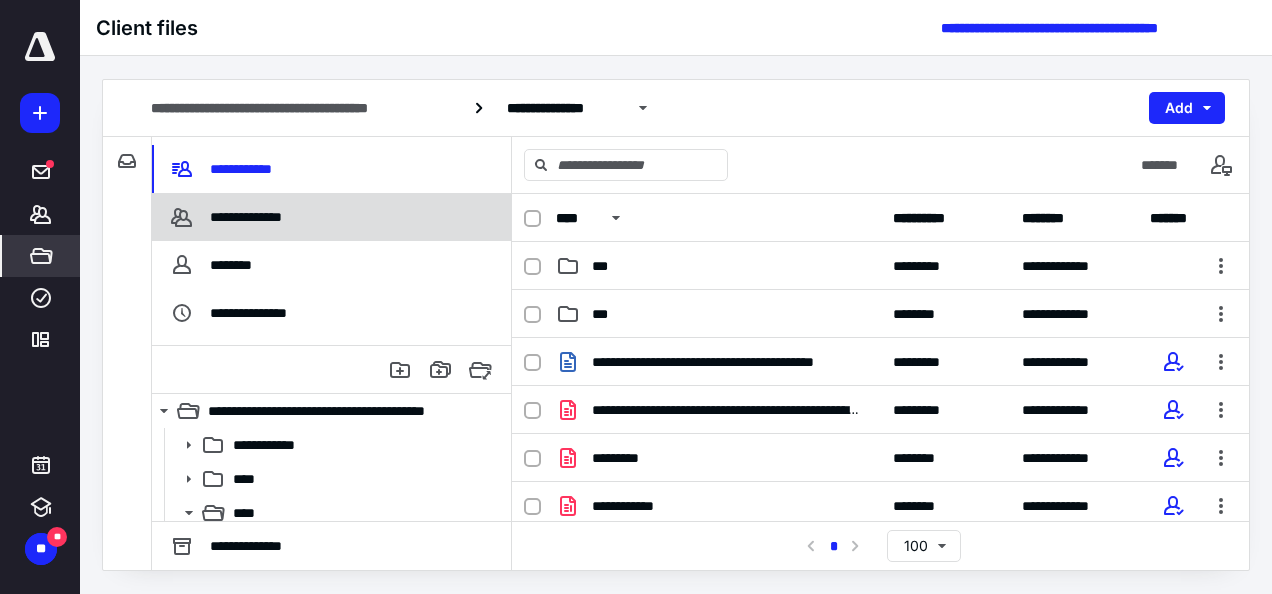 scroll, scrollTop: 0, scrollLeft: 0, axis: both 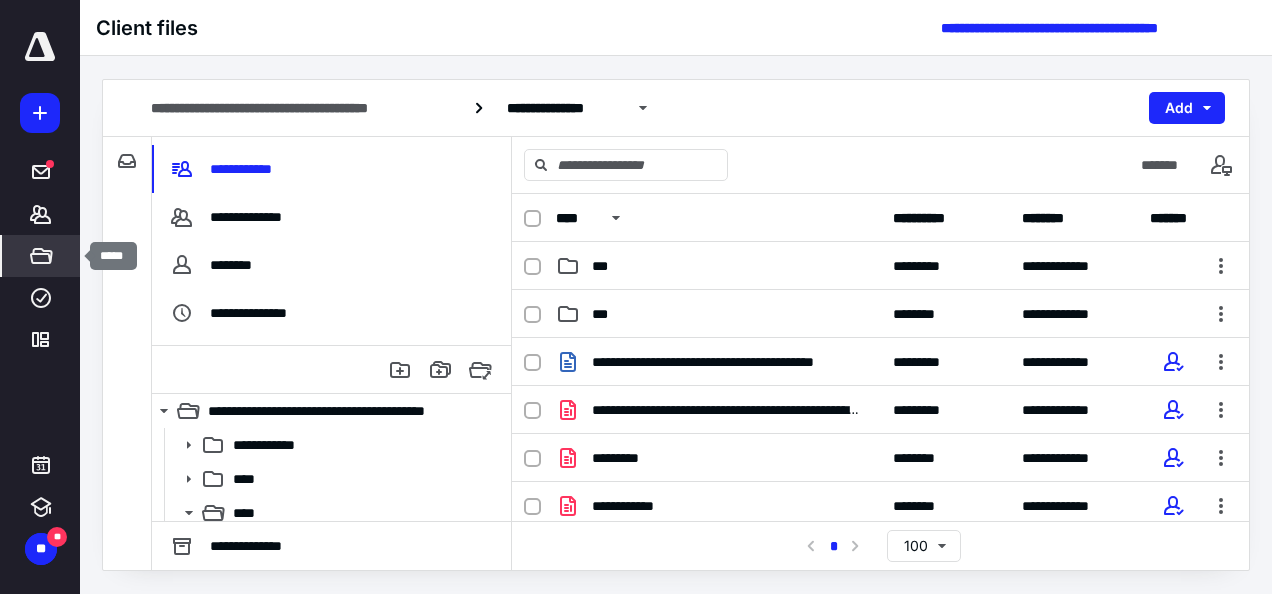 click on "*****" at bounding box center [41, 256] 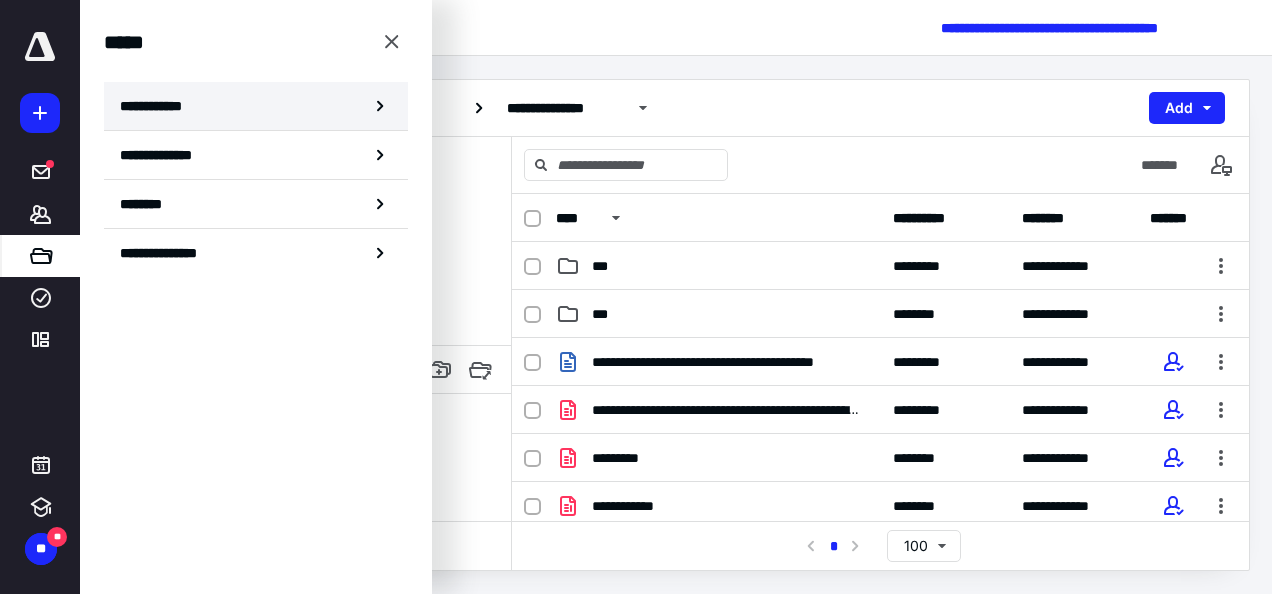 click on "**********" at bounding box center (157, 106) 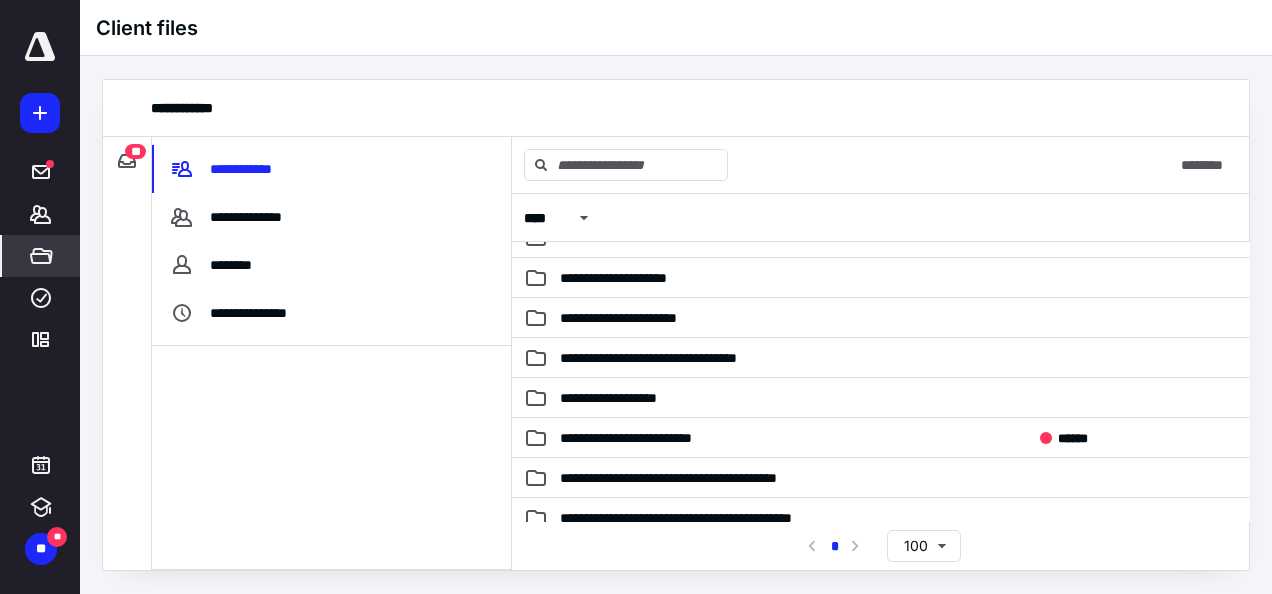 scroll, scrollTop: 1079, scrollLeft: 0, axis: vertical 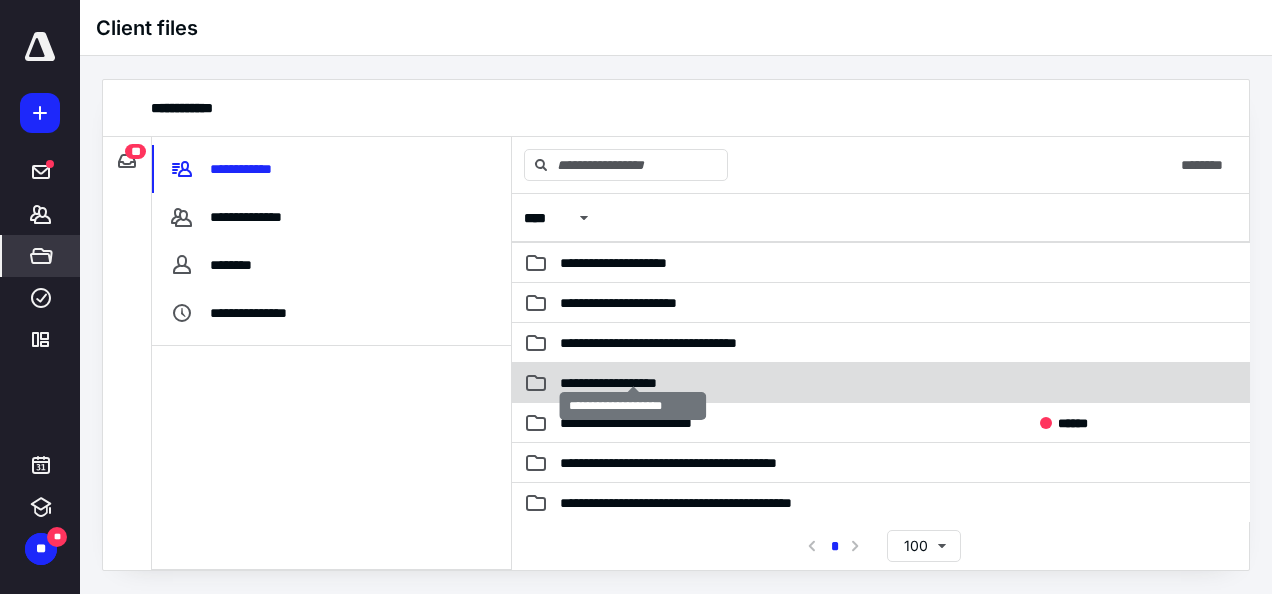 click on "**********" at bounding box center [633, 383] 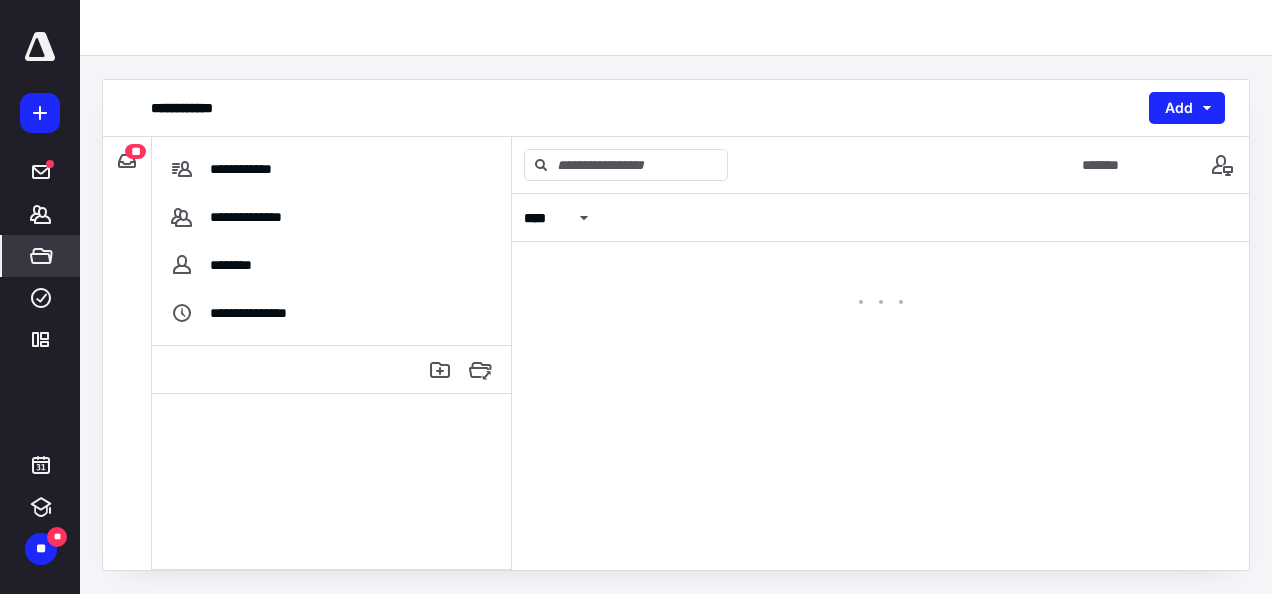 scroll, scrollTop: 0, scrollLeft: 0, axis: both 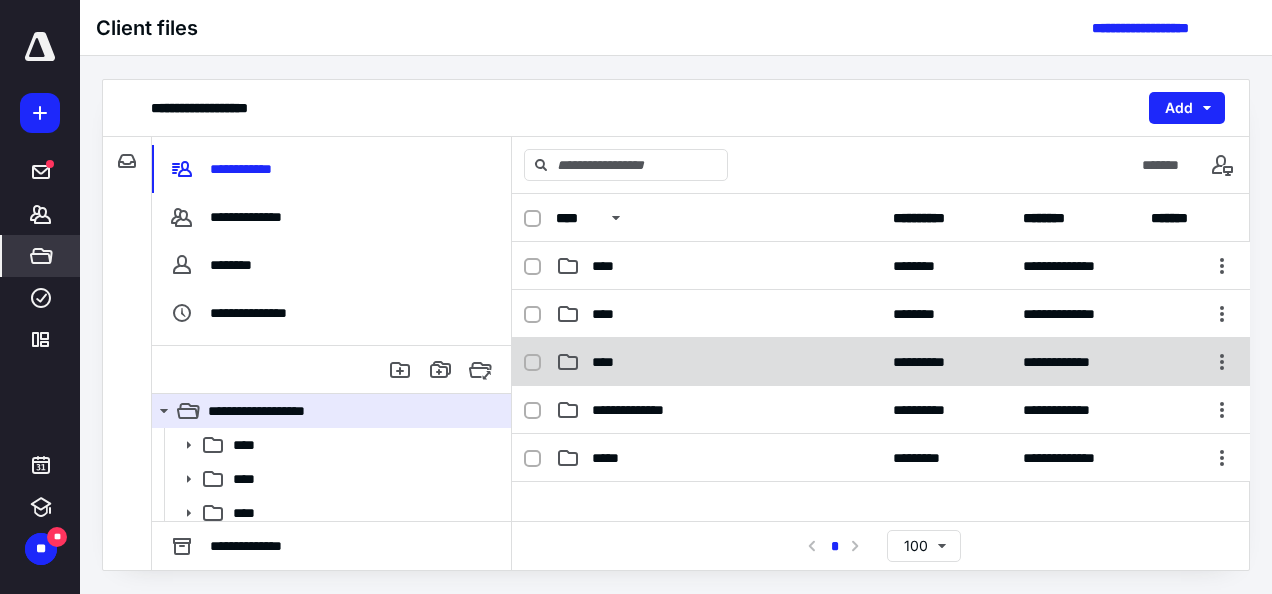 click on "****" at bounding box center [609, 362] 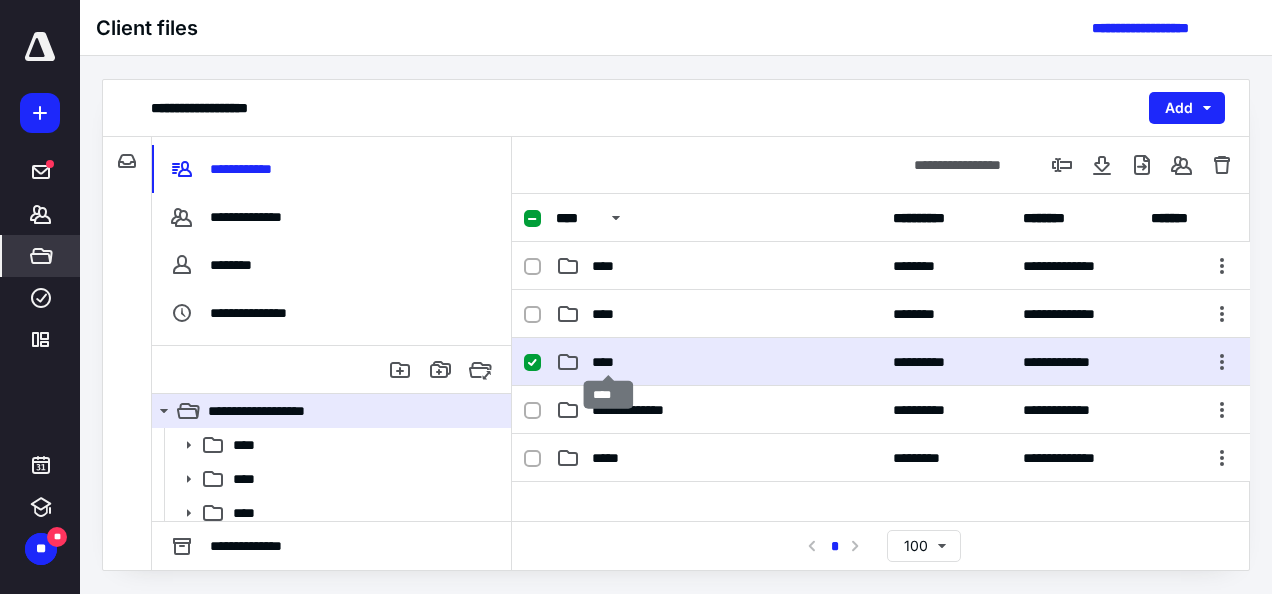 click on "****" at bounding box center (609, 362) 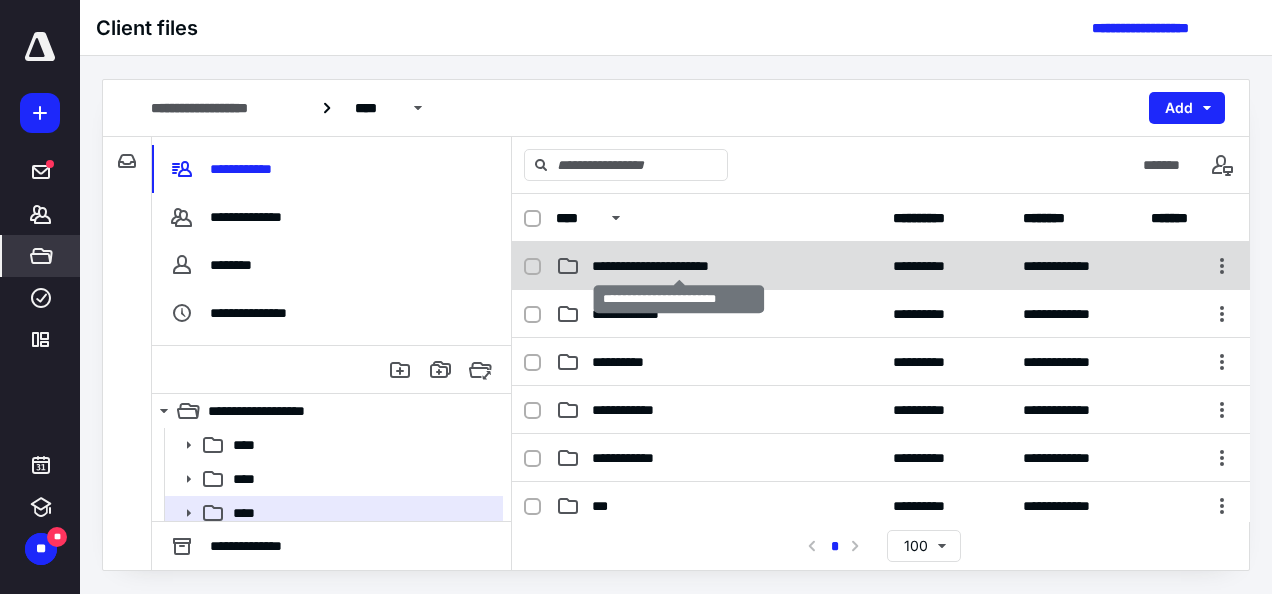 click on "**********" at bounding box center [679, 266] 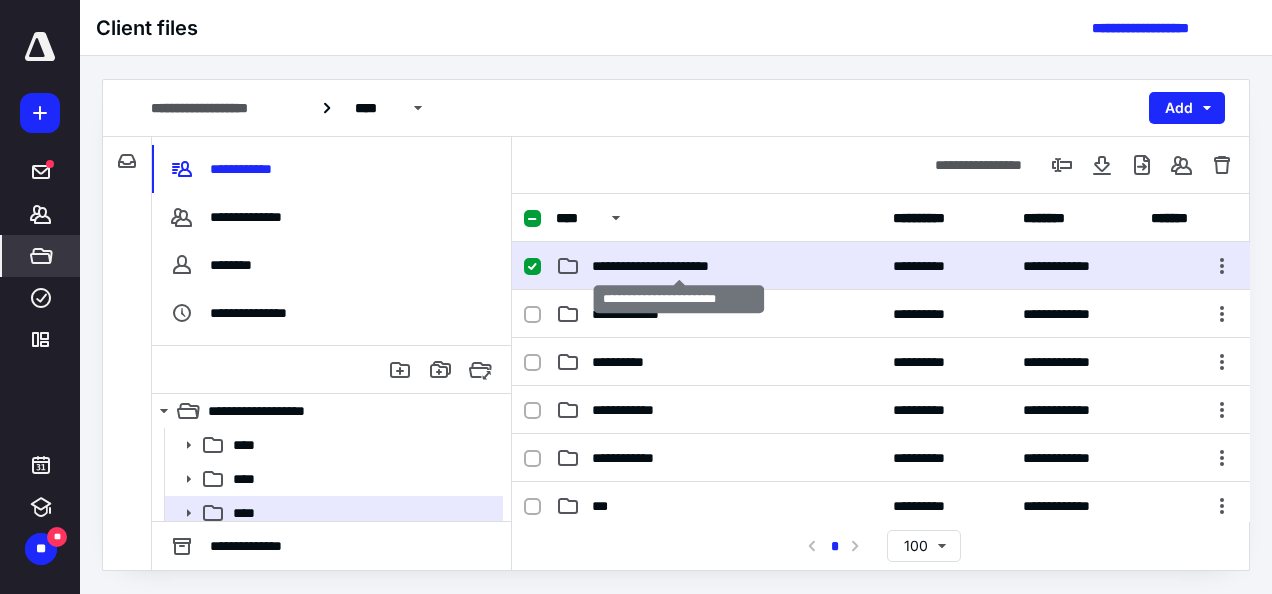 click on "**********" at bounding box center [679, 266] 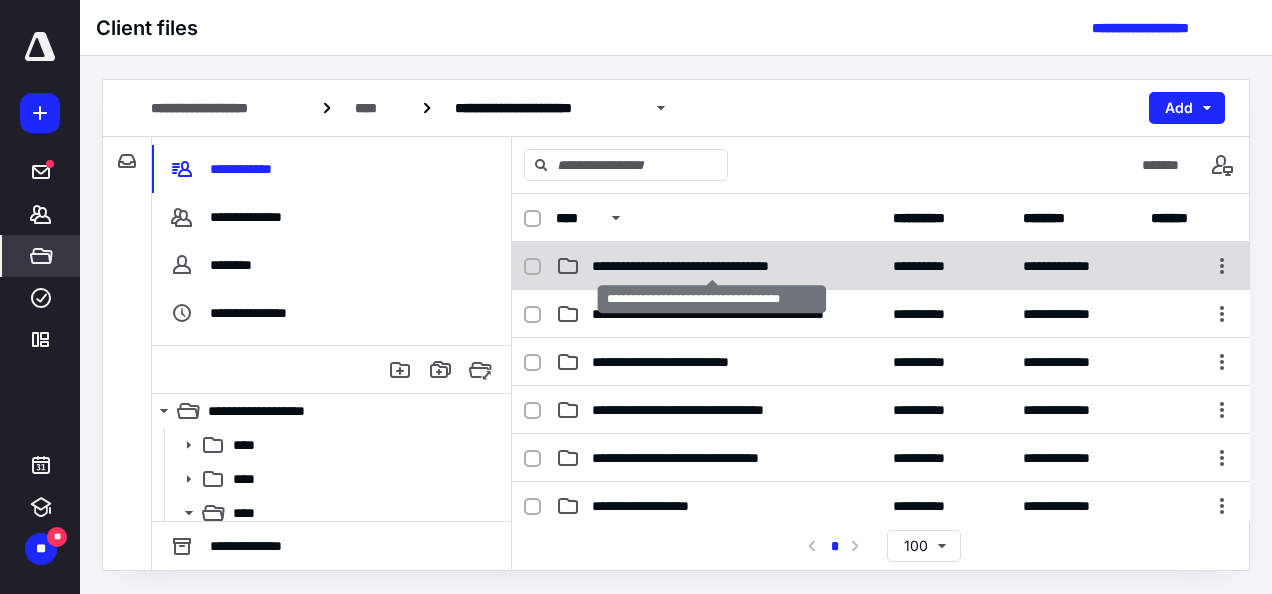 click on "**********" at bounding box center [713, 266] 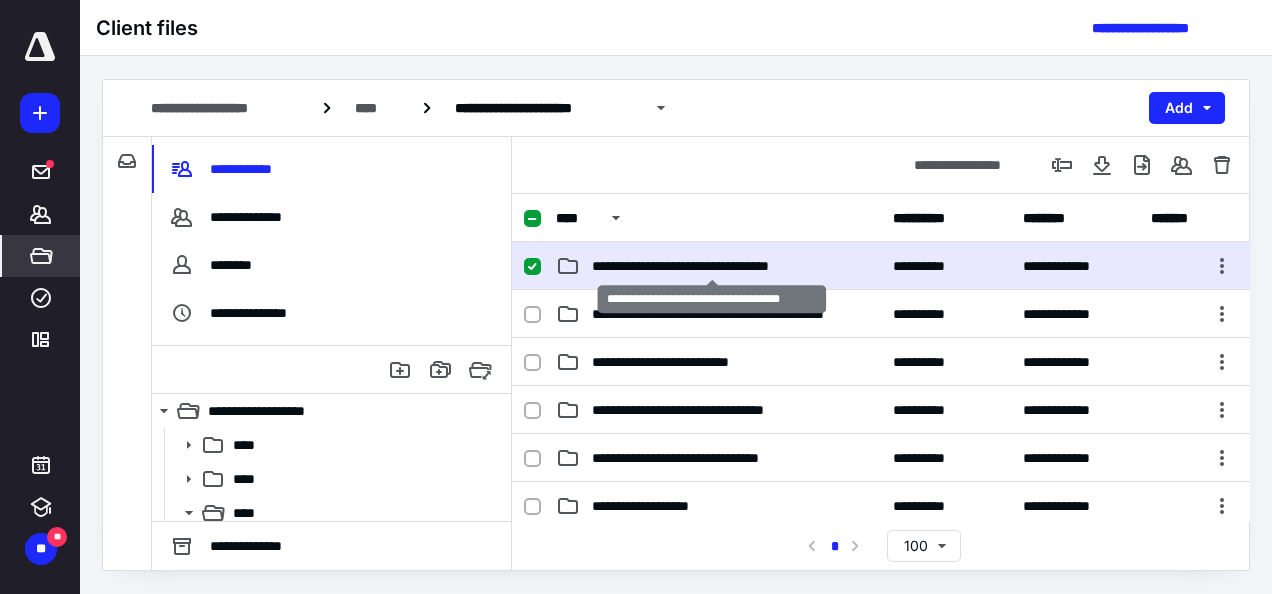 click on "**********" at bounding box center [713, 266] 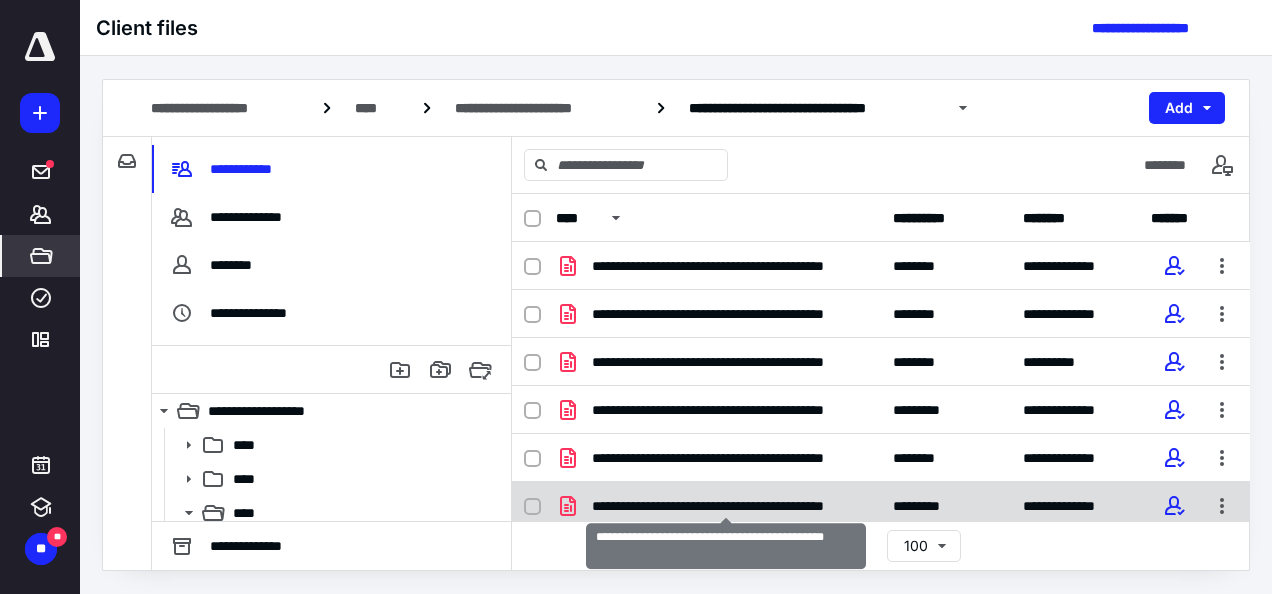click on "**********" at bounding box center (726, 506) 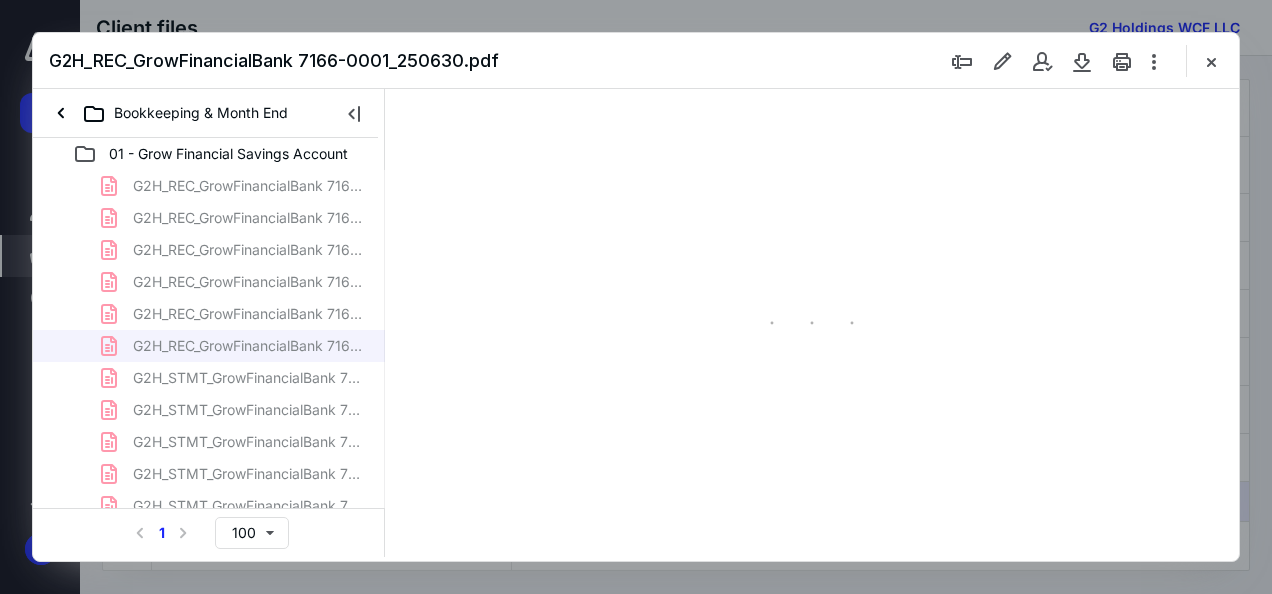 scroll, scrollTop: 0, scrollLeft: 0, axis: both 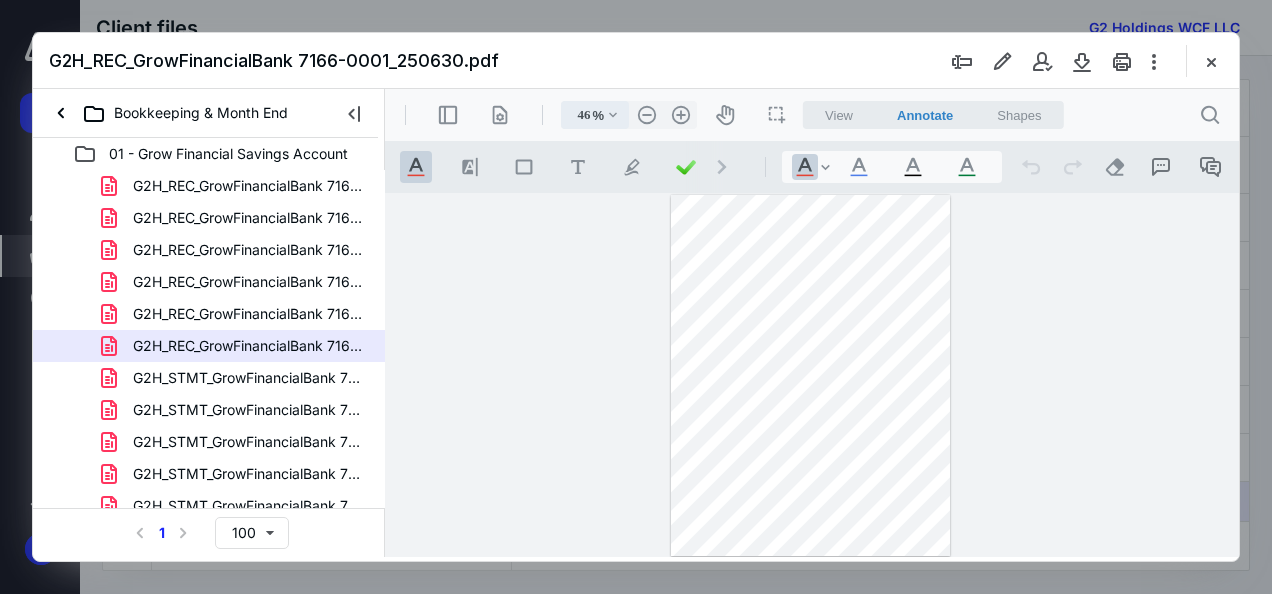 click on ".cls-1{fill:#abb0c4;} icon - chevron - down" at bounding box center [613, 115] 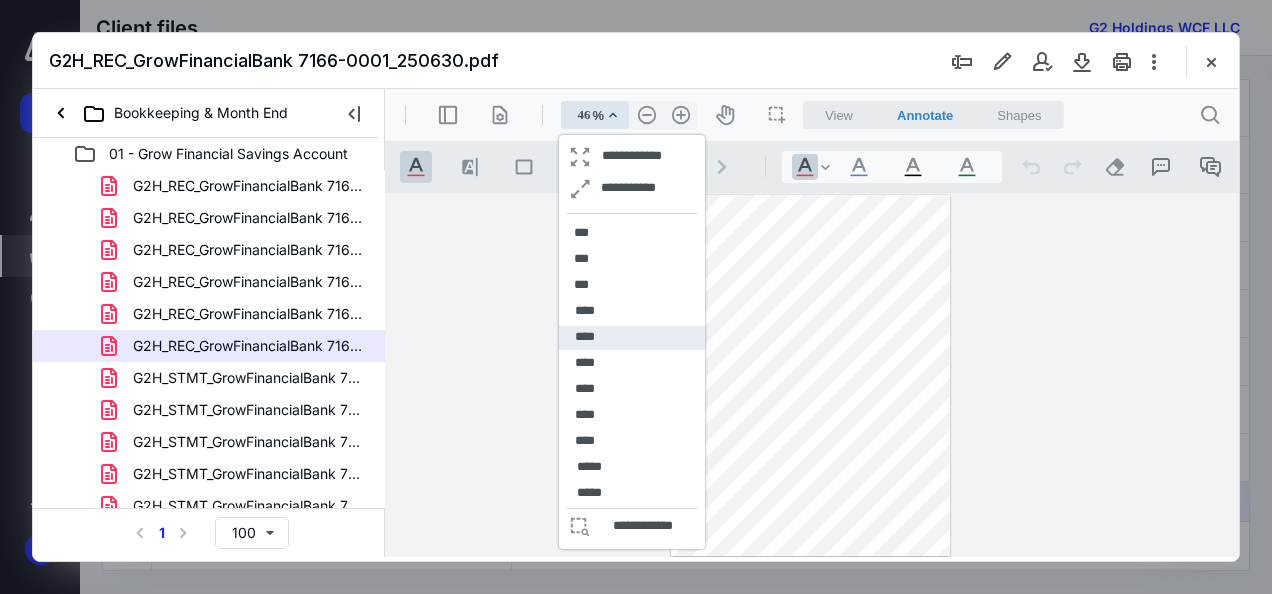 click on "****" at bounding box center (632, 338) 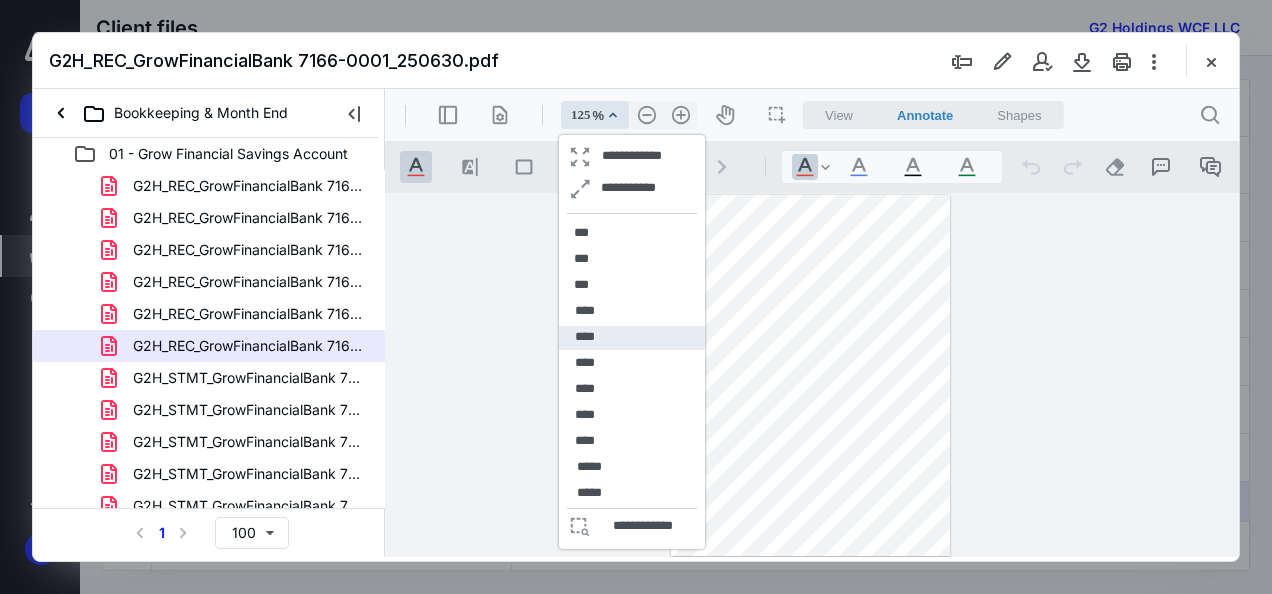 scroll, scrollTop: 227, scrollLeft: 0, axis: vertical 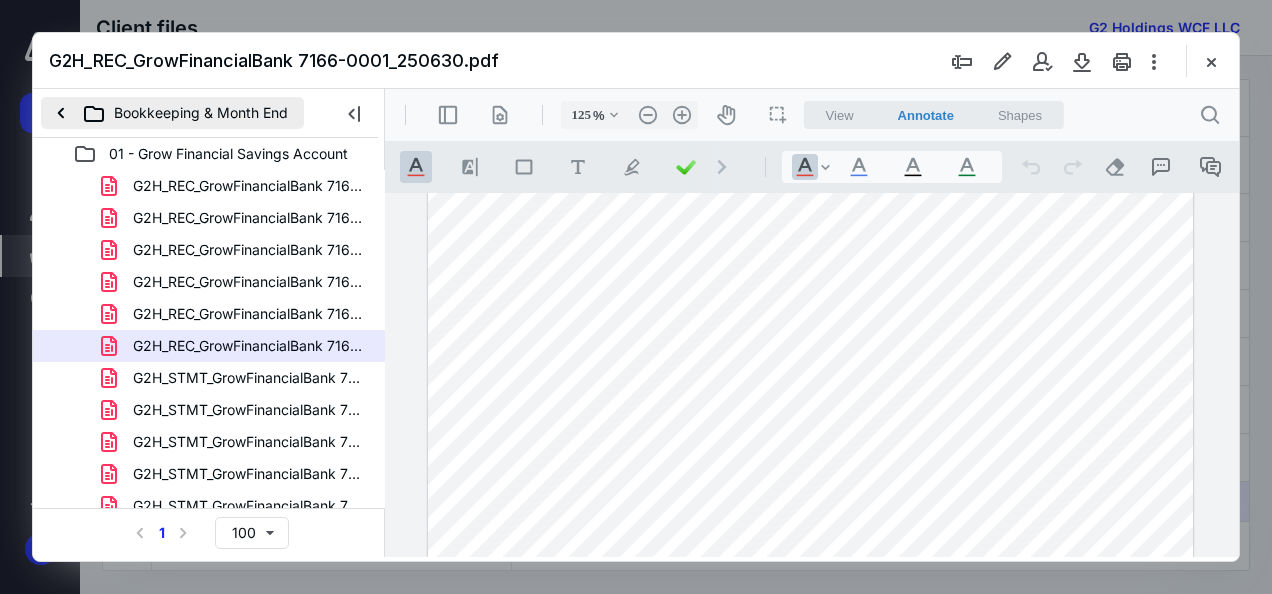 click on "Bookkeeping & Month End" at bounding box center (172, 113) 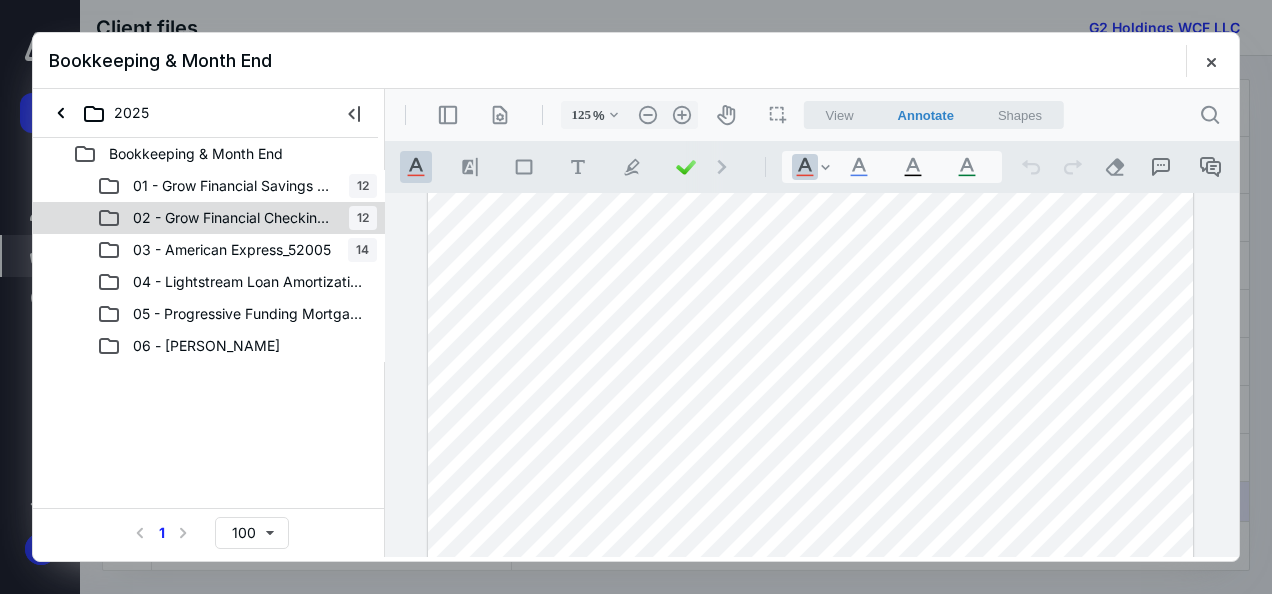 click on "02 - Grow Financial Checking Account [FINANCIAL_ID]" at bounding box center (235, 218) 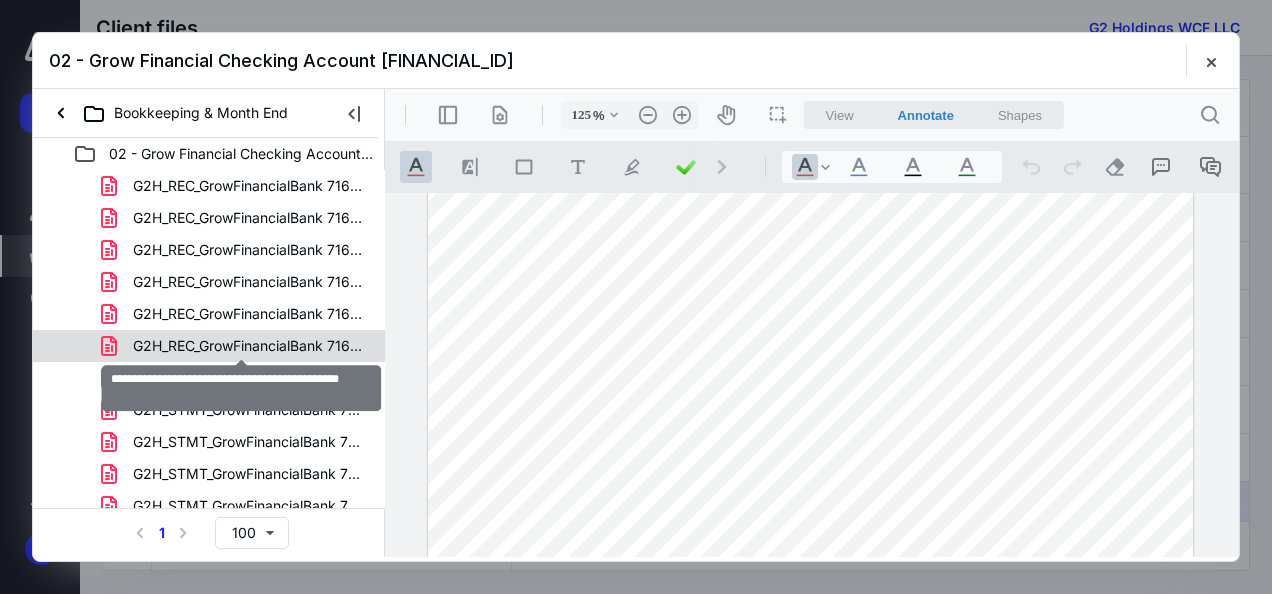 click on "G2H_REC_GrowFinancialBank 7166-0015_250630.pdf" at bounding box center [249, 346] 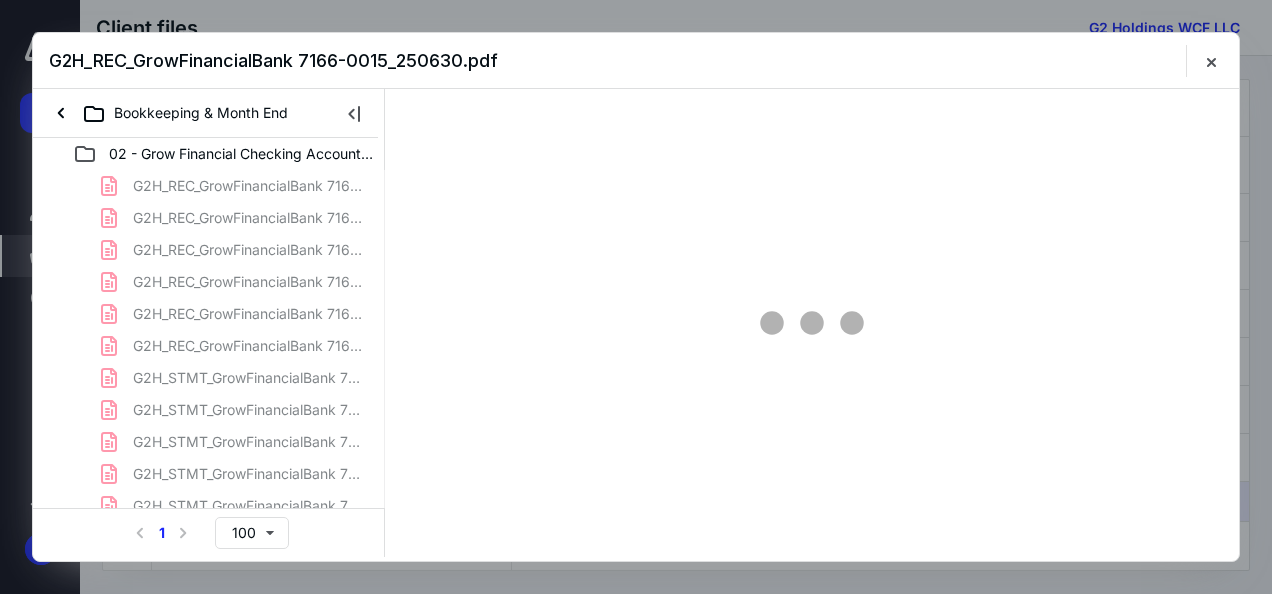 click on "G2H_REC_GrowFinancialBank 7166-0015_250131.pdf G2H_REC_GrowFinancialBank 7166-0015_250228.pdf G2H_REC_GrowFinancialBank 7166-0015_250331.pdf G2H_REC_GrowFinancialBank 7166-0015_250430.pdf G2H_REC_GrowFinancialBank 7166-0015_250531.pdf G2H_REC_GrowFinancialBank 7166-0015_250630.pdf G2H_STMT_GrowFinancialBank 7166-0015_250131.pdf G2H_STMT_GrowFinancialBank 7166-0015_250228.pdf G2H_STMT_GrowFinancialBank 7166-0015_250331.pdf G2H_STMT_GrowFinancialBank 7166-0015_250430.pdf G2H_STMT_GrowFinancialBank 7166-0015_250531.pdf G2H_STMT_GrowFinancialBank 7166-0015_250630.pdf" at bounding box center (209, 362) 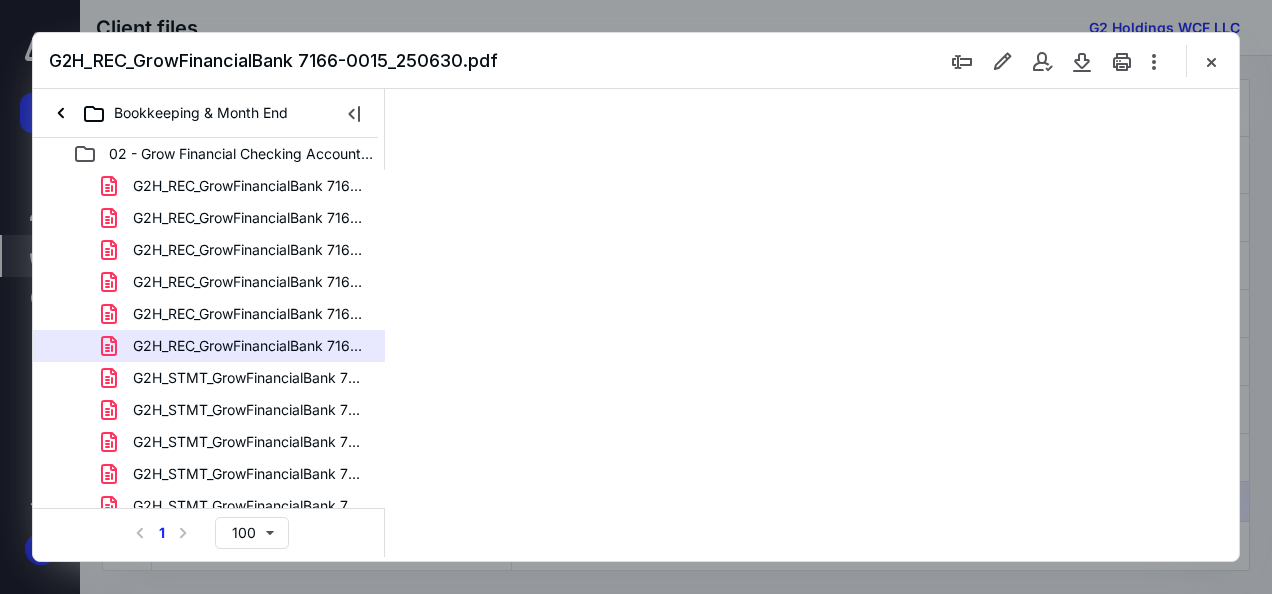 scroll, scrollTop: 0, scrollLeft: 0, axis: both 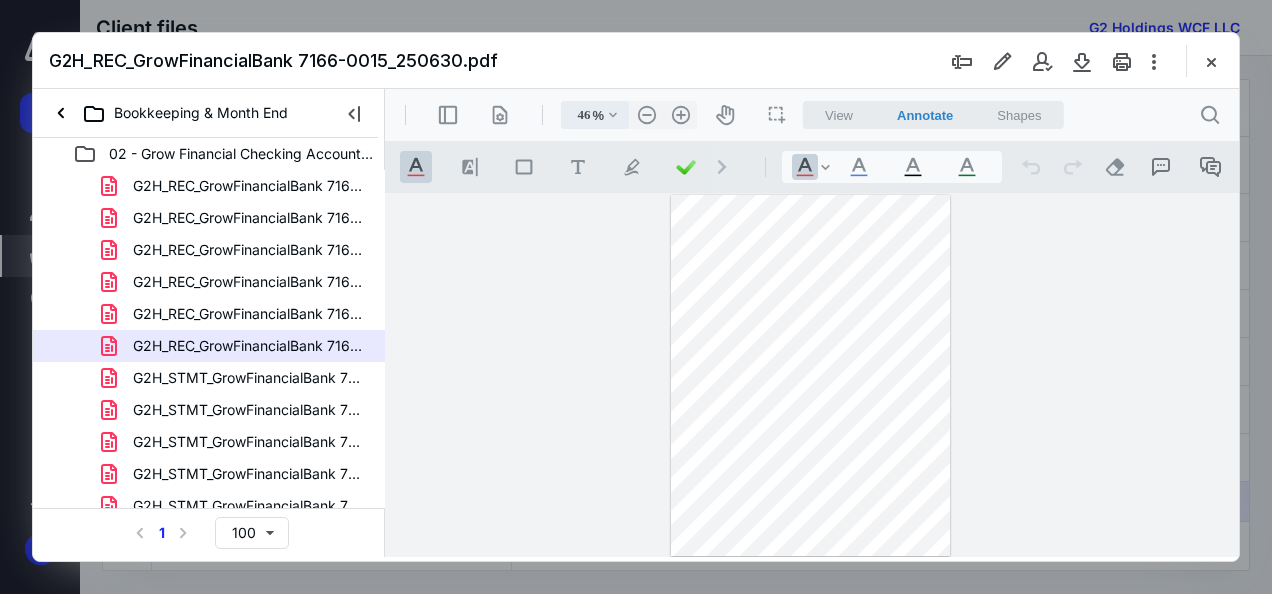 click on ".cls-1{fill:#abb0c4;} icon - chevron - down" at bounding box center (613, 115) 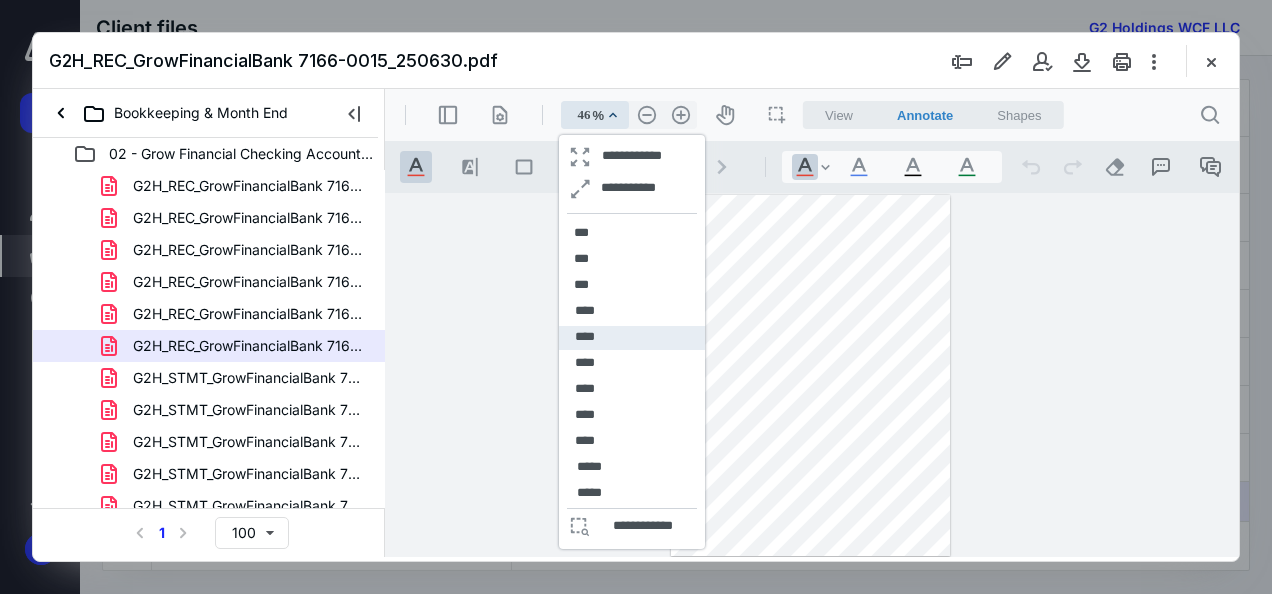 click on "****" at bounding box center (632, 338) 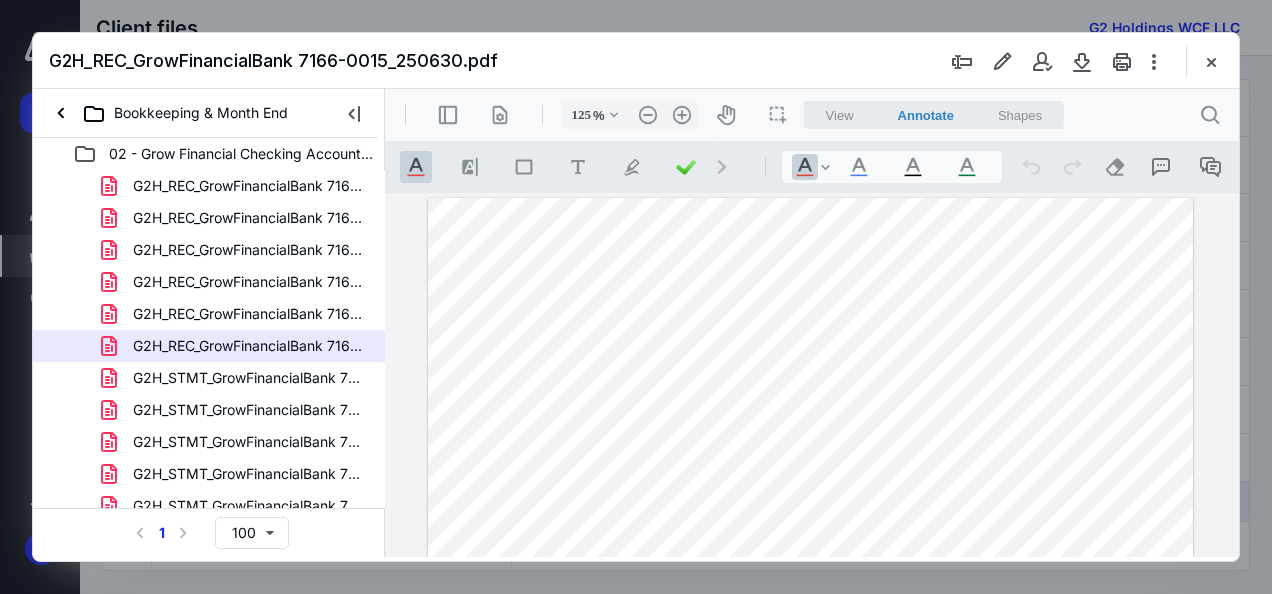 scroll, scrollTop: 227, scrollLeft: 0, axis: vertical 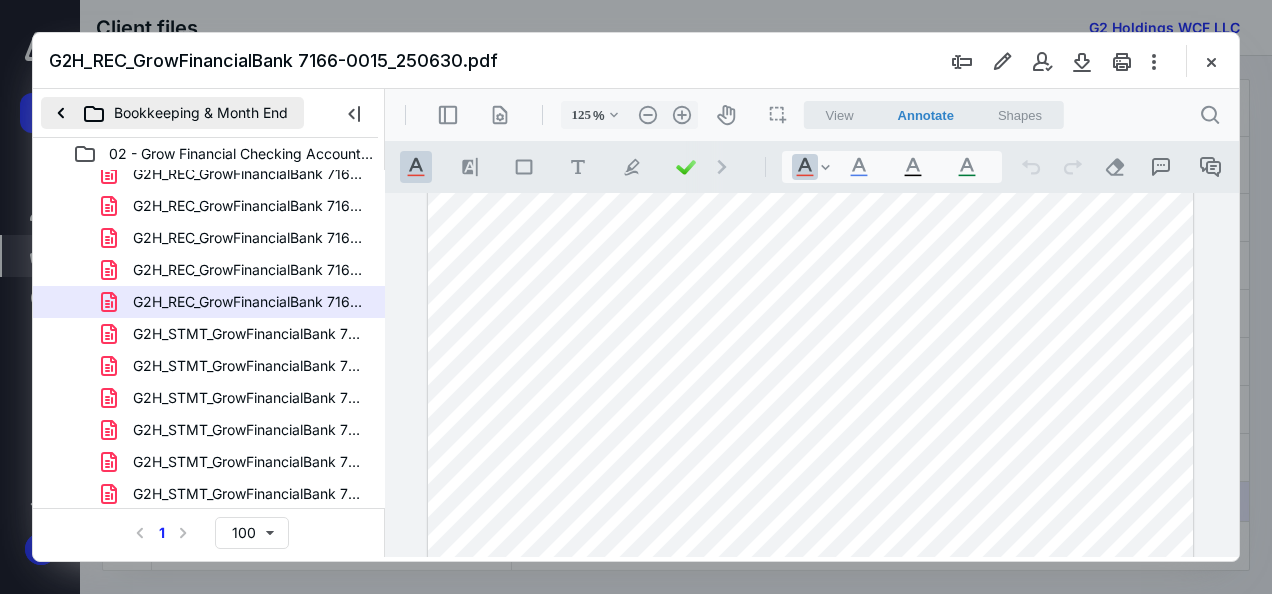 click on "Bookkeeping & Month End" at bounding box center [172, 113] 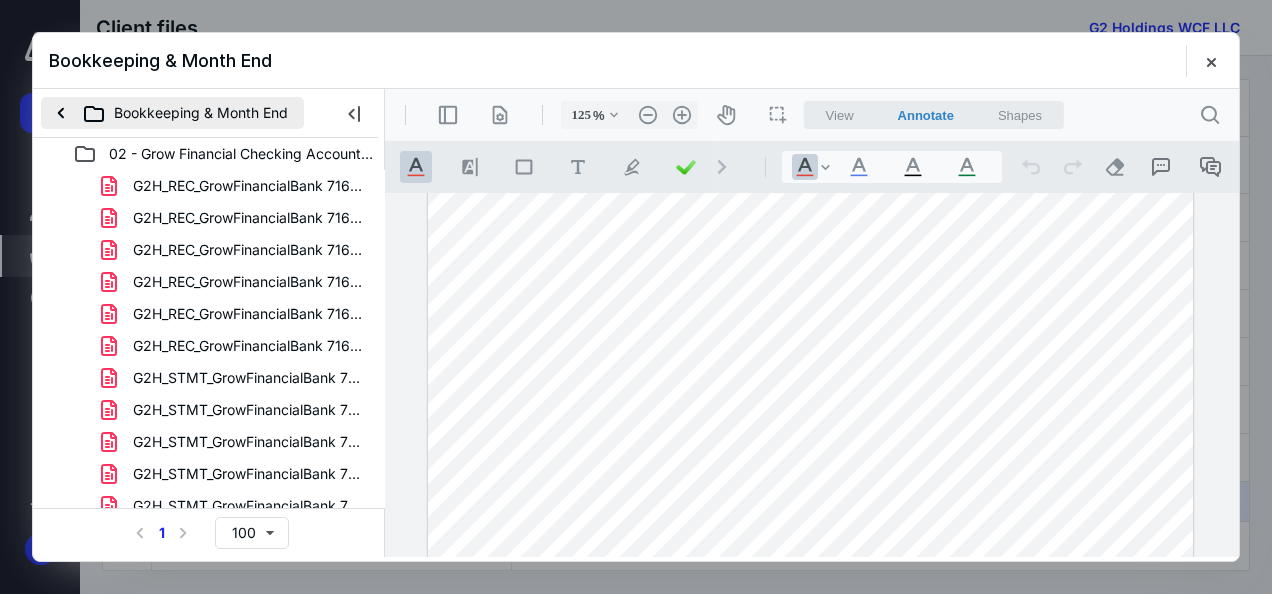 click on "Bookkeeping & Month End" at bounding box center [172, 113] 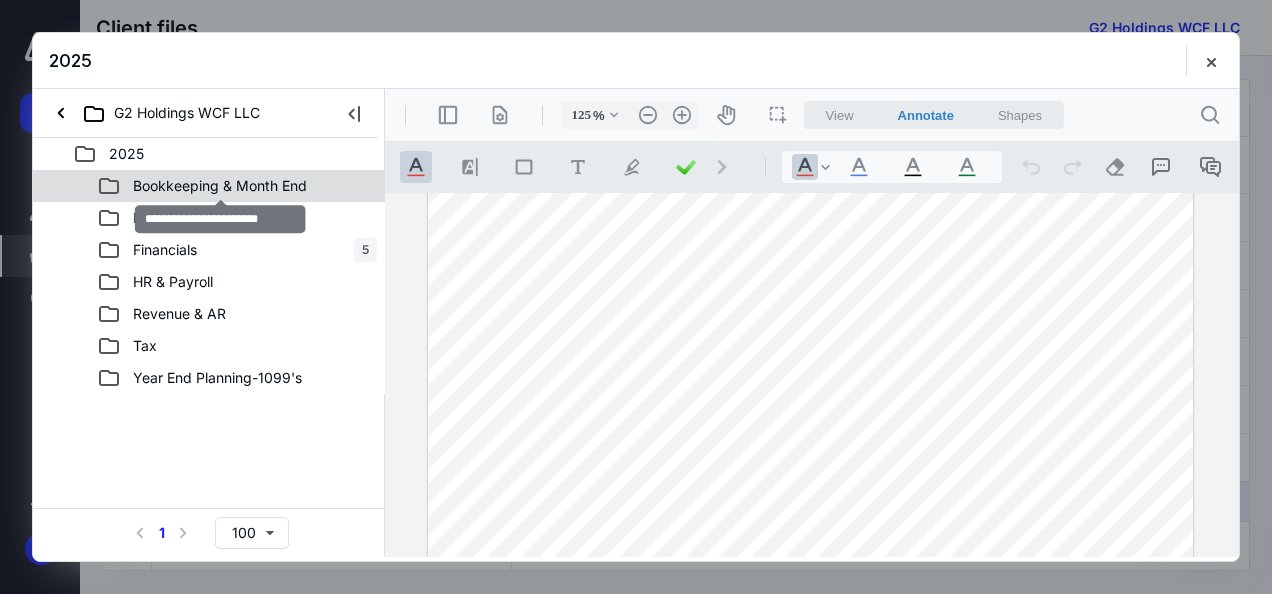 click on "Bookkeeping & Month End" at bounding box center (220, 186) 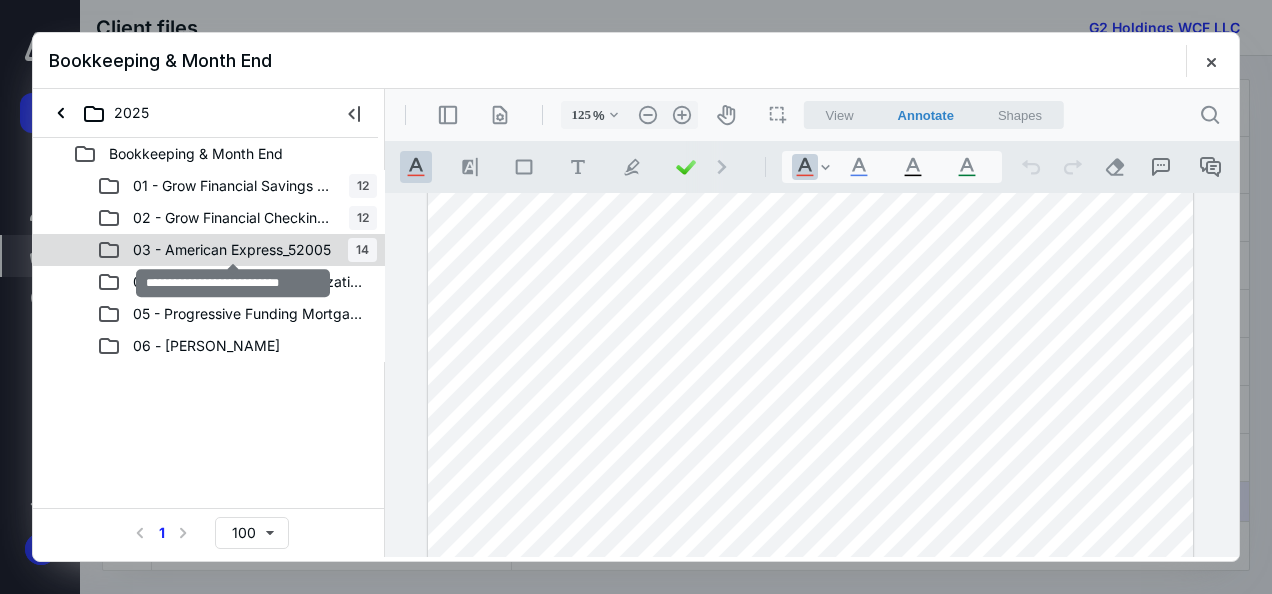 click on "03 - American Express_52005" at bounding box center [232, 250] 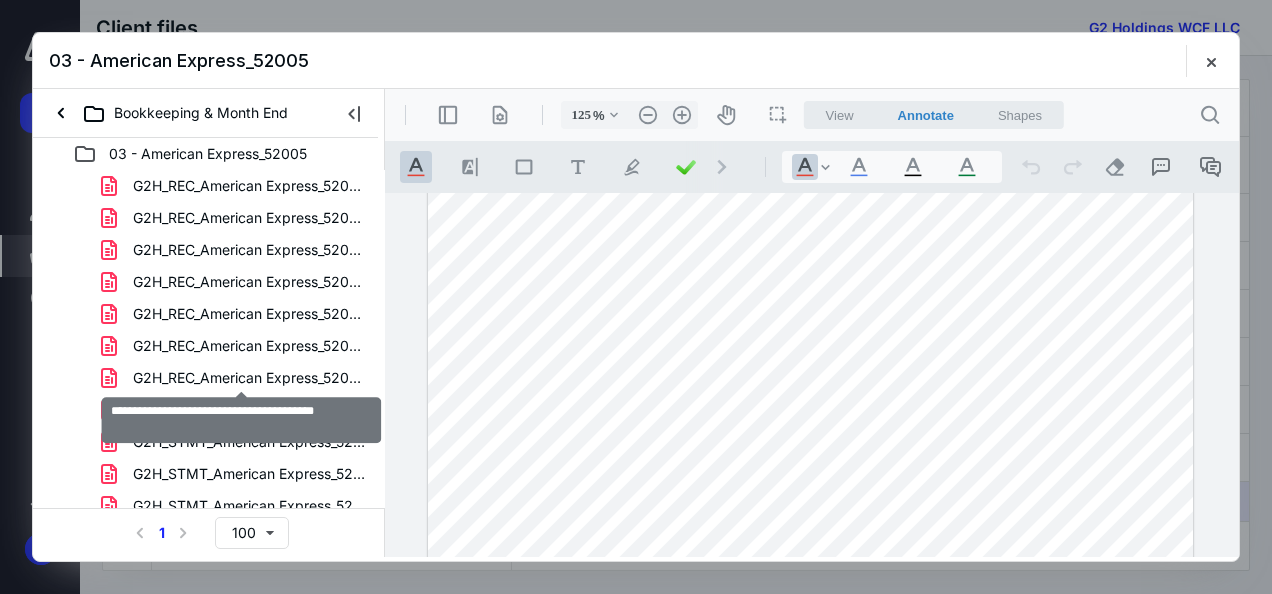 click on "G2H_REC_American Express_52005_250703.pdf" at bounding box center (249, 378) 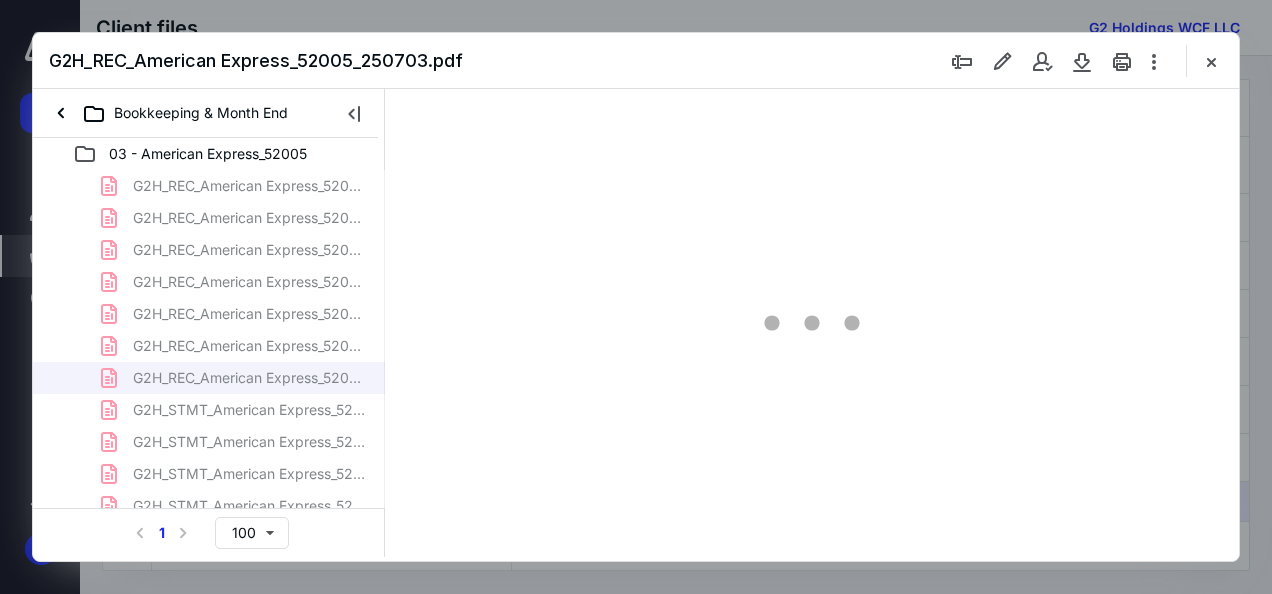 scroll, scrollTop: 0, scrollLeft: 0, axis: both 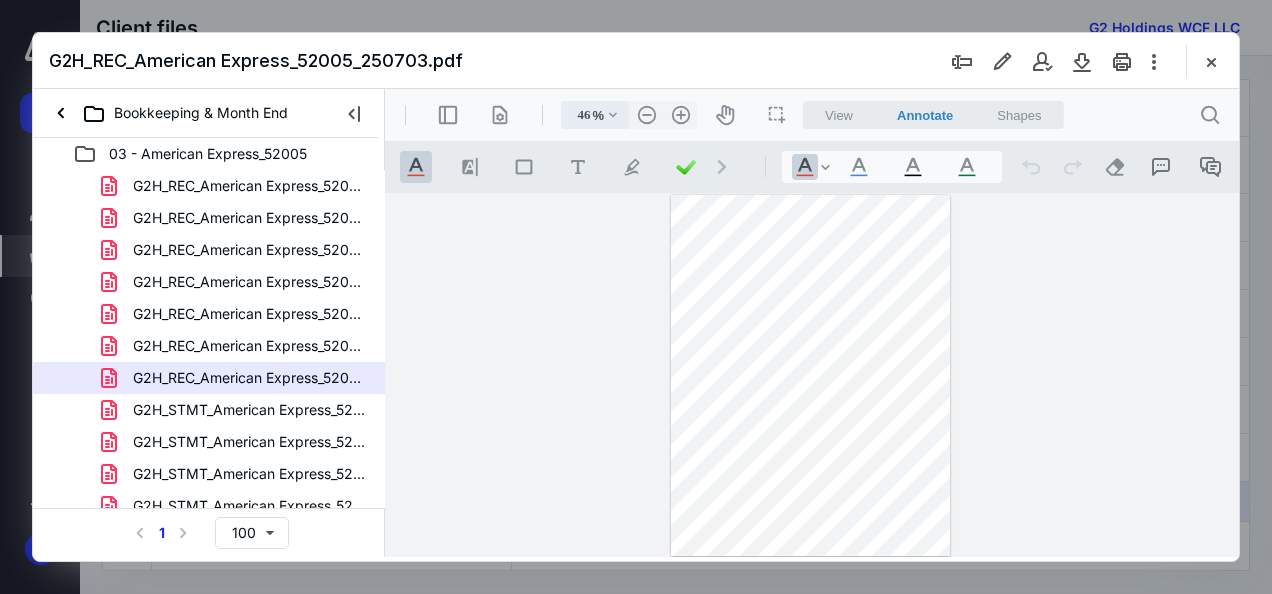 click on ".cls-1{fill:#abb0c4;} icon - chevron - down" at bounding box center (613, 115) 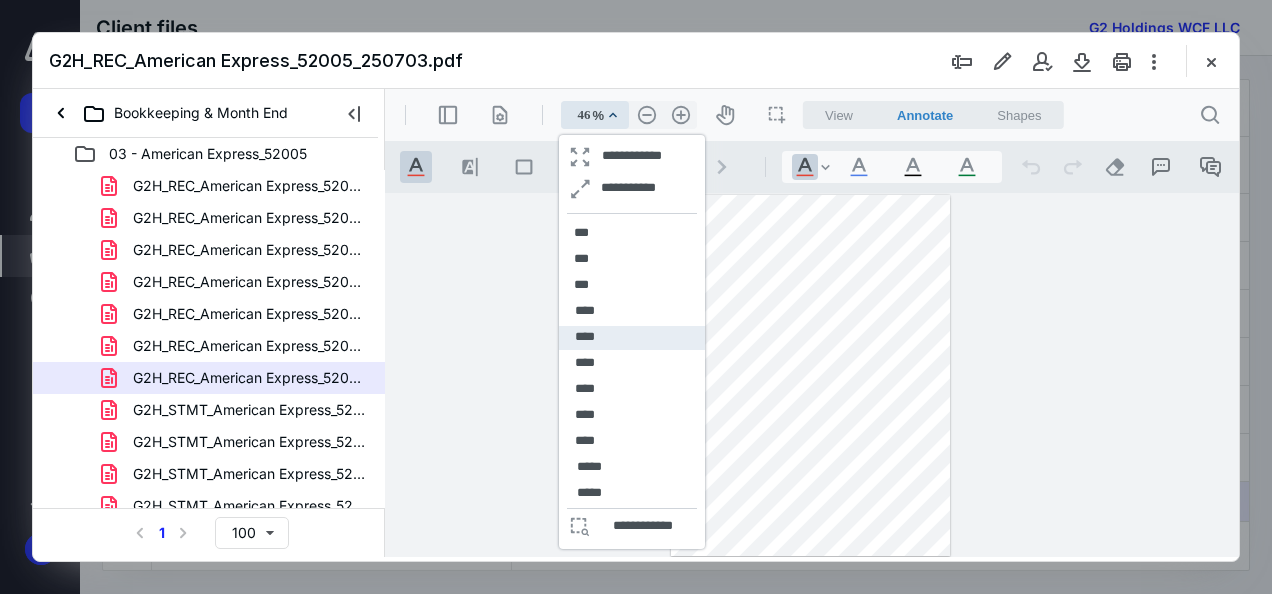 click on "****" at bounding box center (585, 337) 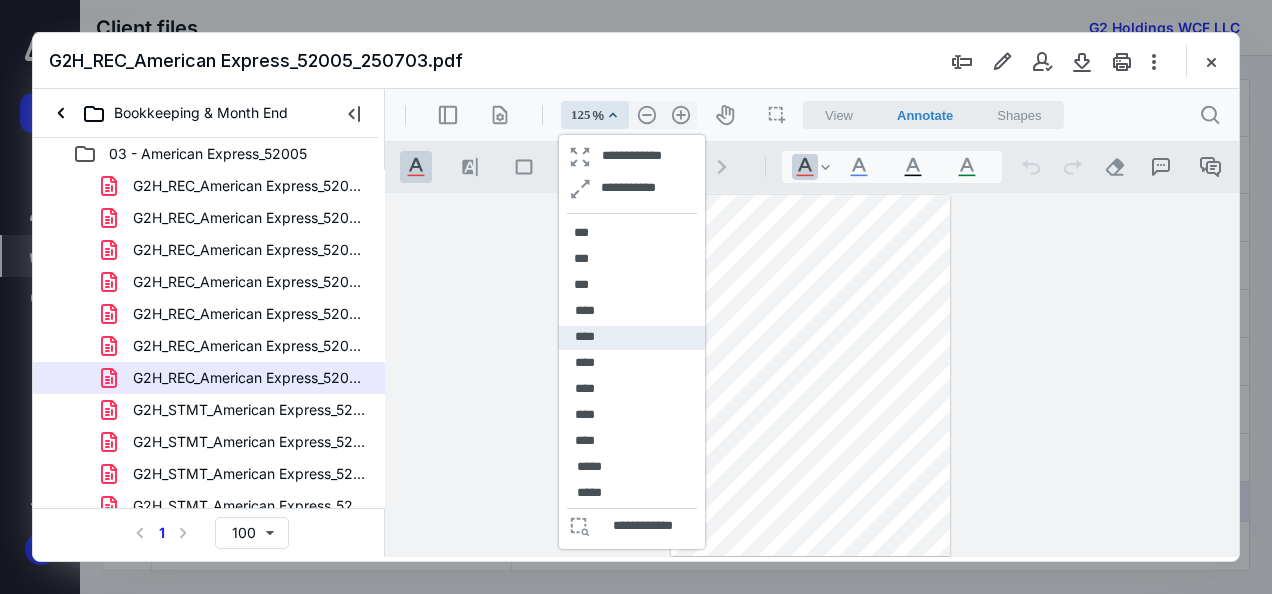 scroll, scrollTop: 227, scrollLeft: 0, axis: vertical 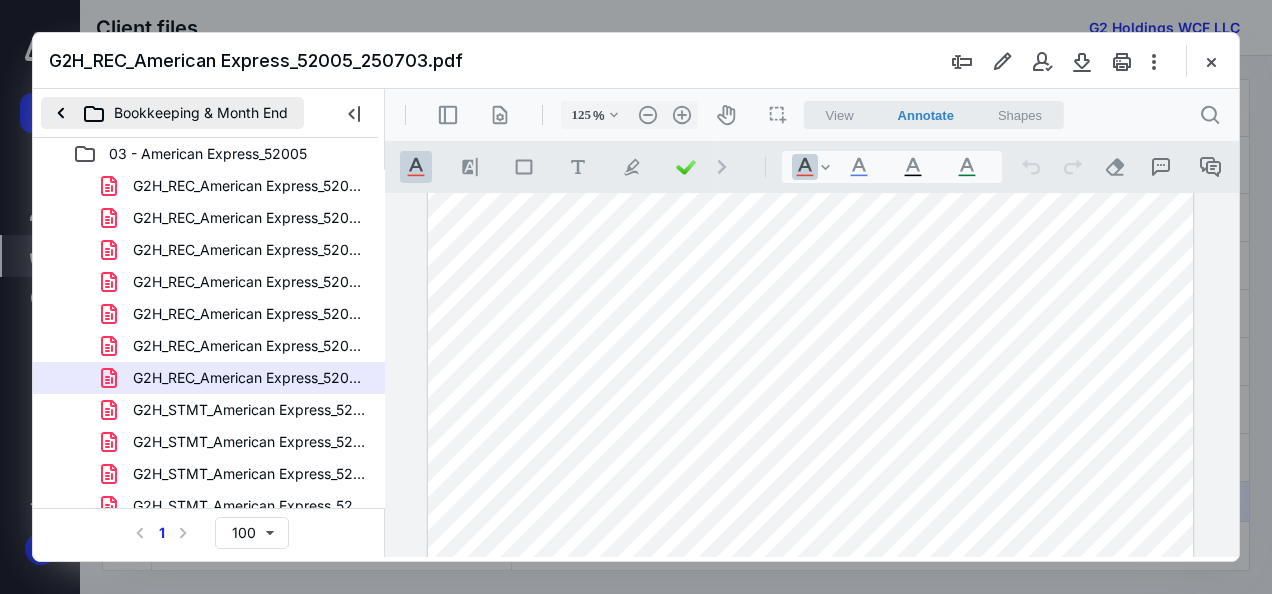 click on "Bookkeeping & Month End" at bounding box center [172, 113] 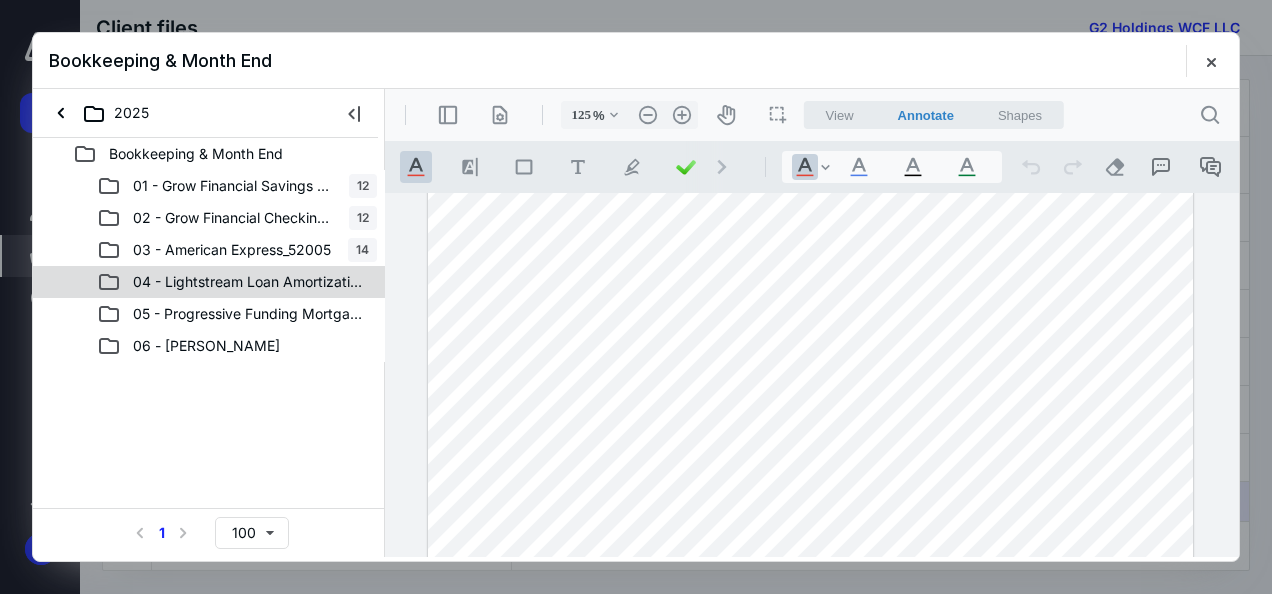 click on "04 - Lightstream Loan Amortization" at bounding box center (249, 282) 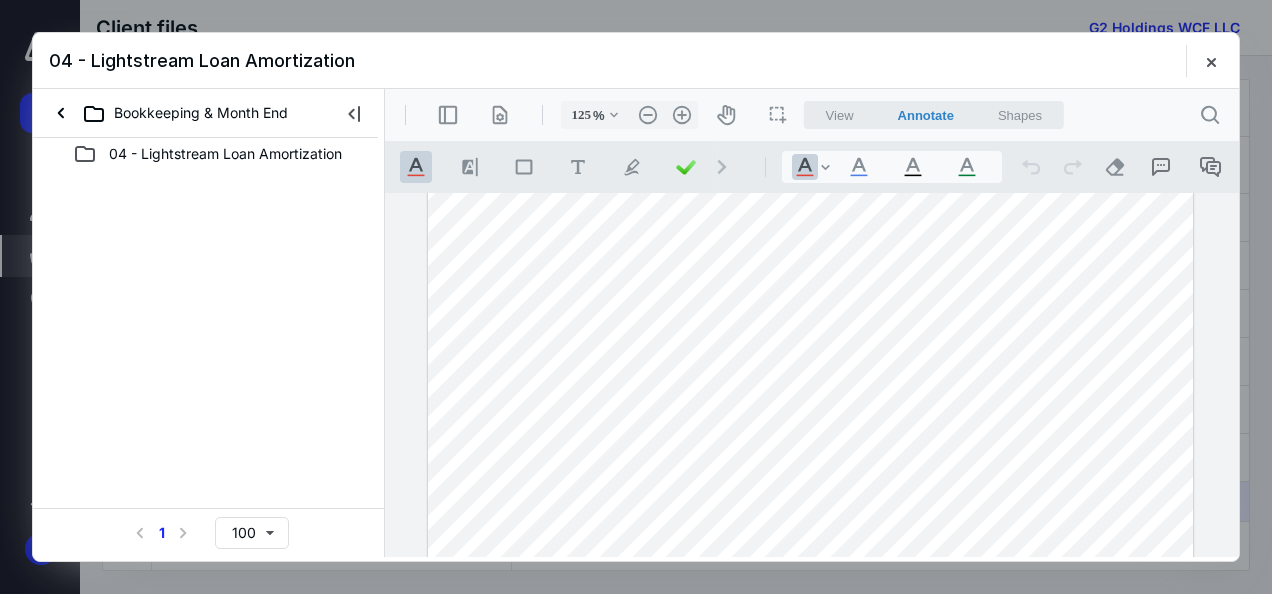 click on "04 - Lightstream Loan Amortization" at bounding box center [225, 154] 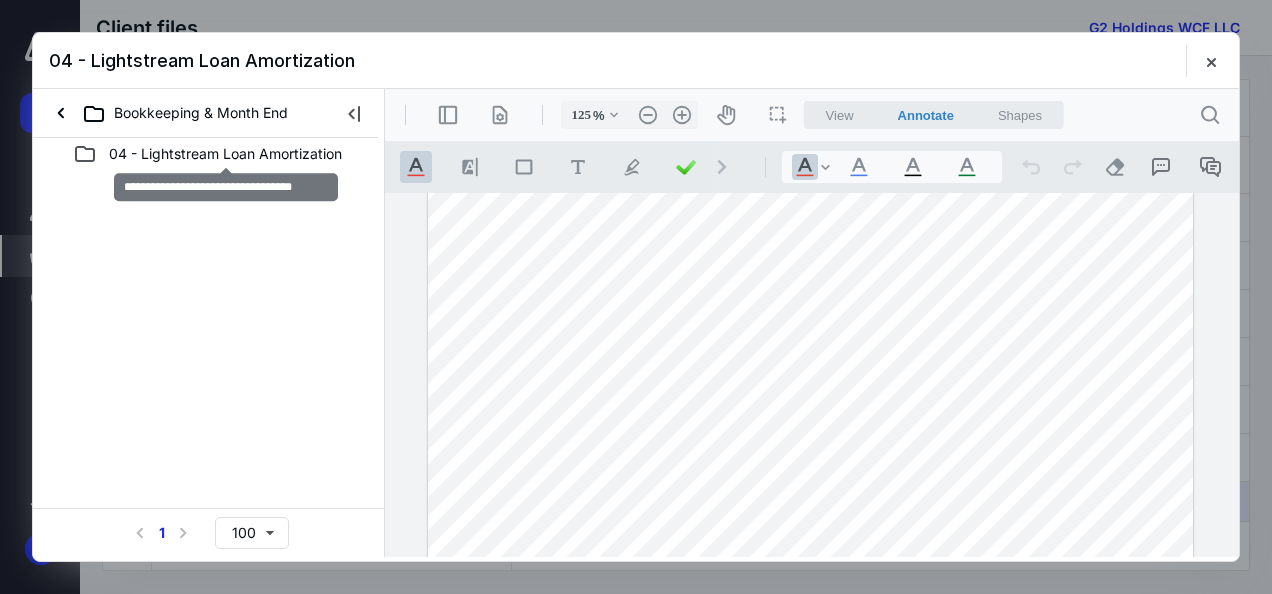click on "04 - Lightstream Loan Amortization" at bounding box center (225, 154) 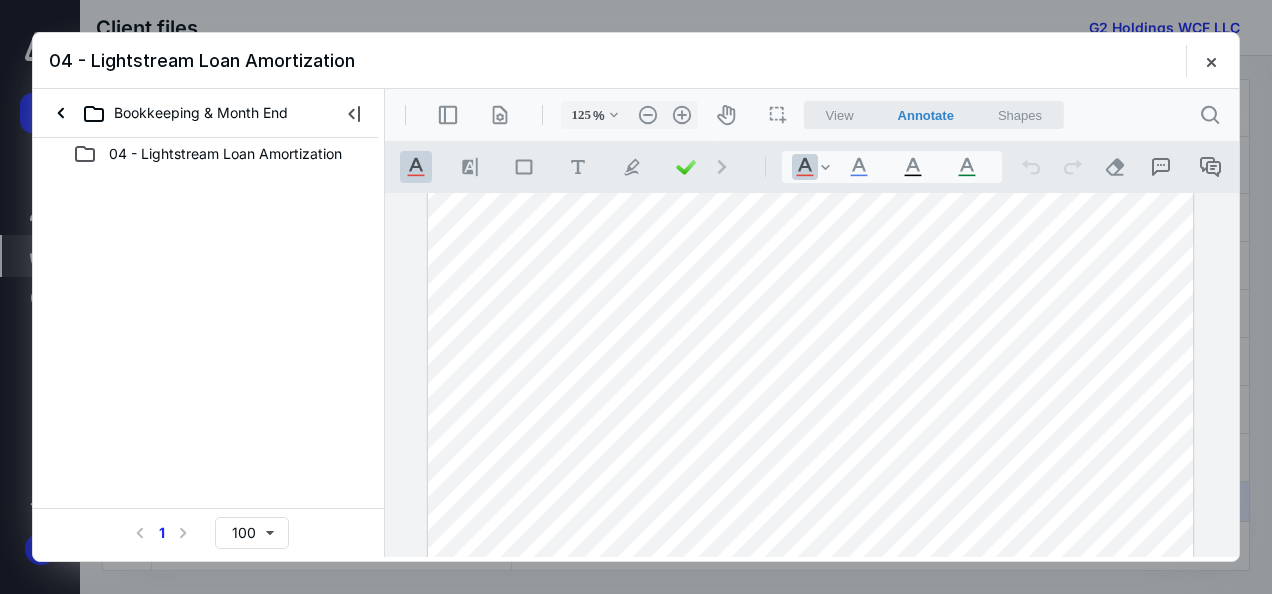 click 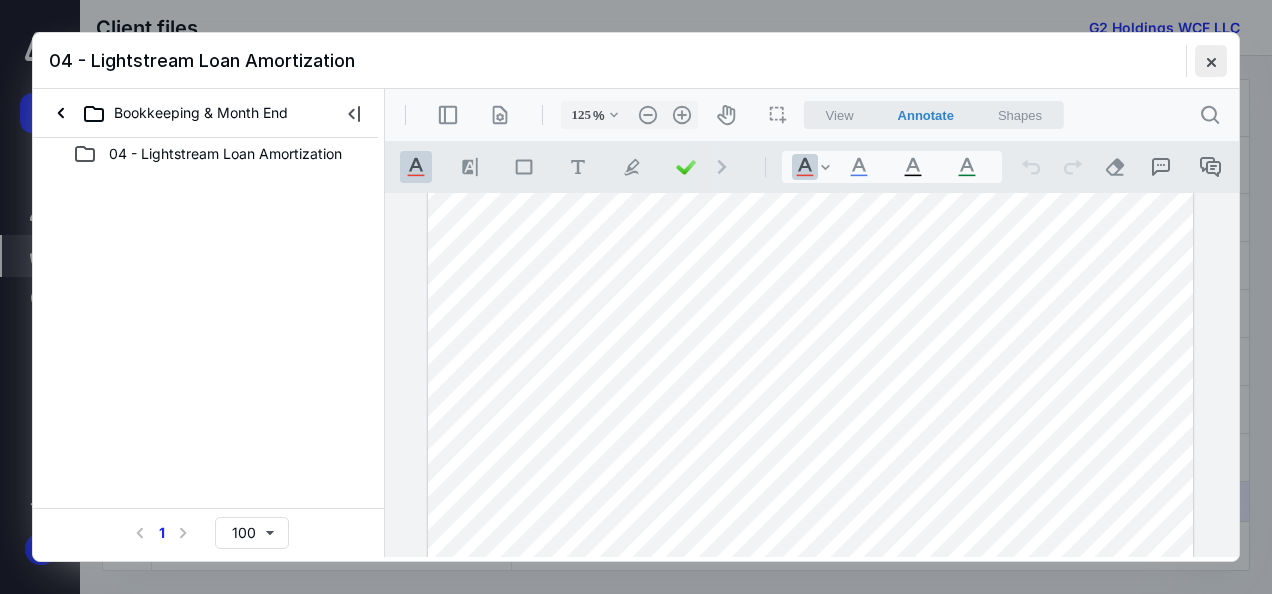click at bounding box center (1211, 61) 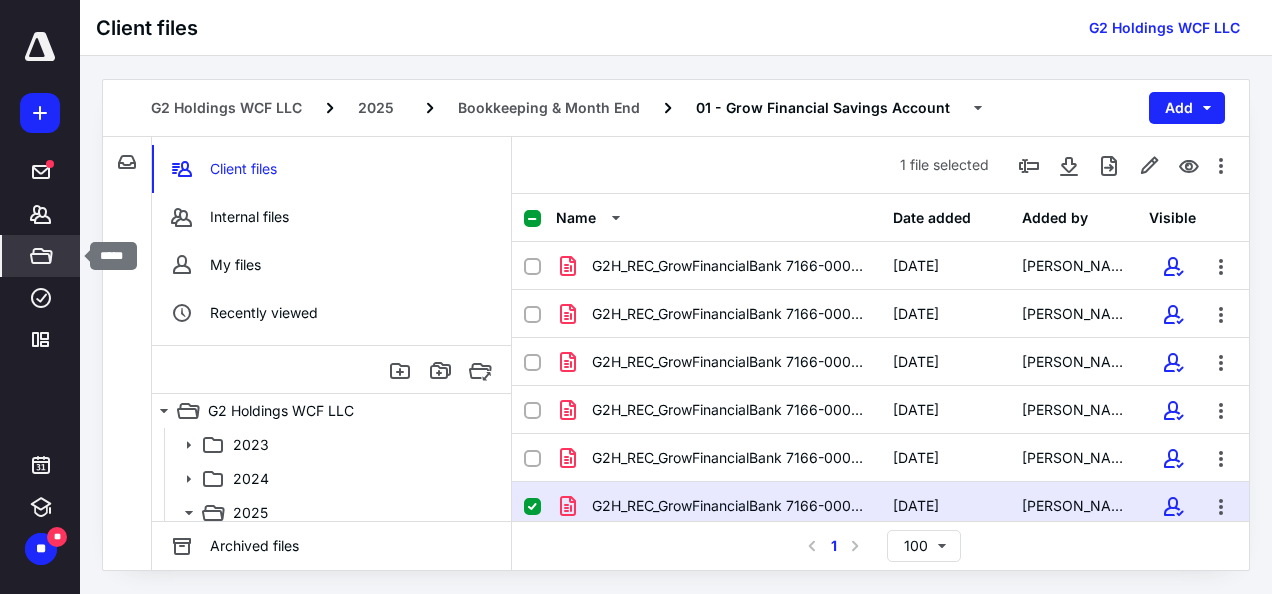 click 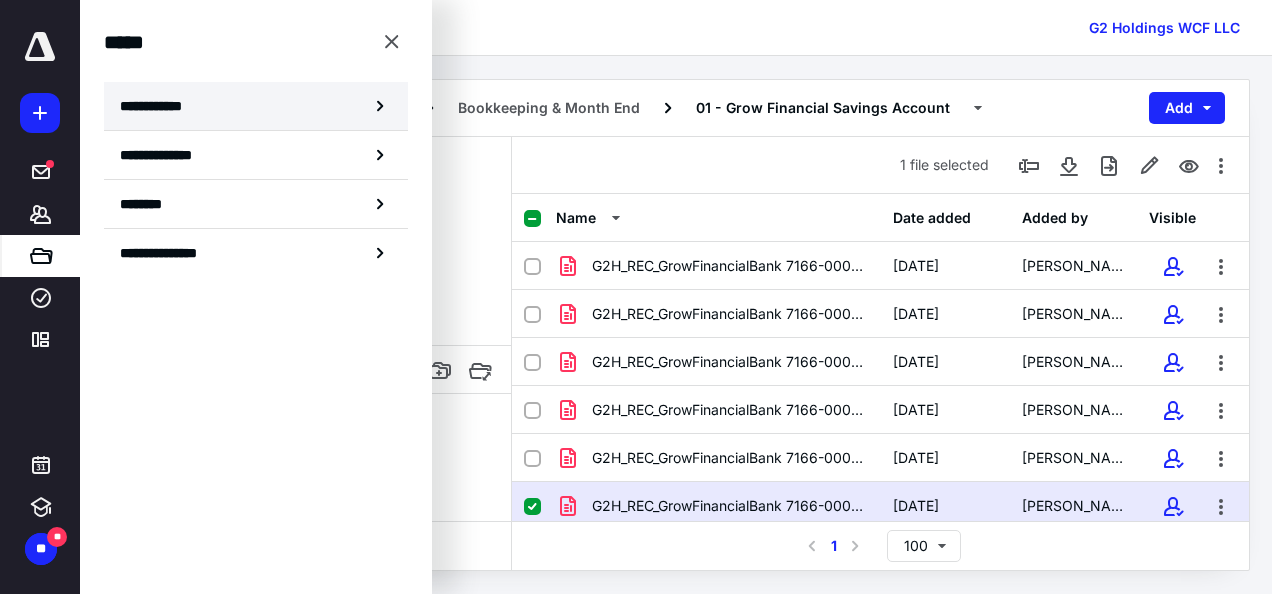 click on "**********" at bounding box center (157, 106) 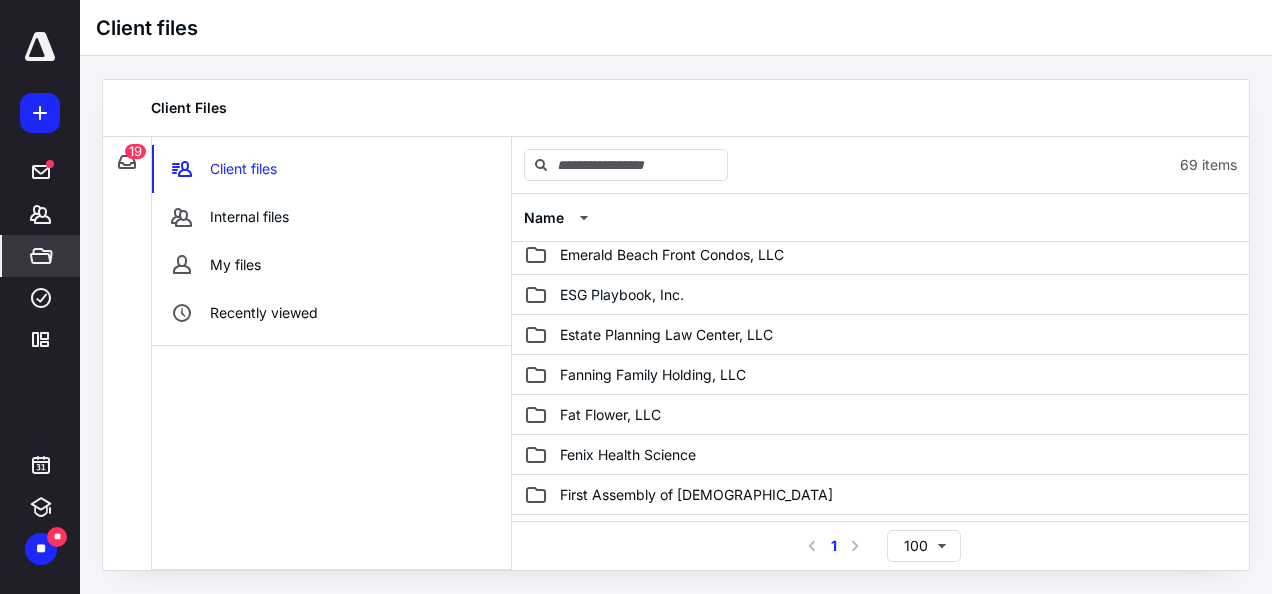 scroll, scrollTop: 1150, scrollLeft: 0, axis: vertical 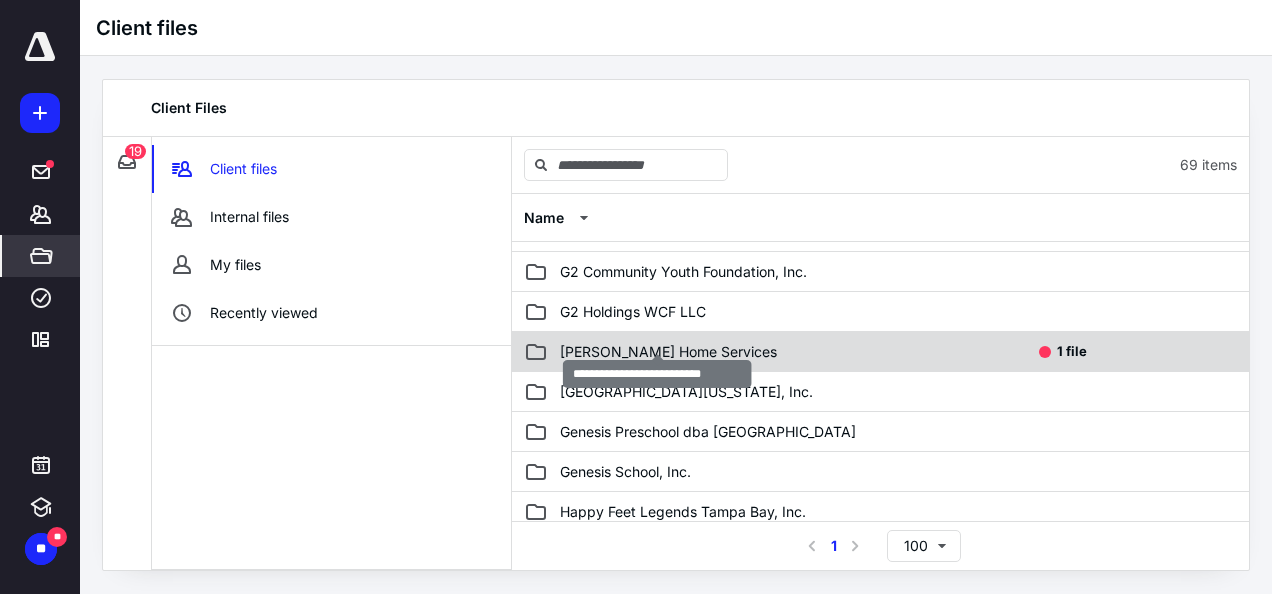 click on "[PERSON_NAME] Home Services" at bounding box center (668, 352) 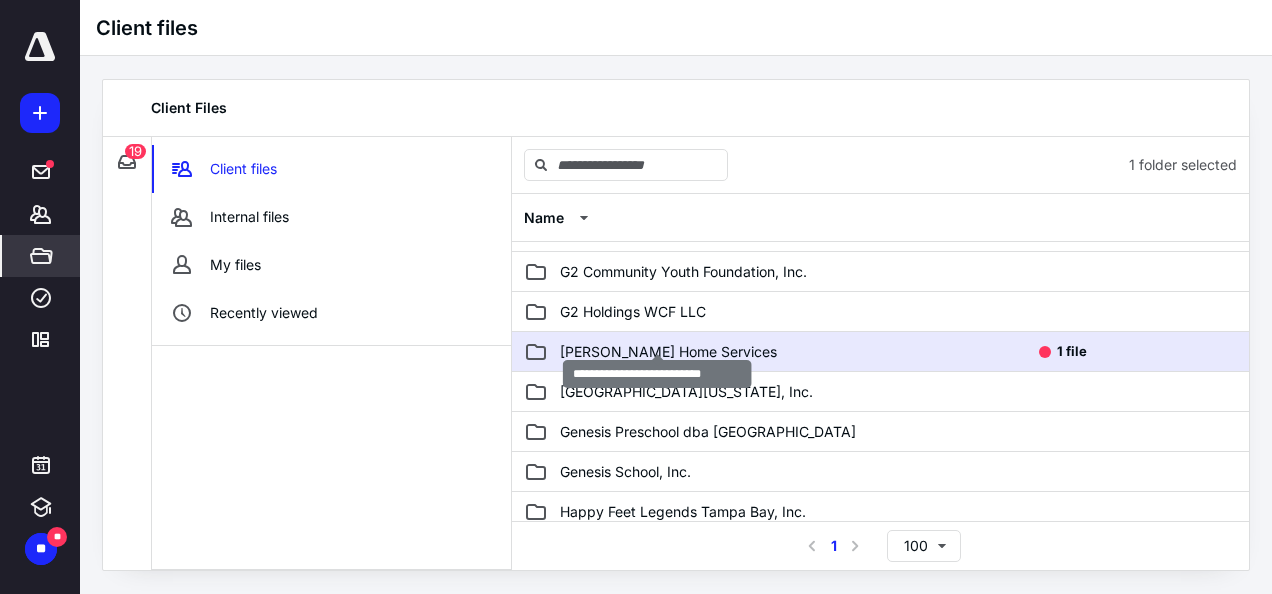 click on "[PERSON_NAME] Home Services" at bounding box center (668, 352) 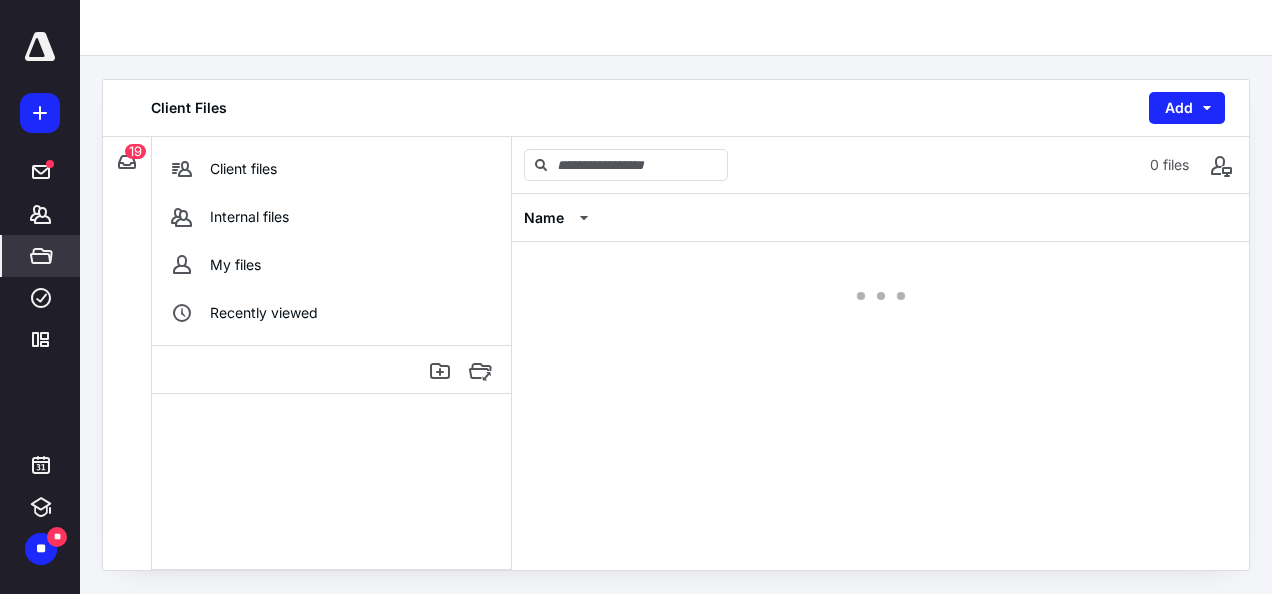 scroll, scrollTop: 0, scrollLeft: 0, axis: both 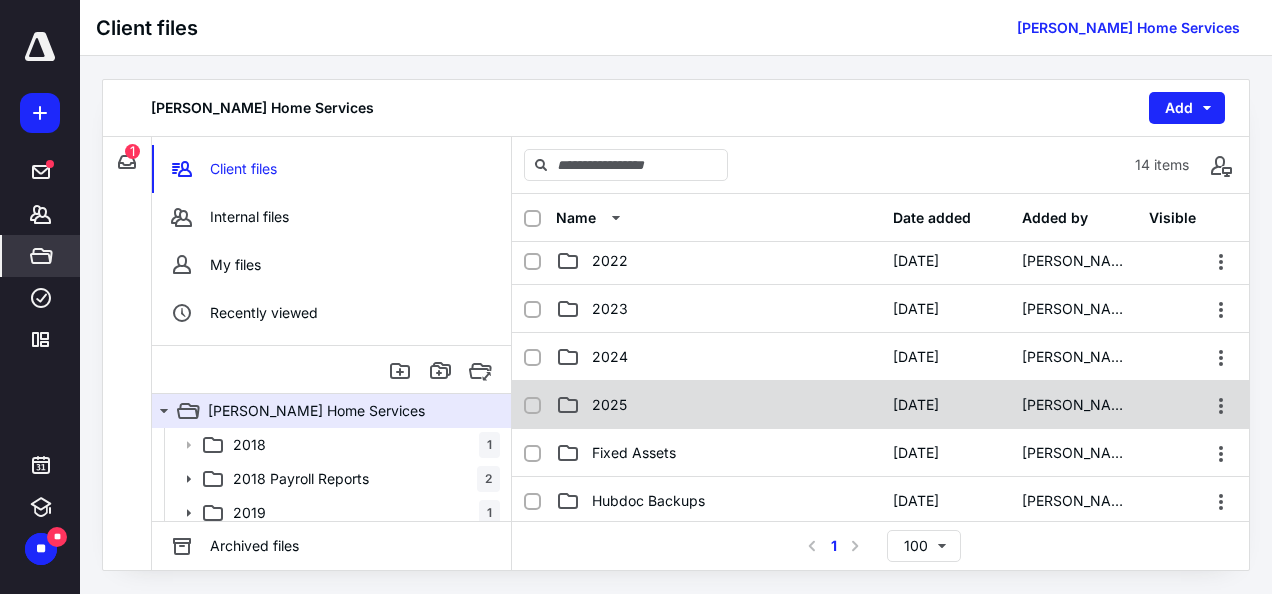click on "2025" at bounding box center (609, 405) 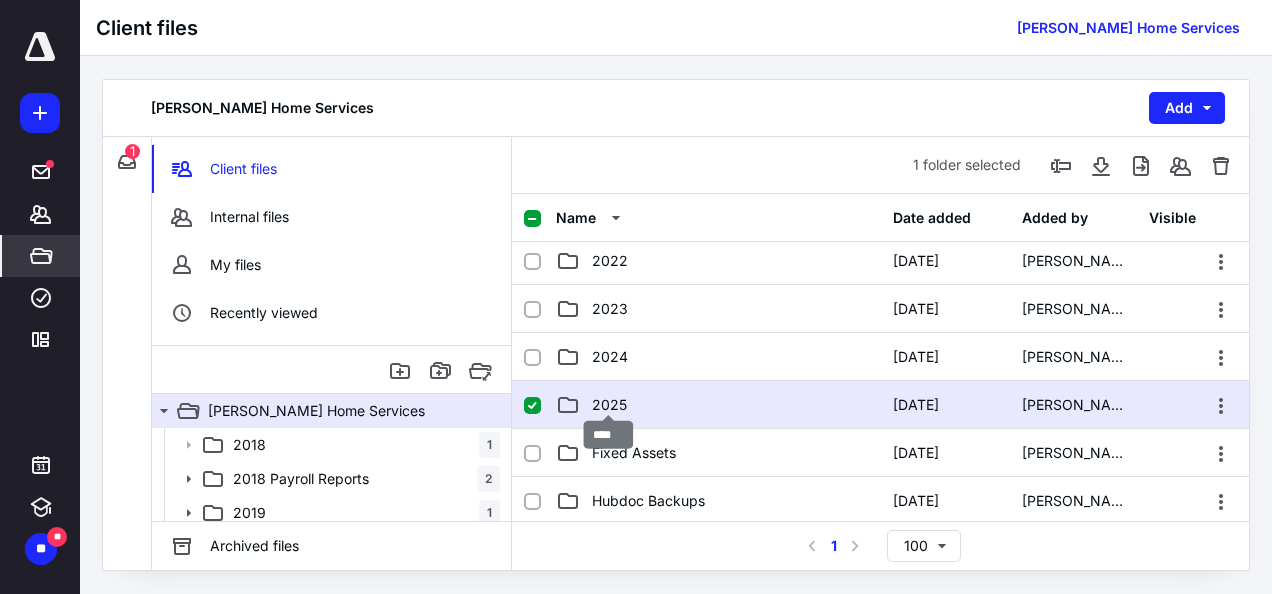 click on "2025" at bounding box center [609, 405] 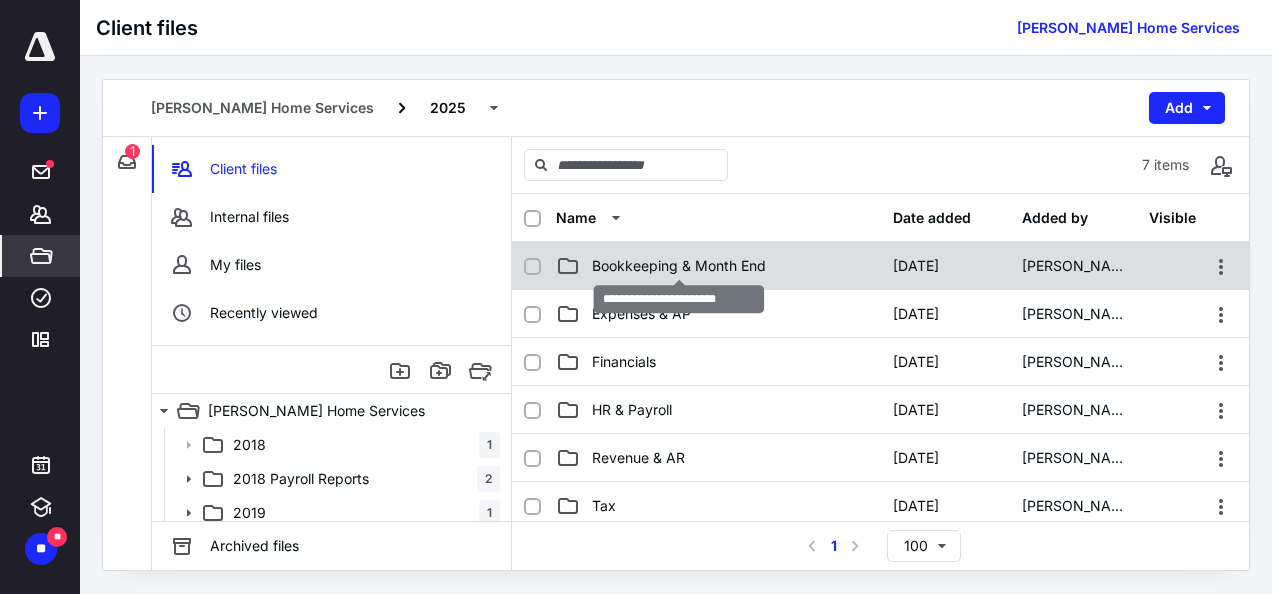 click on "Bookkeeping & Month End" at bounding box center [679, 266] 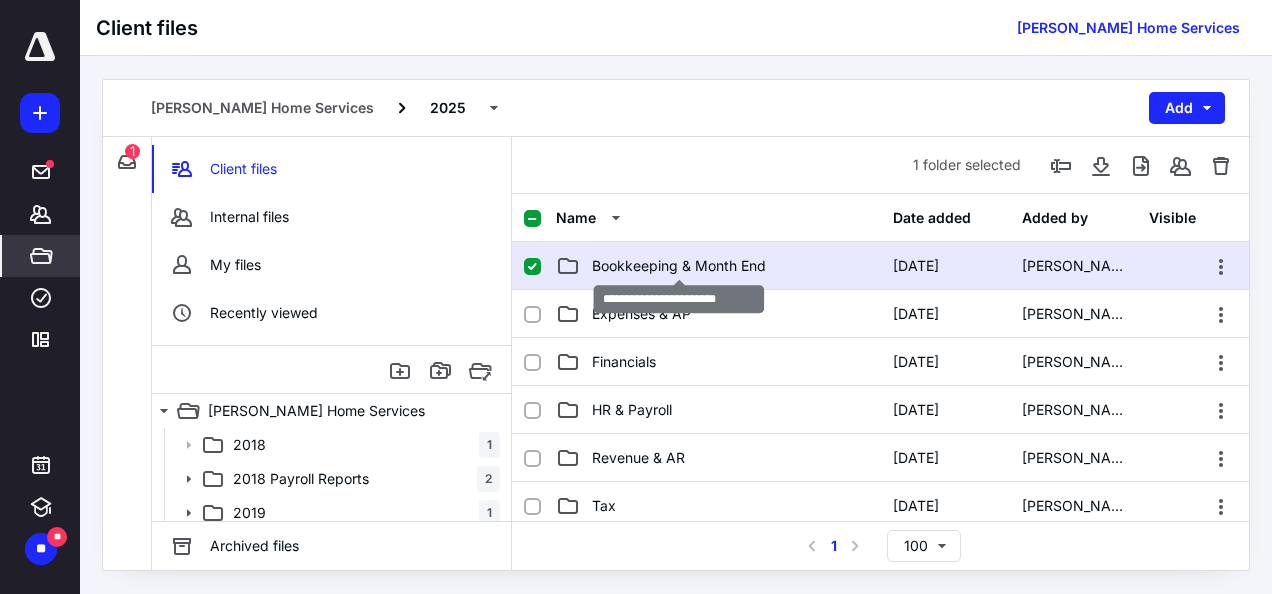 click on "Bookkeeping & Month End" at bounding box center (679, 266) 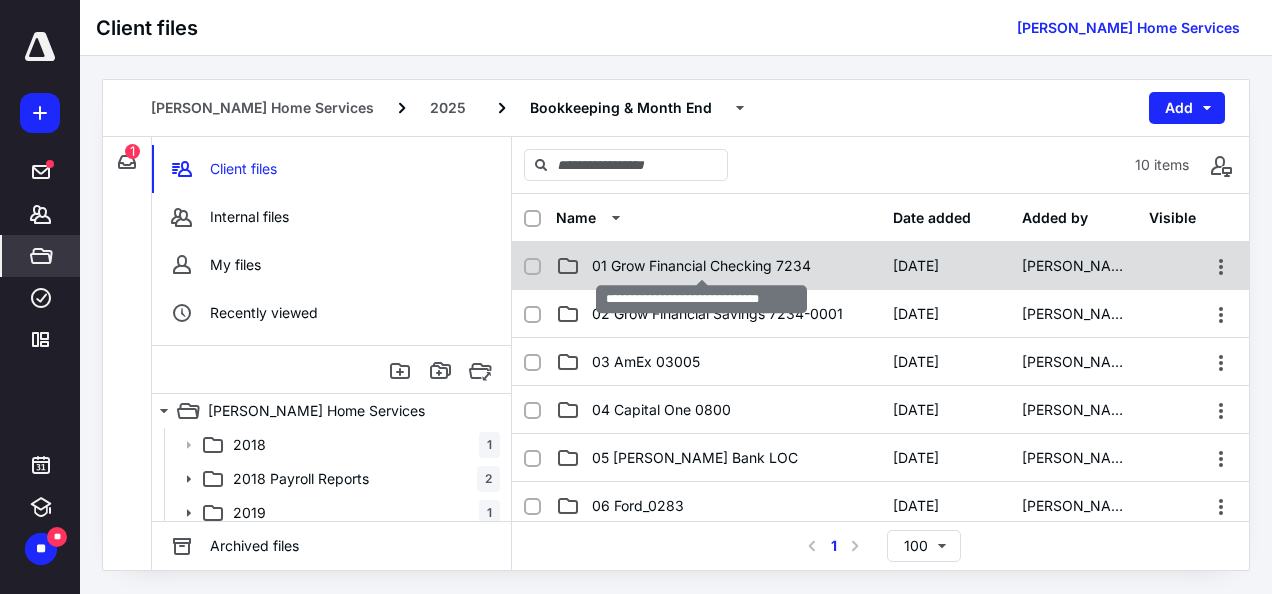 click on "01 Grow Financial Checking 7234" at bounding box center (701, 266) 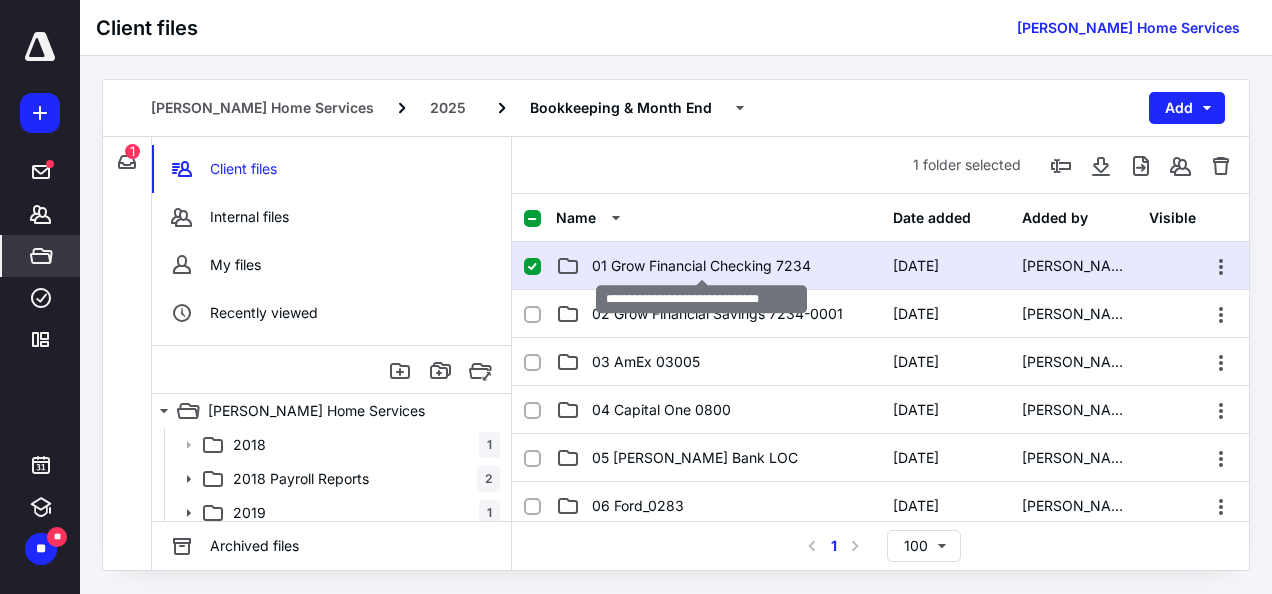 click on "01 Grow Financial Checking 7234" at bounding box center [701, 266] 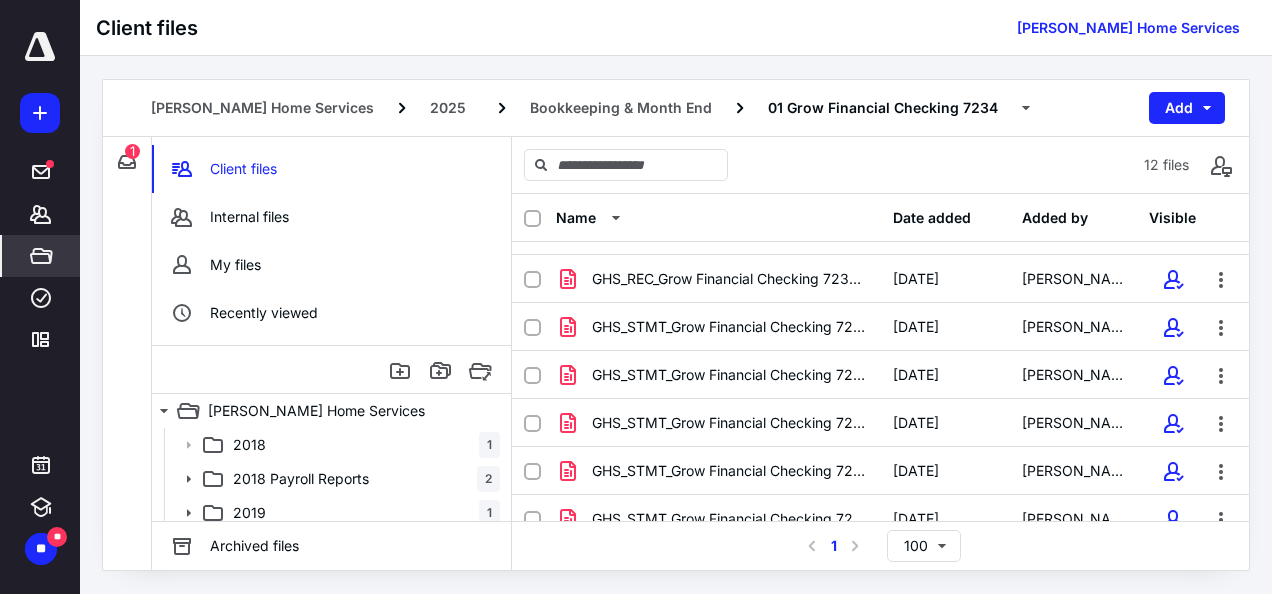 scroll, scrollTop: 291, scrollLeft: 0, axis: vertical 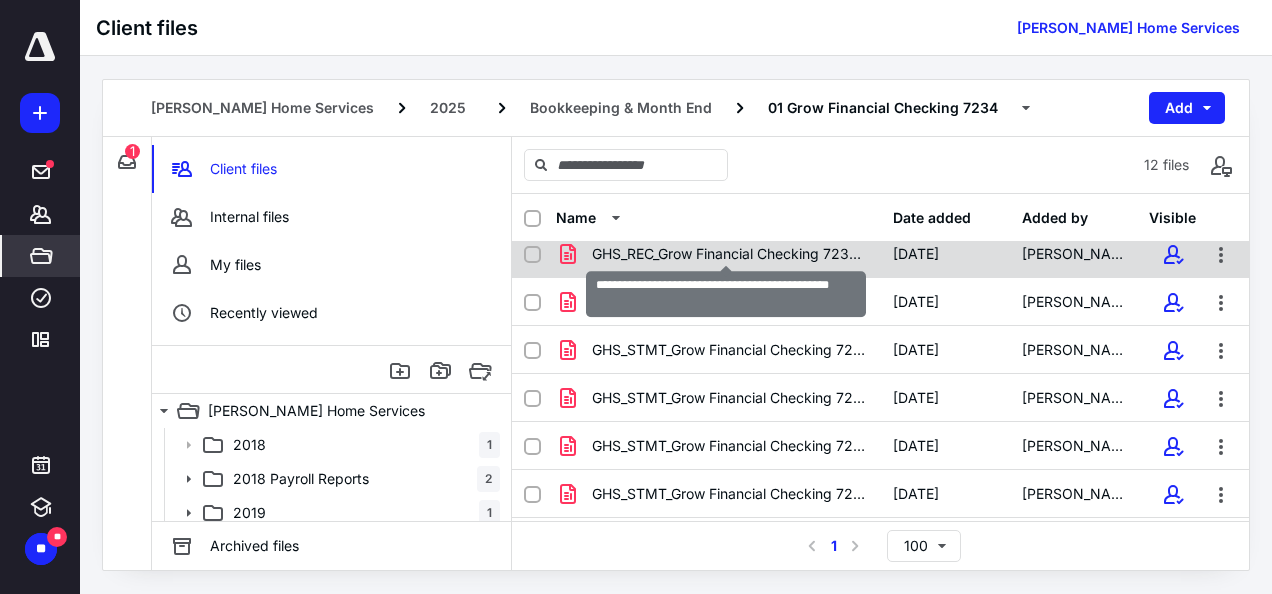 click on "GHS_REC_Grow Financial Checking 7234_250630.pdf" at bounding box center (730, 254) 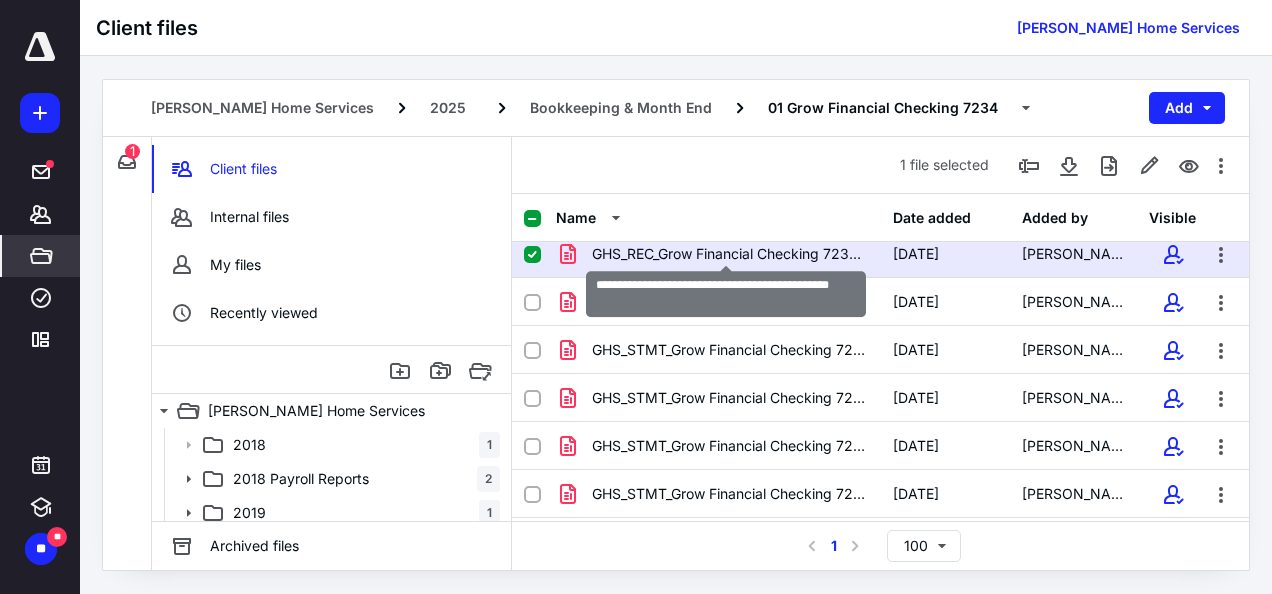 click on "GHS_REC_Grow Financial Checking 7234_250630.pdf" at bounding box center (730, 254) 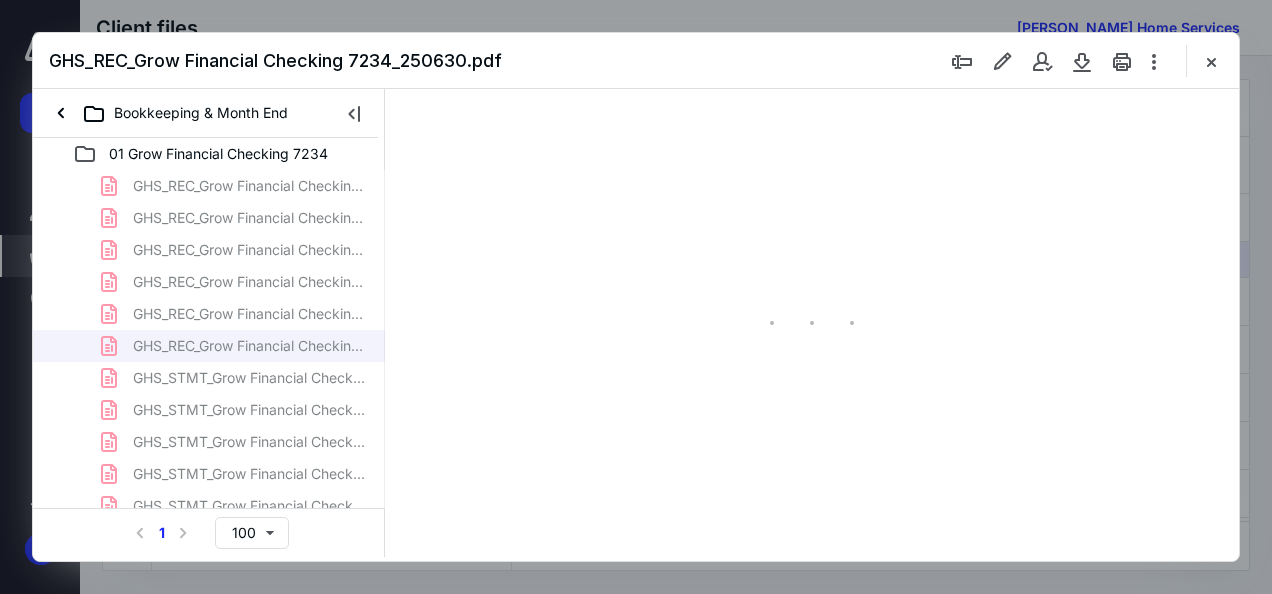 scroll, scrollTop: 0, scrollLeft: 0, axis: both 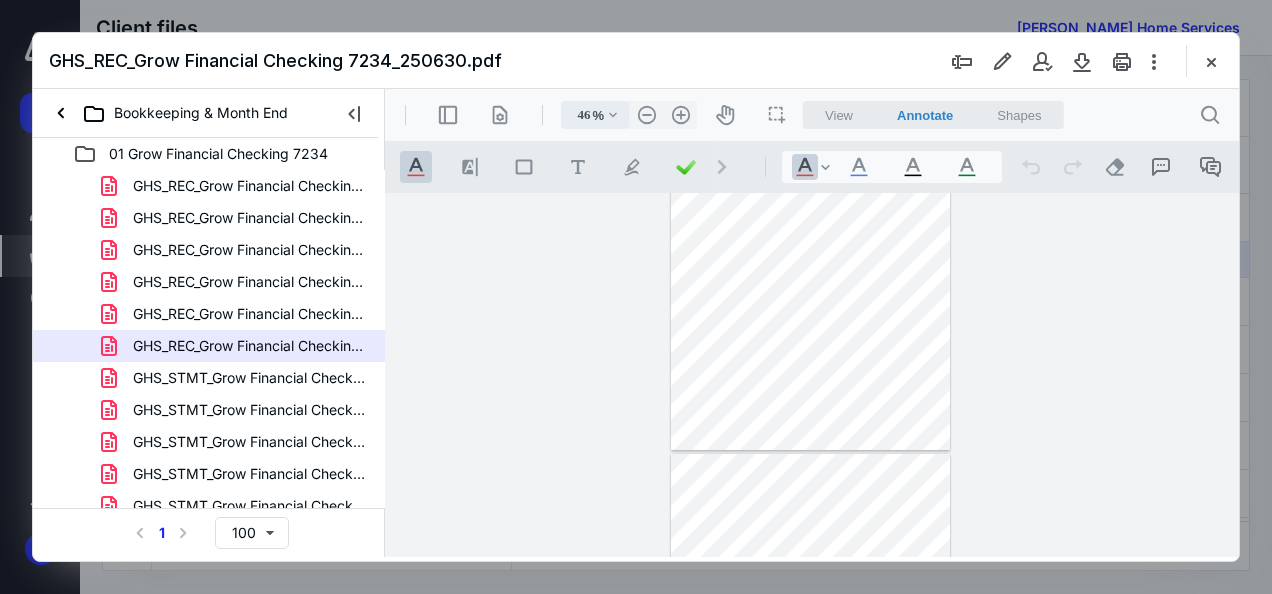 click on ".cls-1{fill:#abb0c4;} icon - chevron - down" at bounding box center (613, 115) 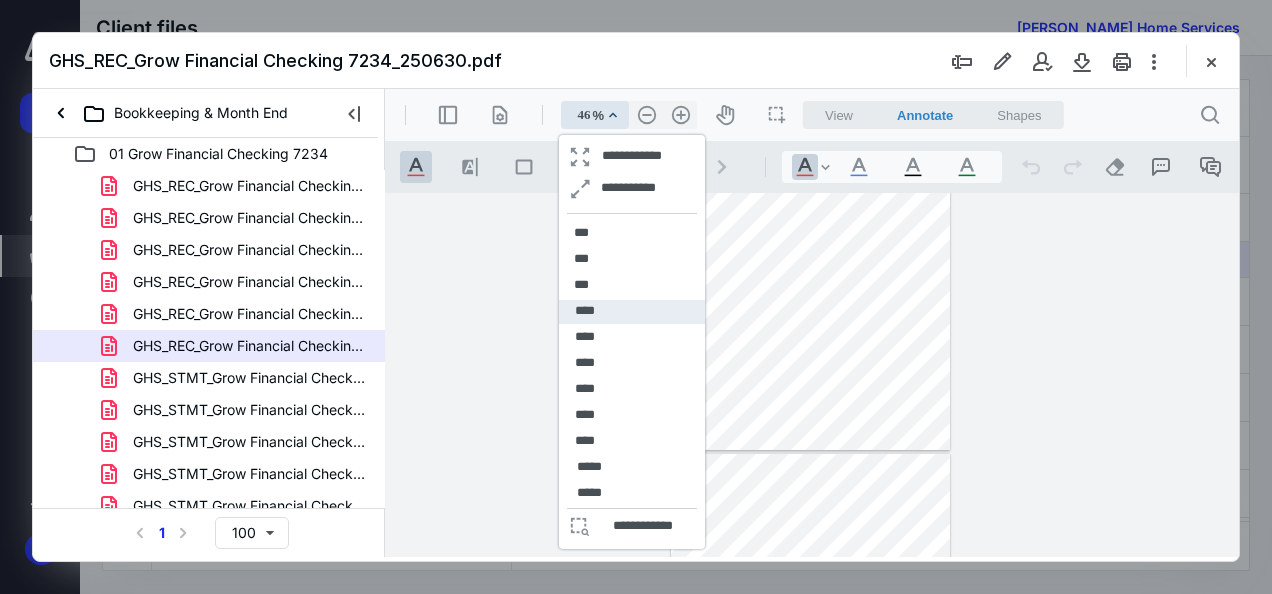click on "****" at bounding box center [585, 311] 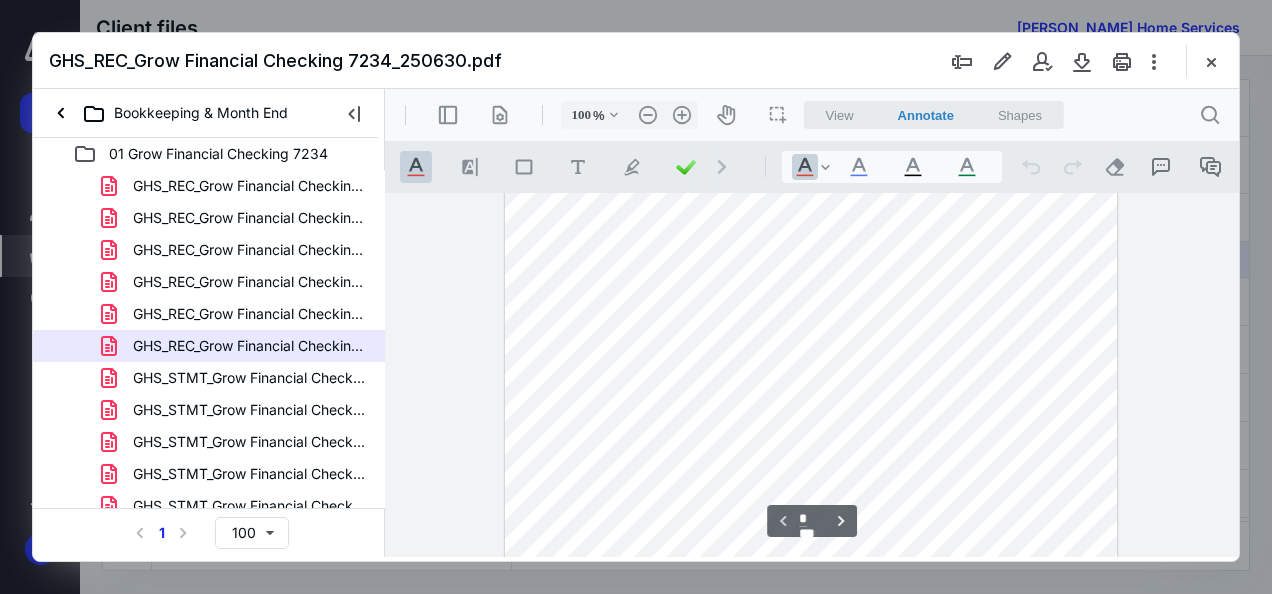 scroll, scrollTop: 388, scrollLeft: 0, axis: vertical 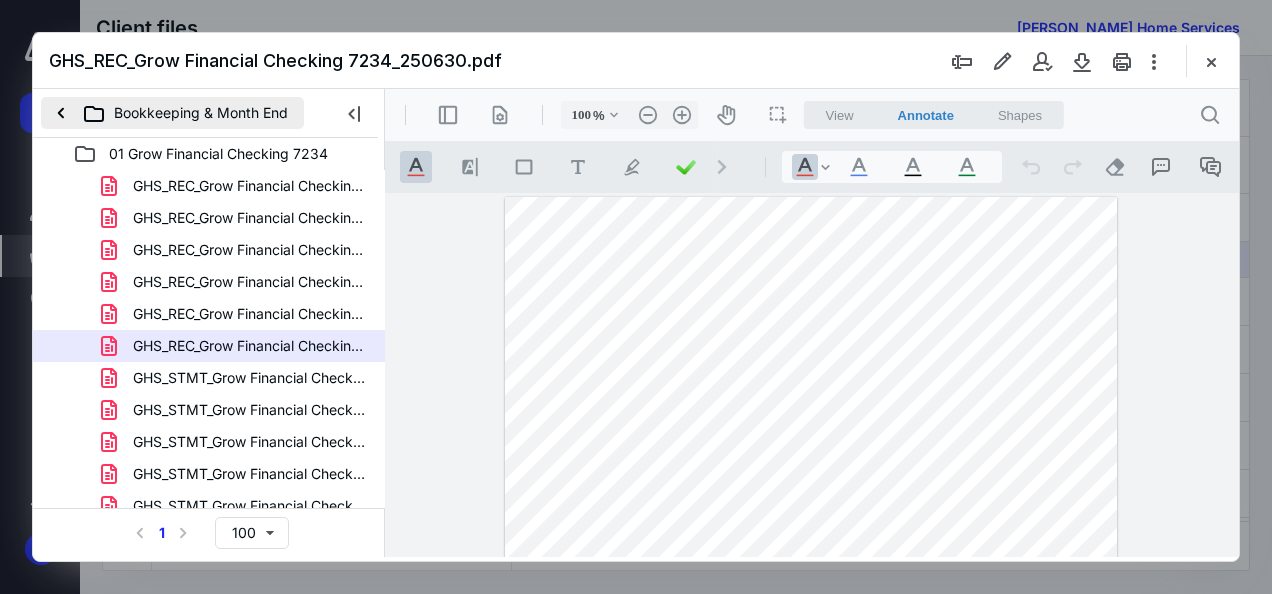 click on "Bookkeeping & Month End" at bounding box center [172, 113] 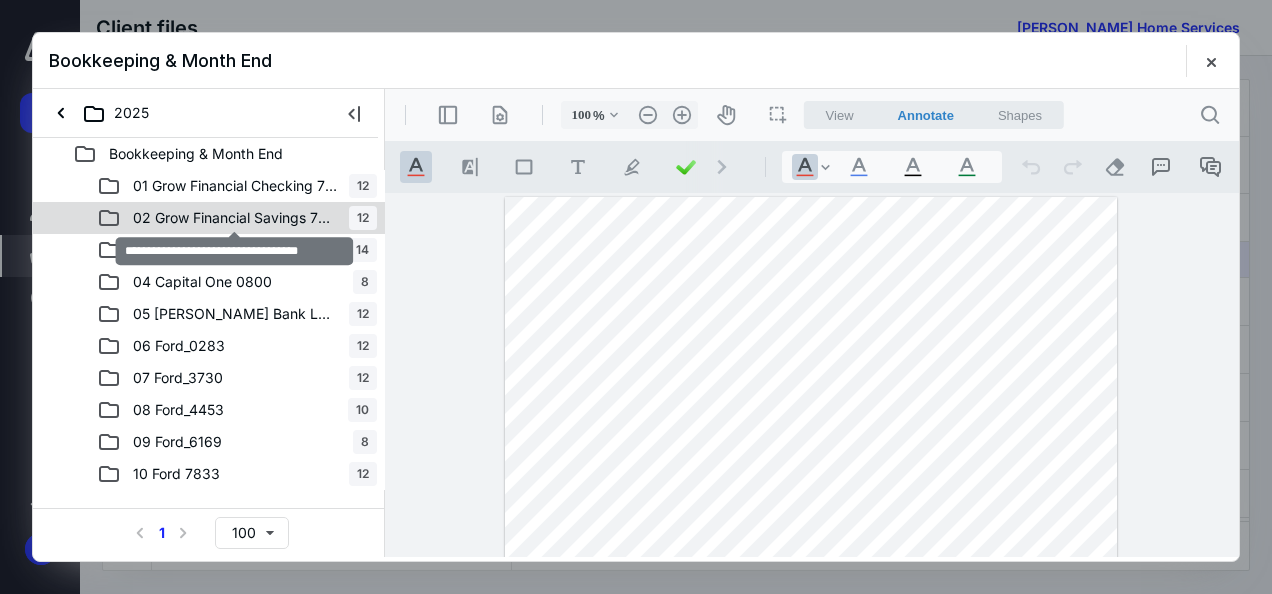 click on "02 Grow Financial Savings 7234-0001" at bounding box center [235, 218] 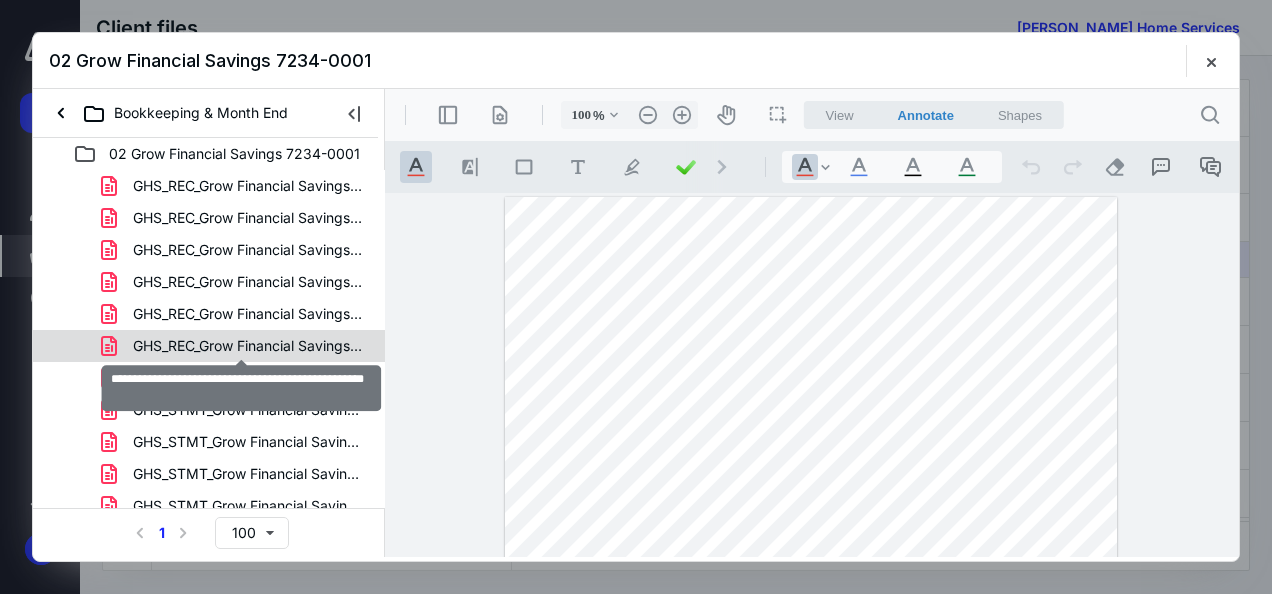 click on "GHS_REC_Grow Financial Savings 7234-0001_250630.pdf" at bounding box center [249, 346] 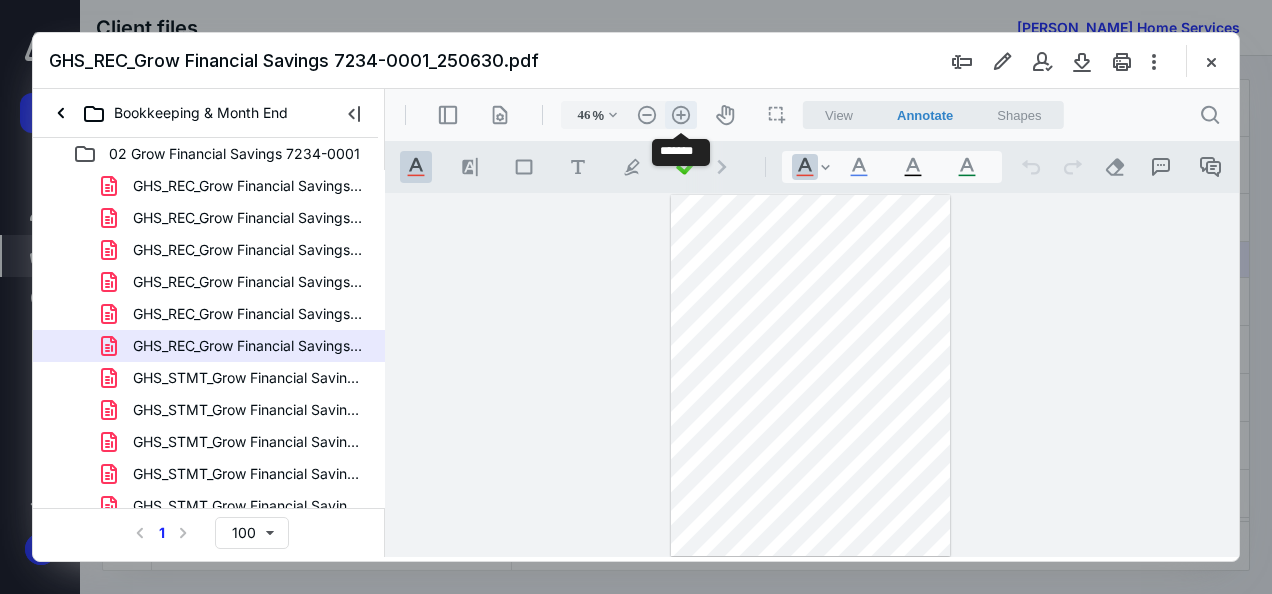 click on ".cls-1{fill:#abb0c4;} icon - header - zoom - in - line" at bounding box center (681, 115) 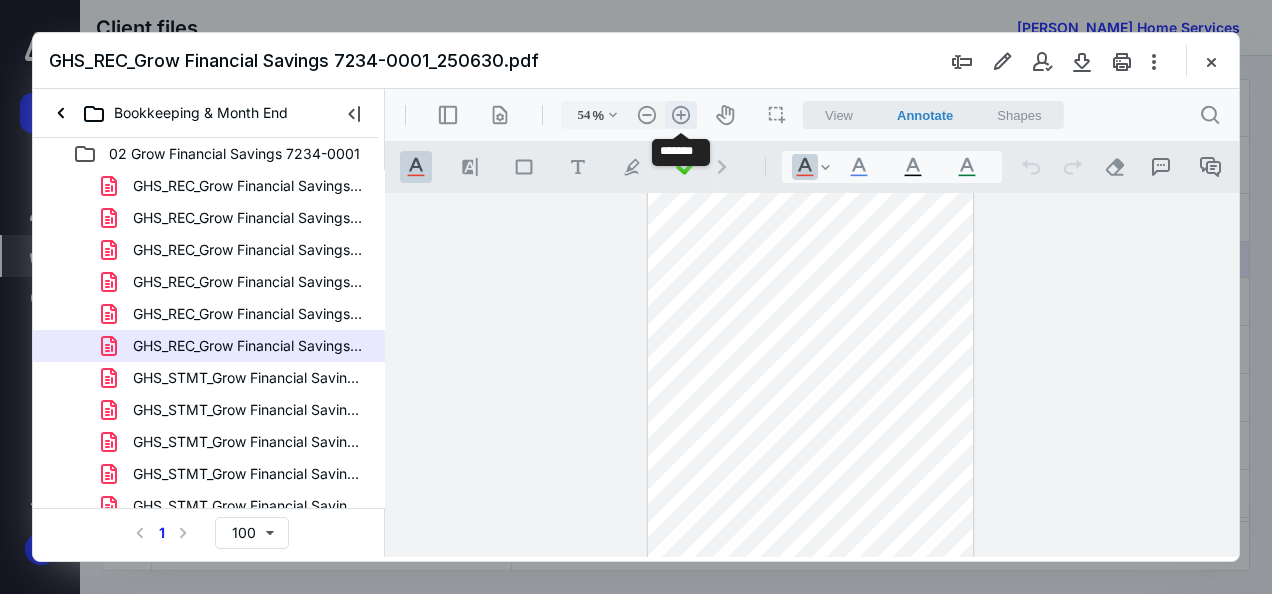 click on ".cls-1{fill:#abb0c4;} icon - header - zoom - in - line" at bounding box center (681, 115) 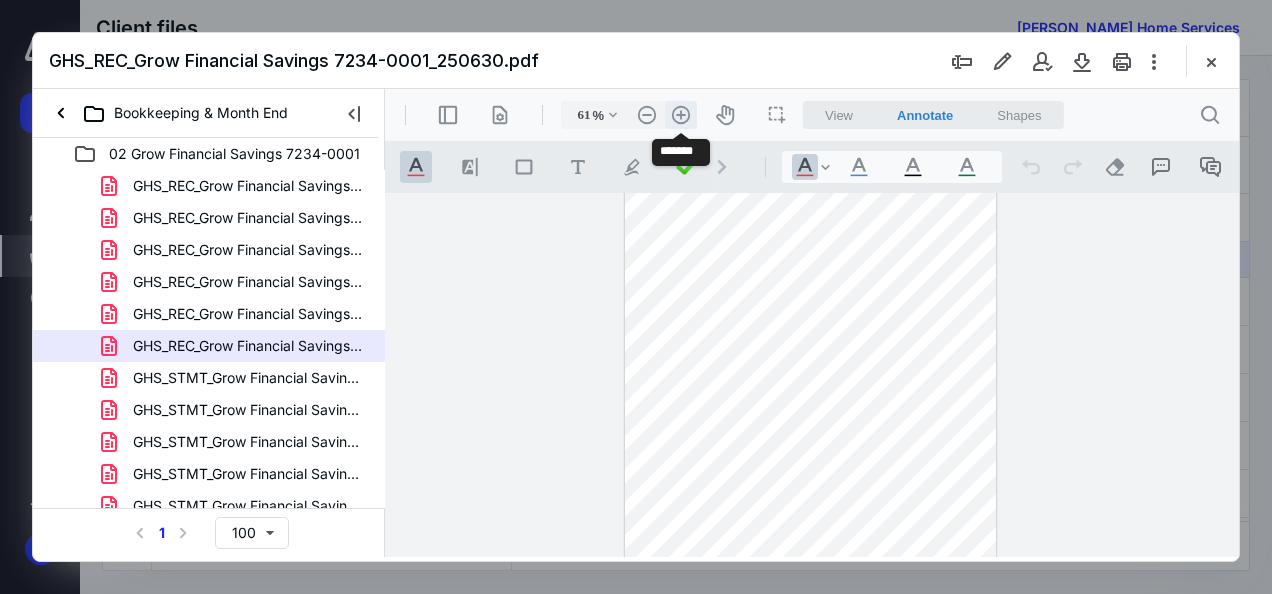click on ".cls-1{fill:#abb0c4;} icon - header - zoom - in - line" at bounding box center [681, 115] 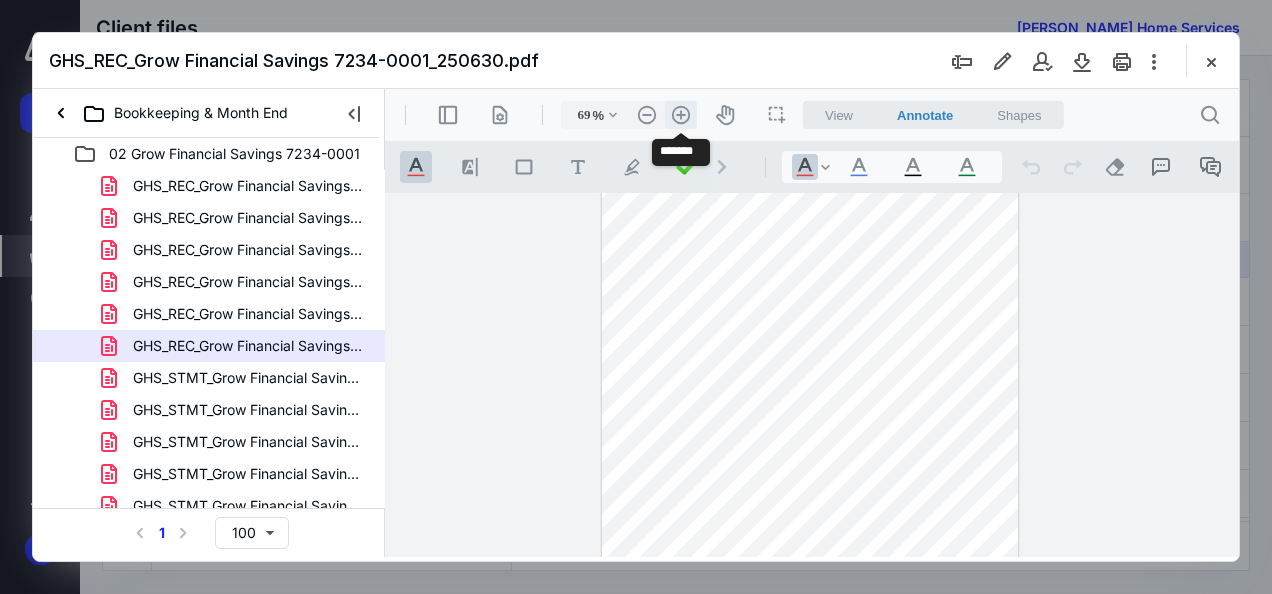 click on ".cls-1{fill:#abb0c4;} icon - header - zoom - in - line" at bounding box center (681, 115) 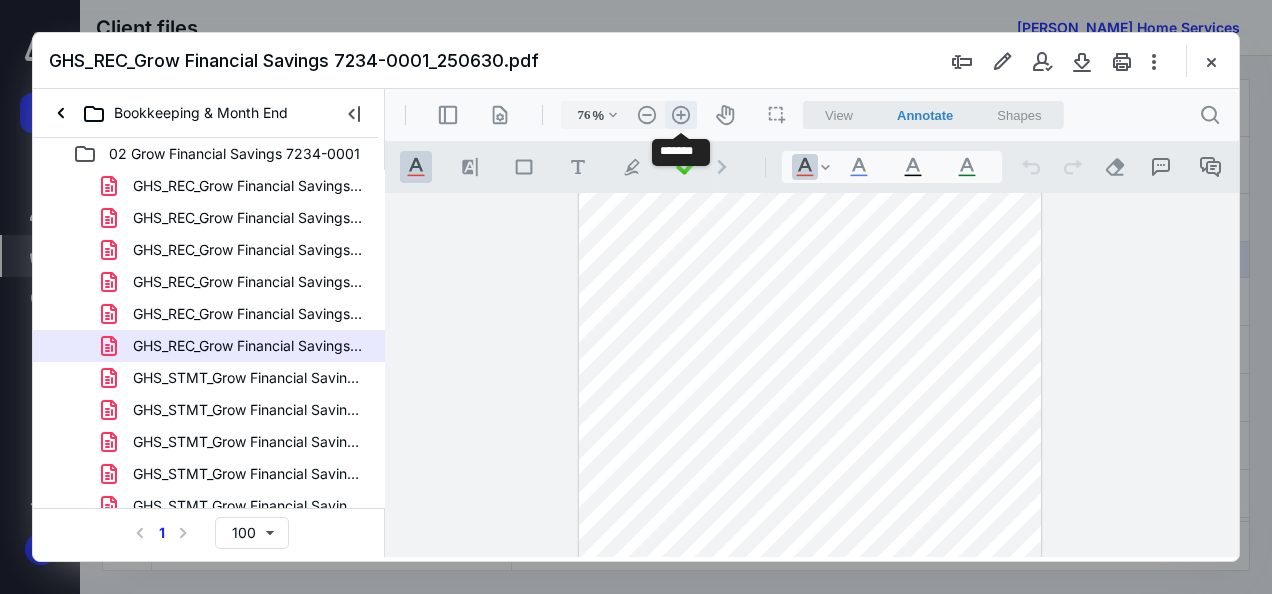 click on ".cls-1{fill:#abb0c4;} icon - header - zoom - in - line" at bounding box center (681, 115) 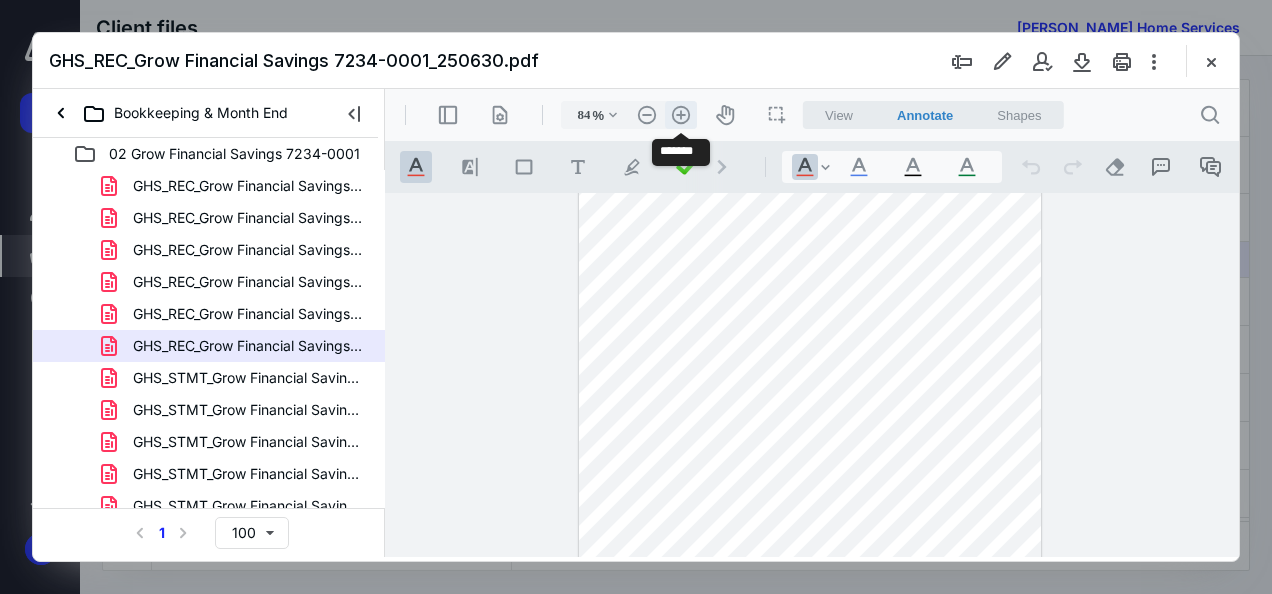 scroll, scrollTop: 106, scrollLeft: 0, axis: vertical 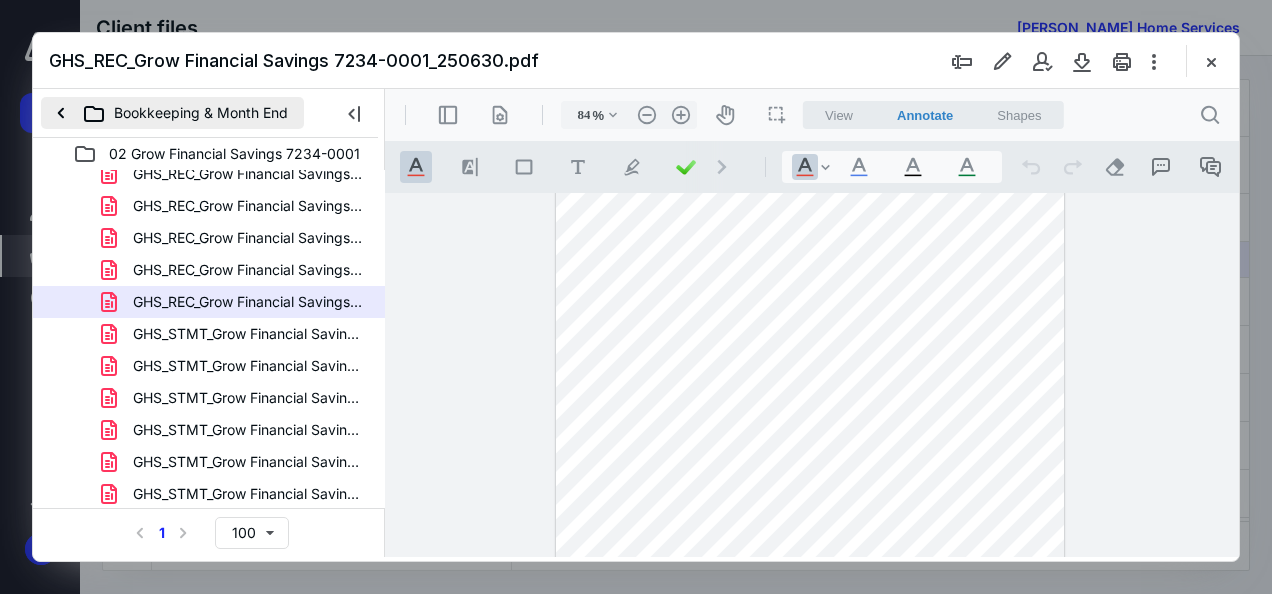 click on "Bookkeeping & Month End" at bounding box center [172, 113] 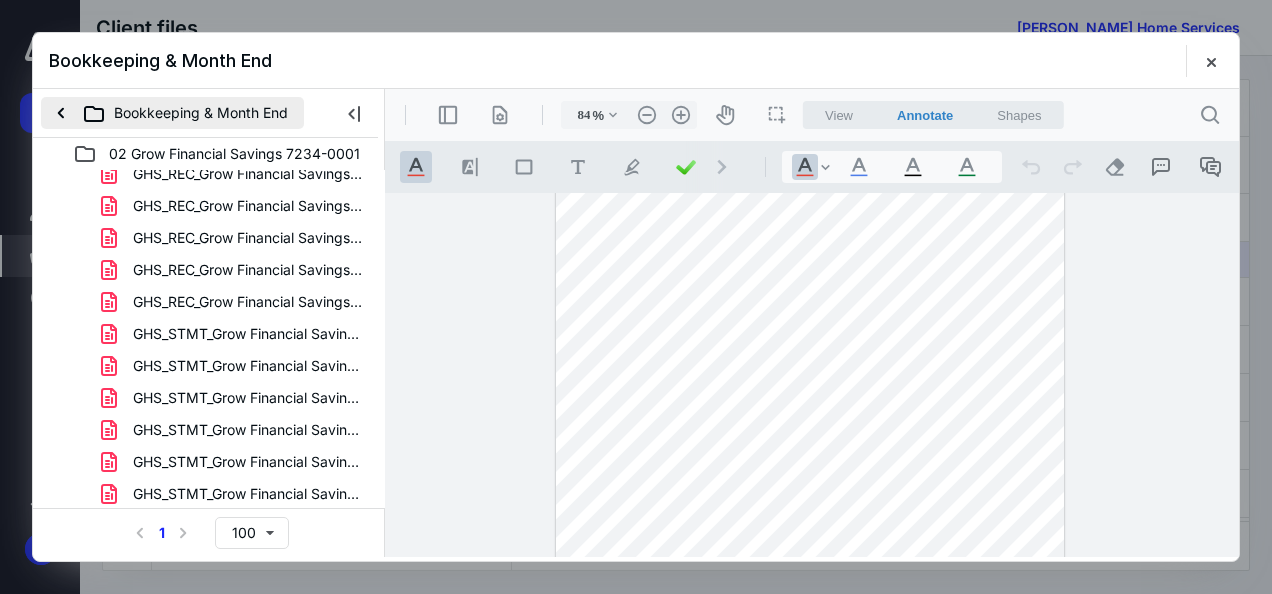 scroll, scrollTop: 0, scrollLeft: 0, axis: both 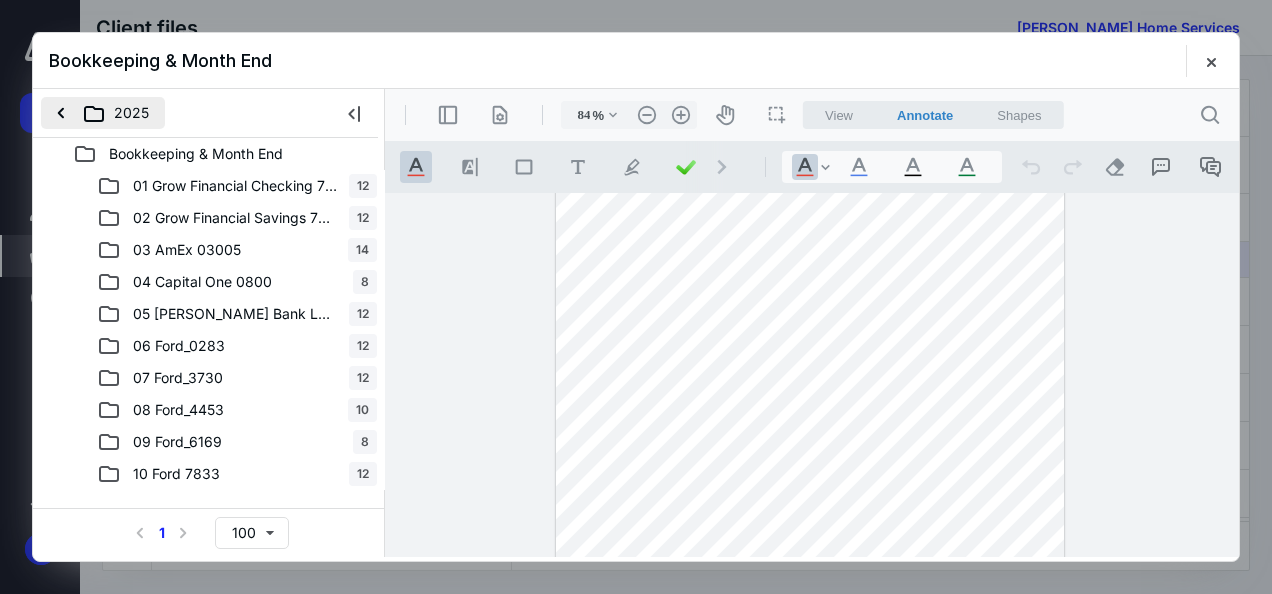 click on "2025" at bounding box center [103, 113] 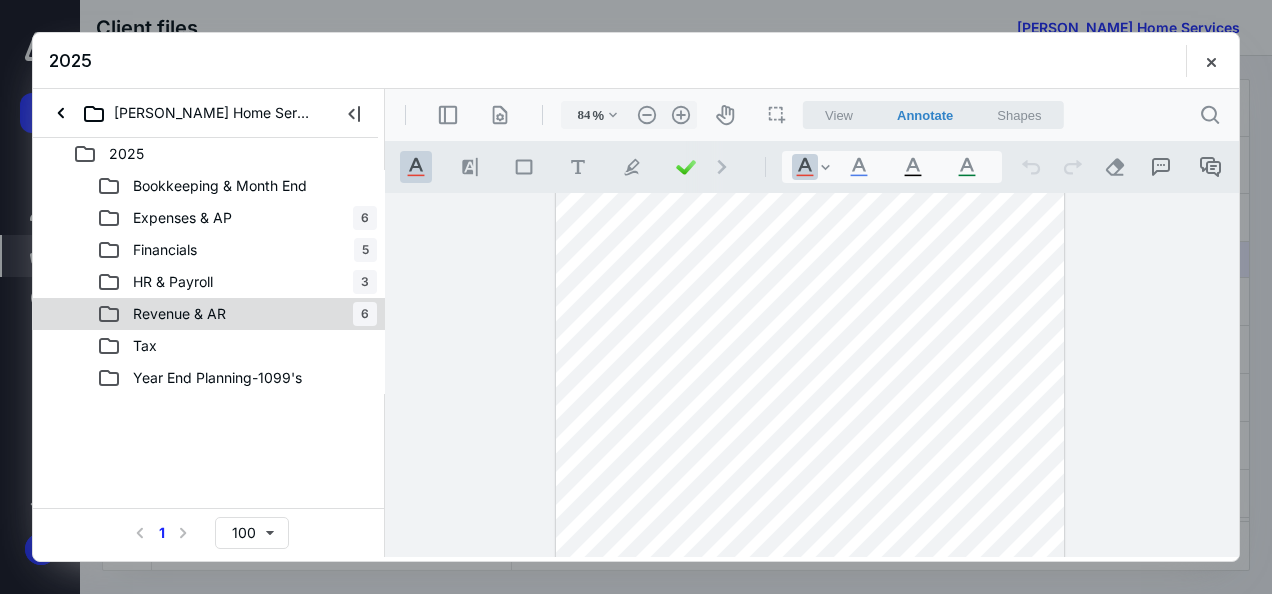click on "Revenue & AR" at bounding box center (179, 314) 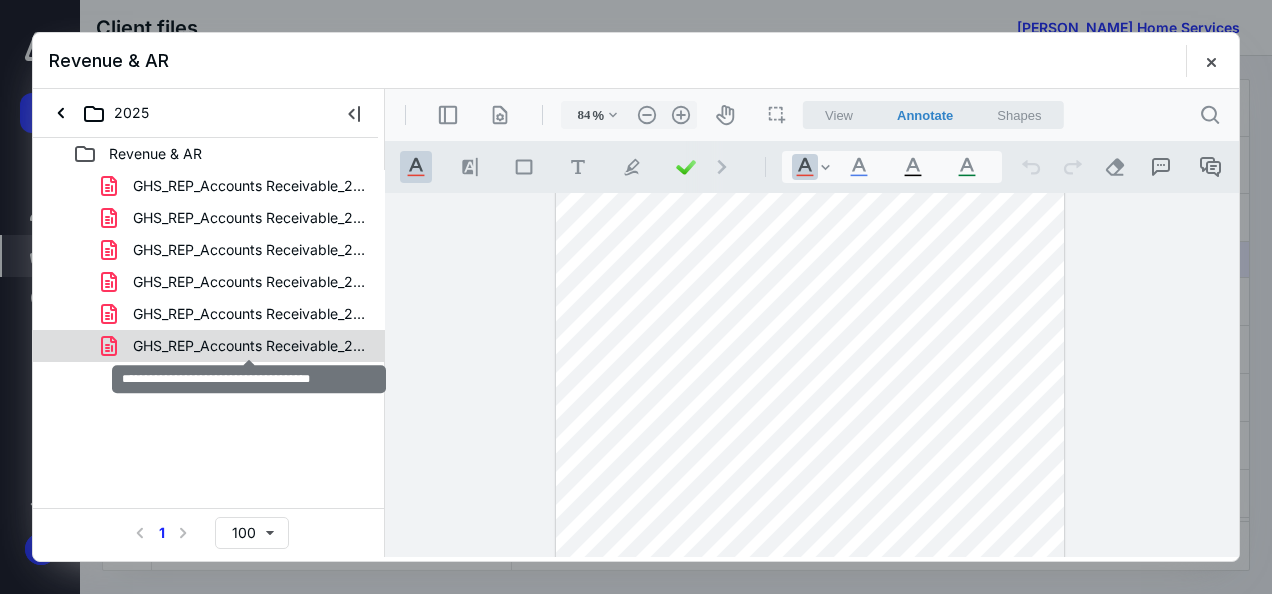 click on "GHS_REP_Accounts Receivable_250630.pdf" at bounding box center (249, 346) 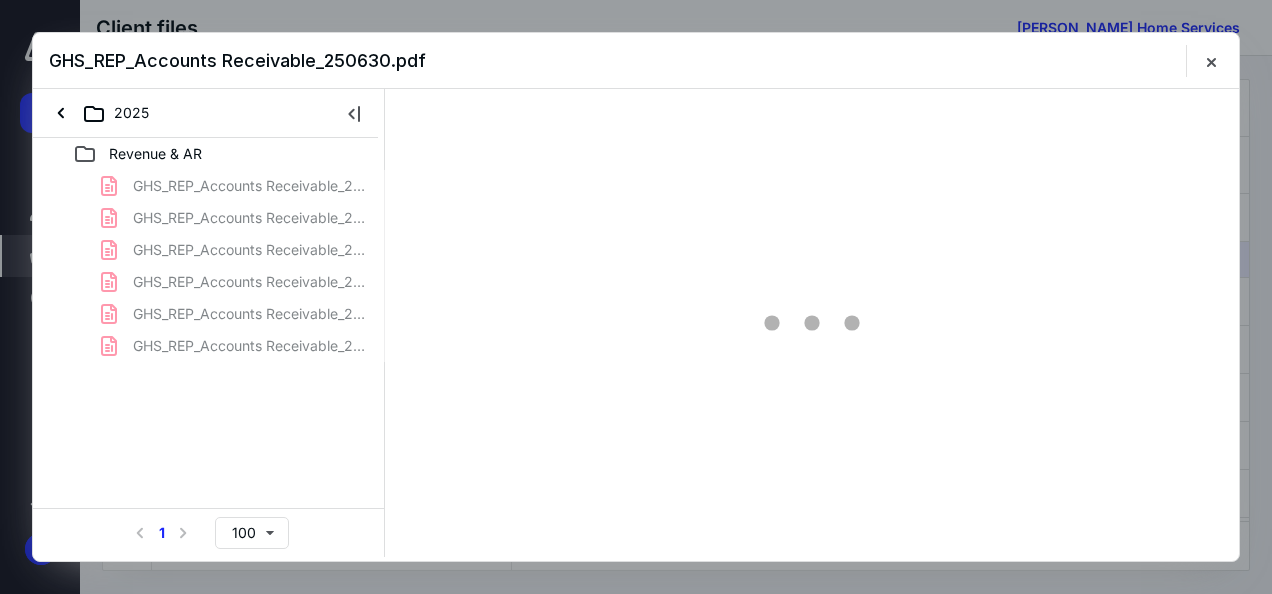 click on "GHS_REP_Accounts Receivable_250131.pdf GHS_REP_Accounts Receivable_250228.pdf GHS_REP_Accounts Receivable_250331.pdf GHS_REP_Accounts Receivable_250430.pdf GHS_REP_Accounts Receivable_250531.pdf GHS_REP_Accounts Receivable_250630.pdf" at bounding box center (209, 266) 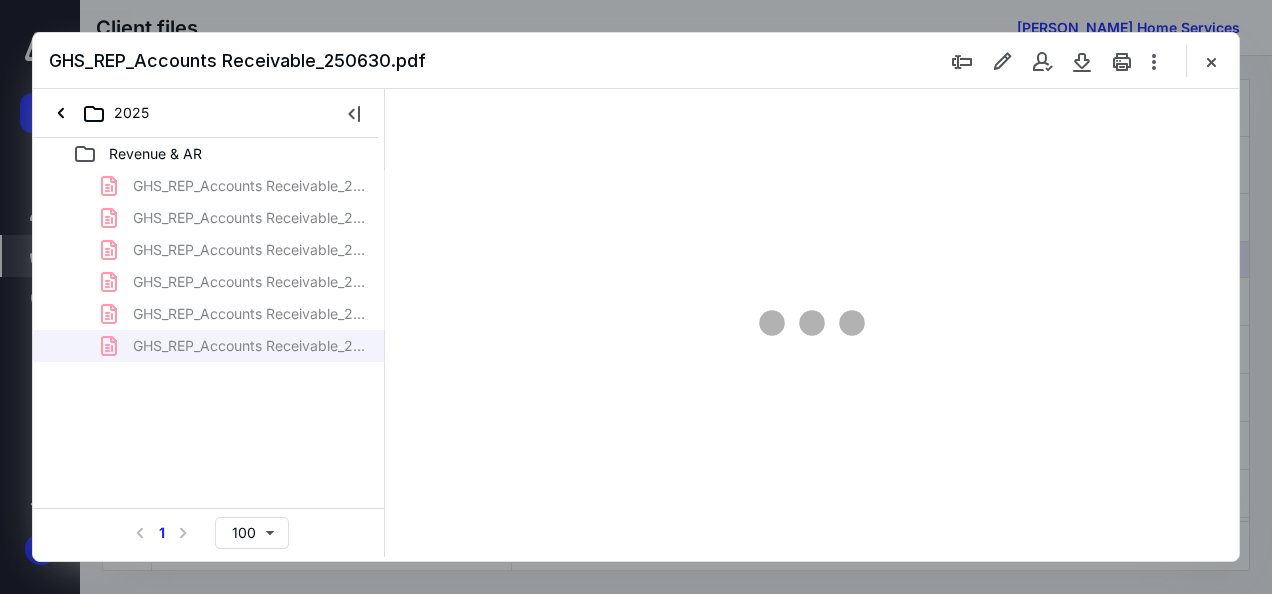 scroll, scrollTop: 0, scrollLeft: 0, axis: both 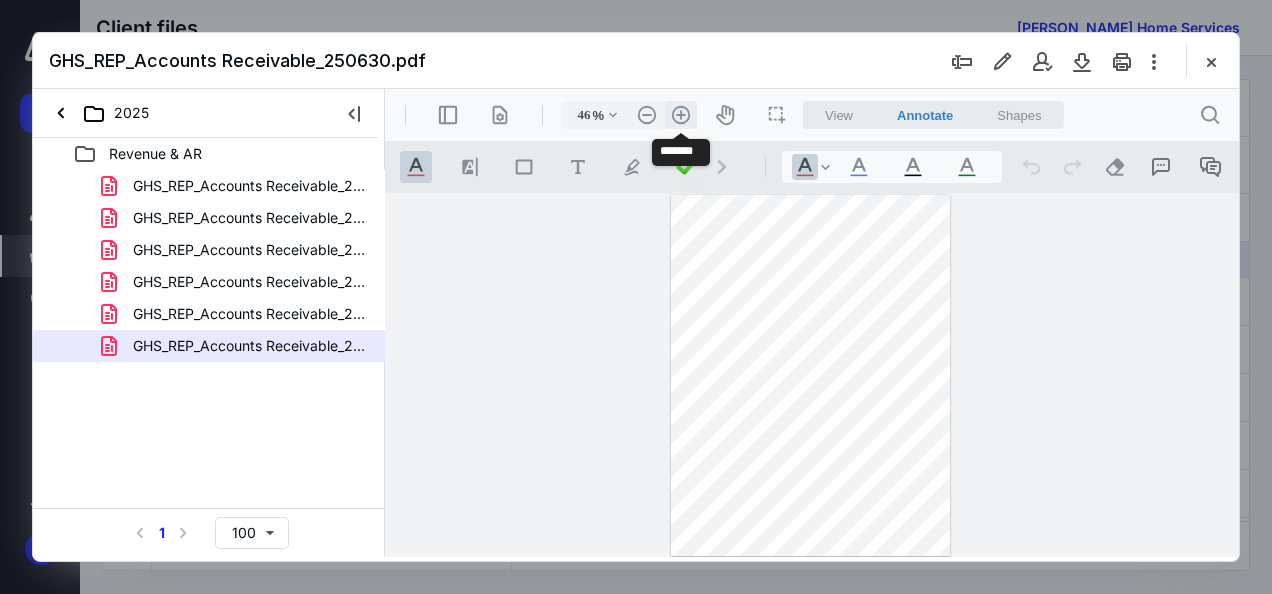 click on ".cls-1{fill:#abb0c4;} icon - header - zoom - in - line" at bounding box center (681, 115) 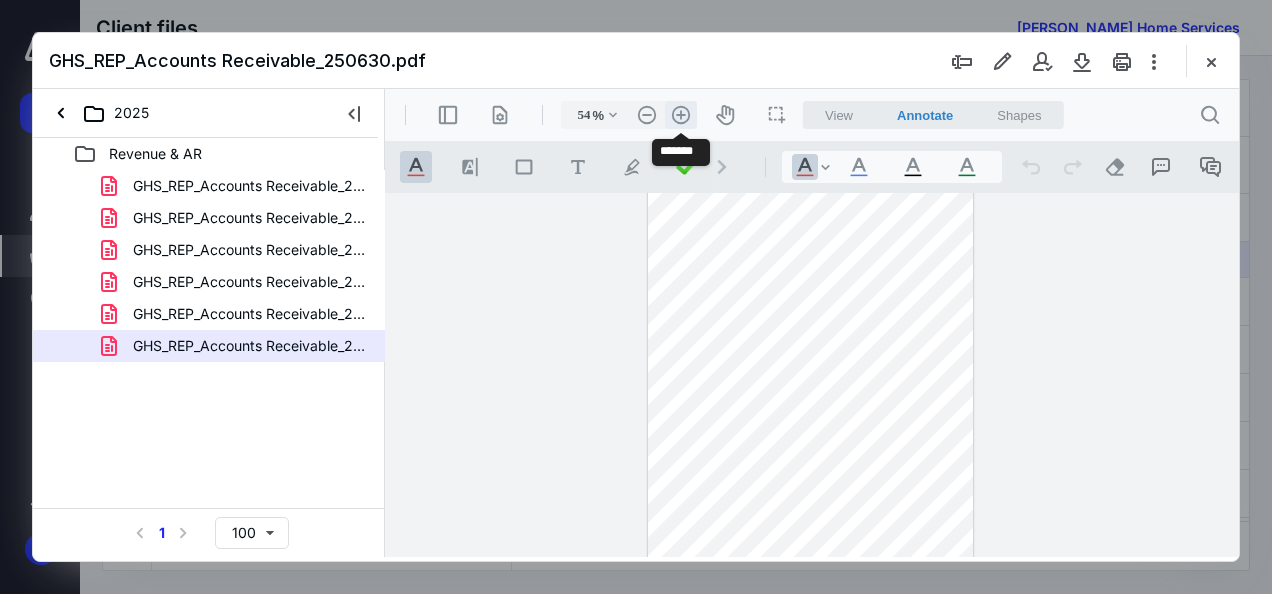 click on ".cls-1{fill:#abb0c4;} icon - header - zoom - in - line" at bounding box center [681, 115] 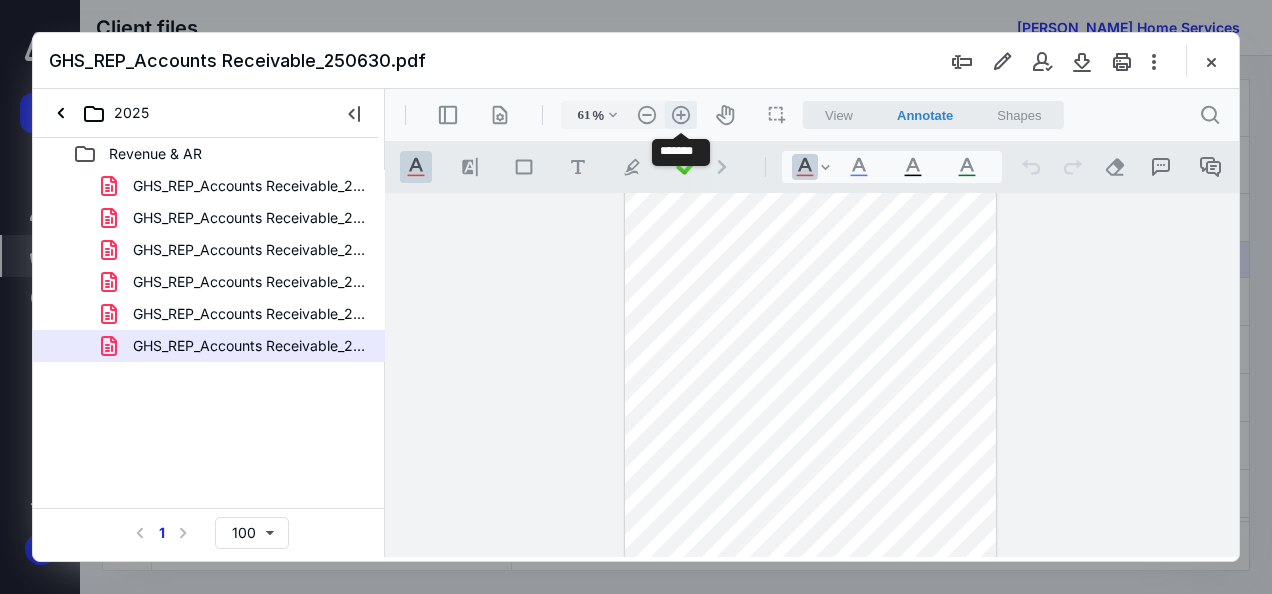 click on ".cls-1{fill:#abb0c4;} icon - header - zoom - in - line" at bounding box center (681, 115) 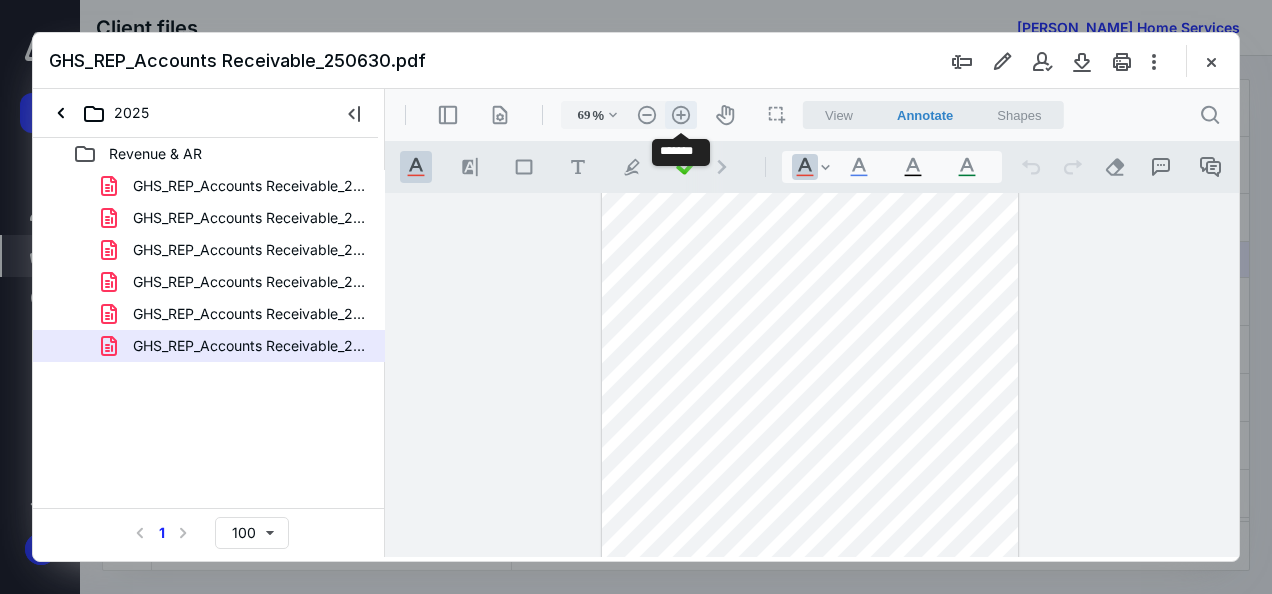 click on ".cls-1{fill:#abb0c4;} icon - header - zoom - in - line" at bounding box center [681, 115] 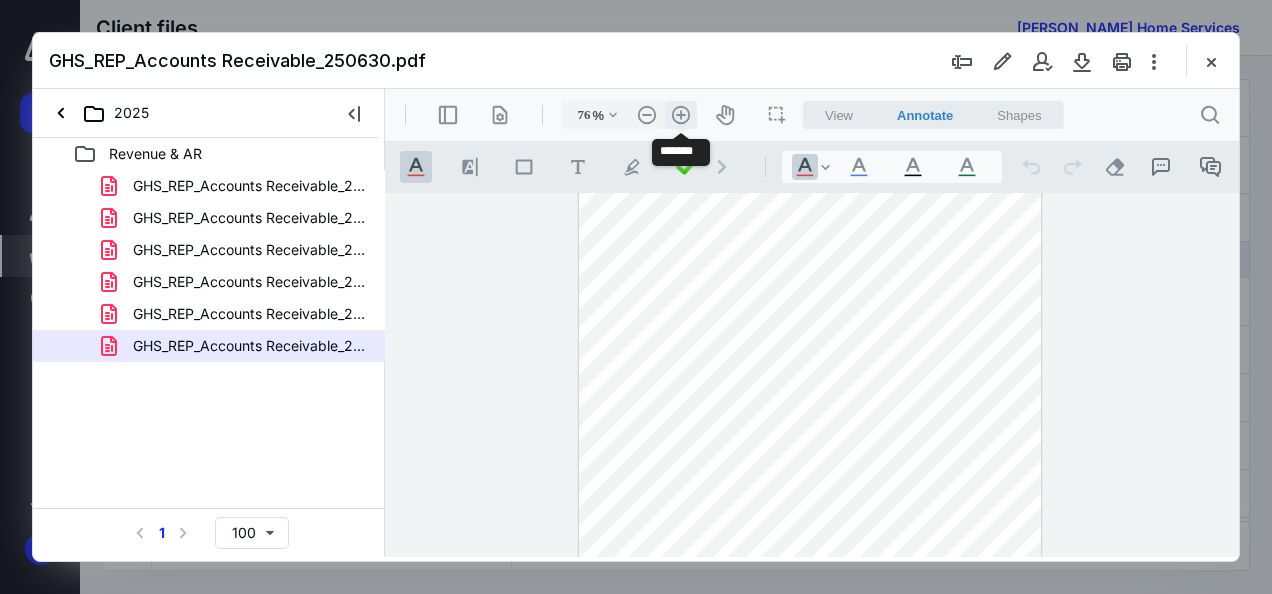 click on ".cls-1{fill:#abb0c4;} icon - header - zoom - in - line" at bounding box center [681, 115] 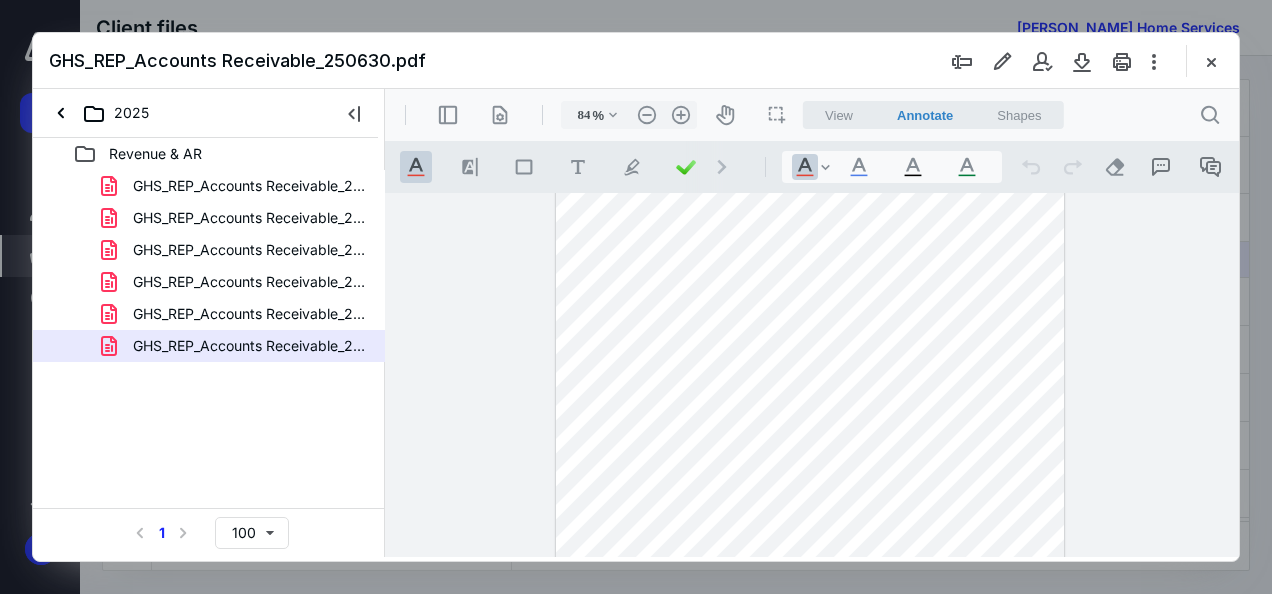 scroll, scrollTop: 0, scrollLeft: 0, axis: both 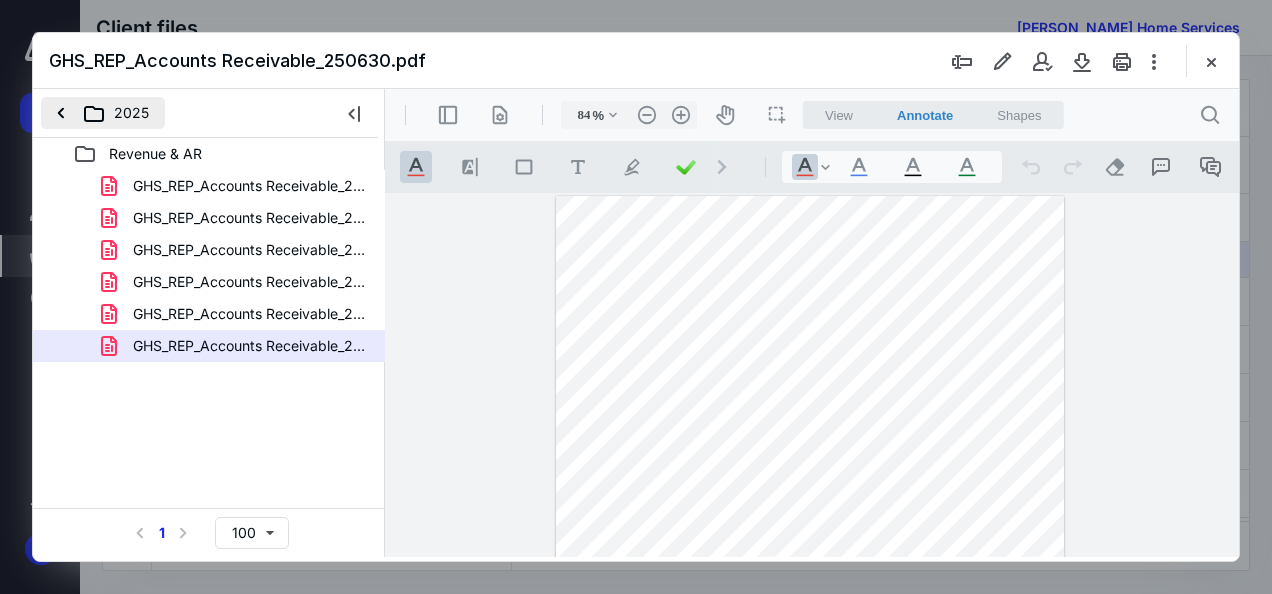 click on "2025" at bounding box center (103, 113) 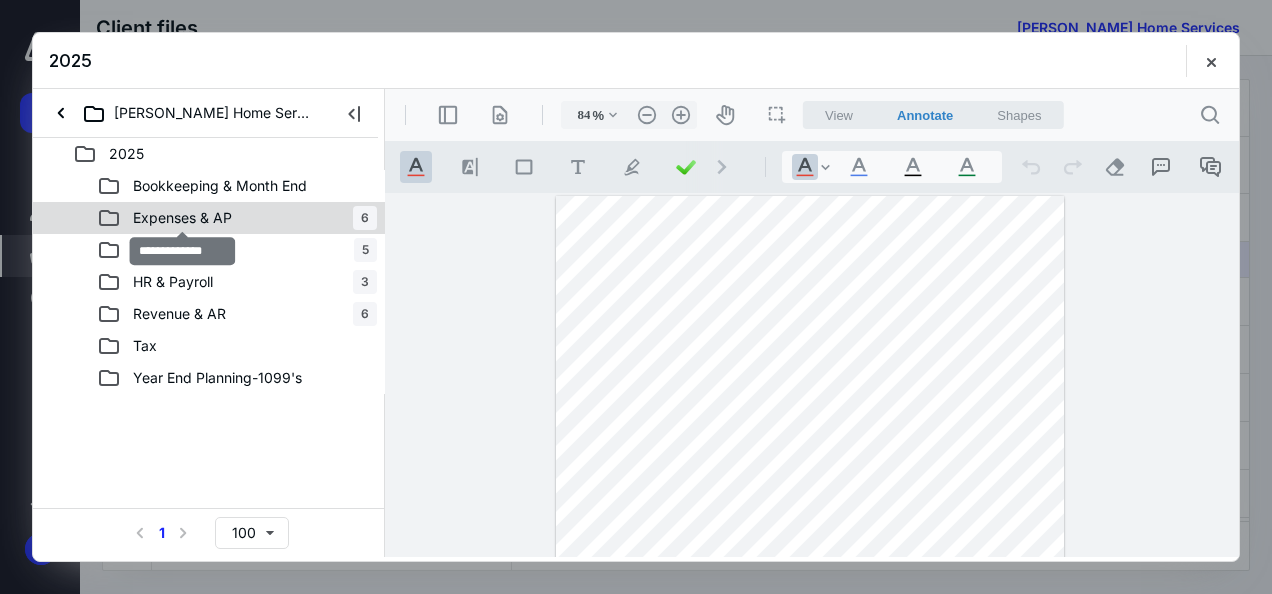click on "Expenses & AP" at bounding box center [182, 218] 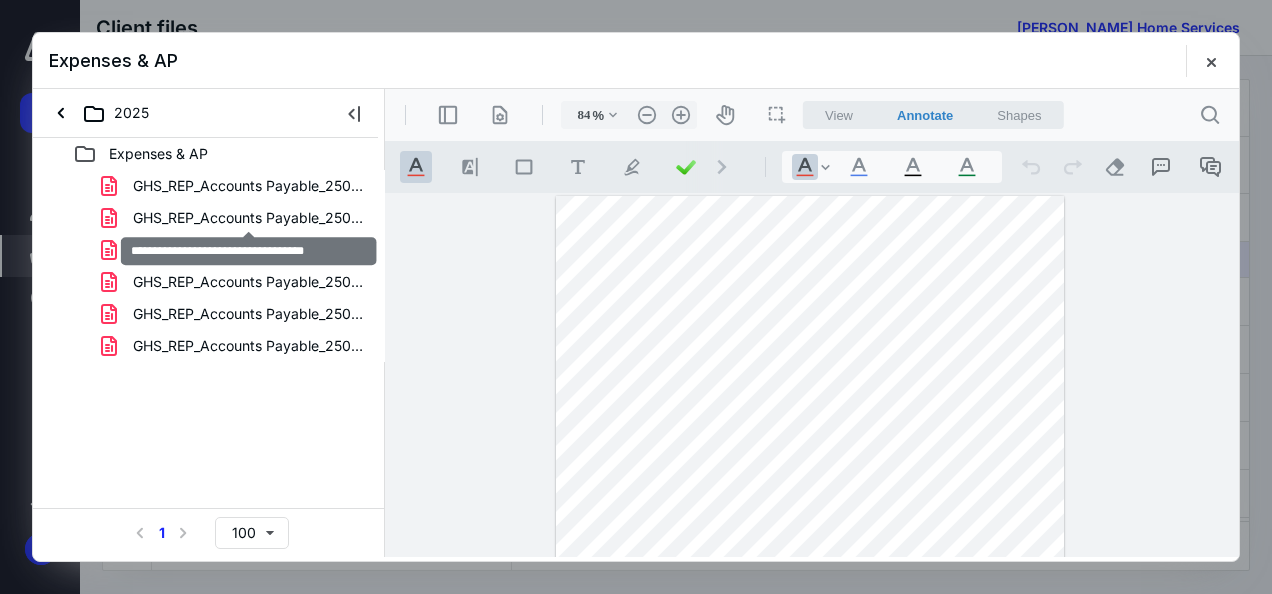drag, startPoint x: 218, startPoint y: 208, endPoint x: 292, endPoint y: 346, distance: 156.58864 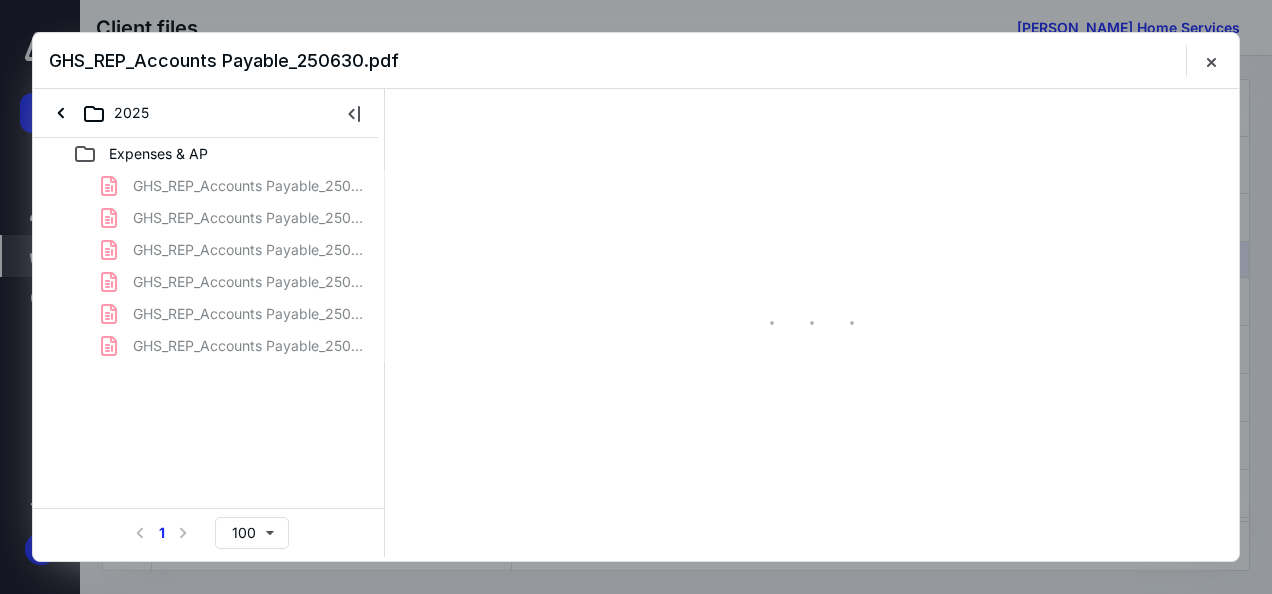 click on "GHS_REP_Accounts Payable_250131.pdf GHS_REP_Accounts Payable_250228.pdf GHS_REP_Accounts Payable_250331.pdf GHS_REP_Accounts Payable_250430.pdf GHS_REP_Accounts Payable_250531.pdf GHS_REP_Accounts Payable_250630.pdf" at bounding box center [209, 266] 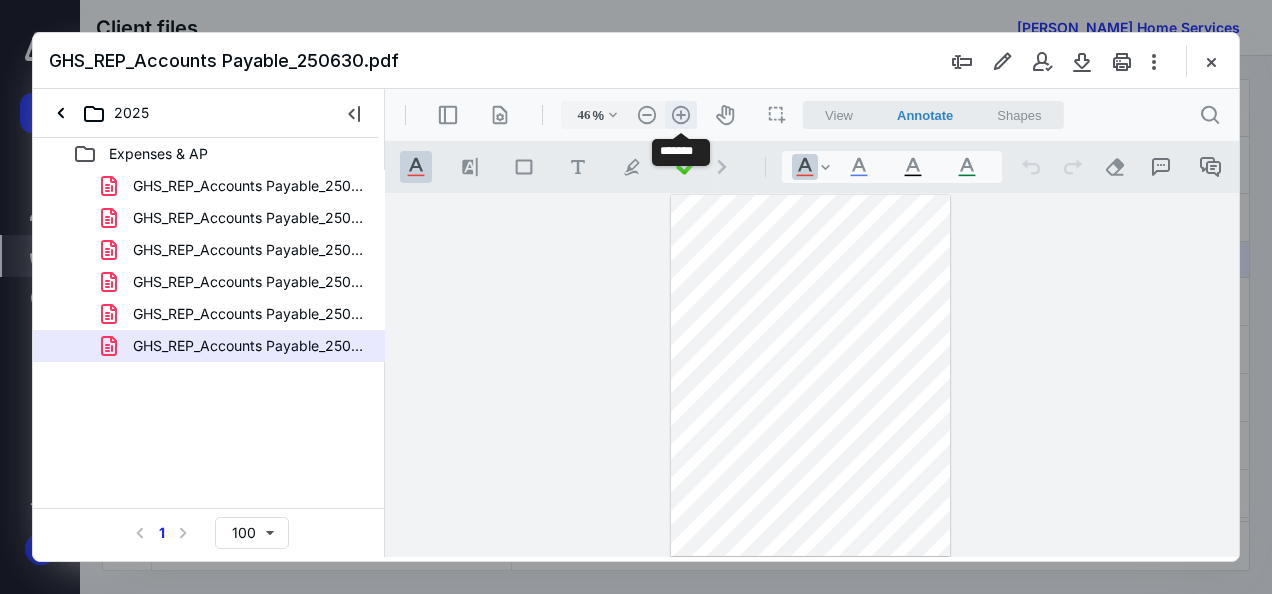 click on ".cls-1{fill:#abb0c4;} icon - header - zoom - in - line" at bounding box center [681, 115] 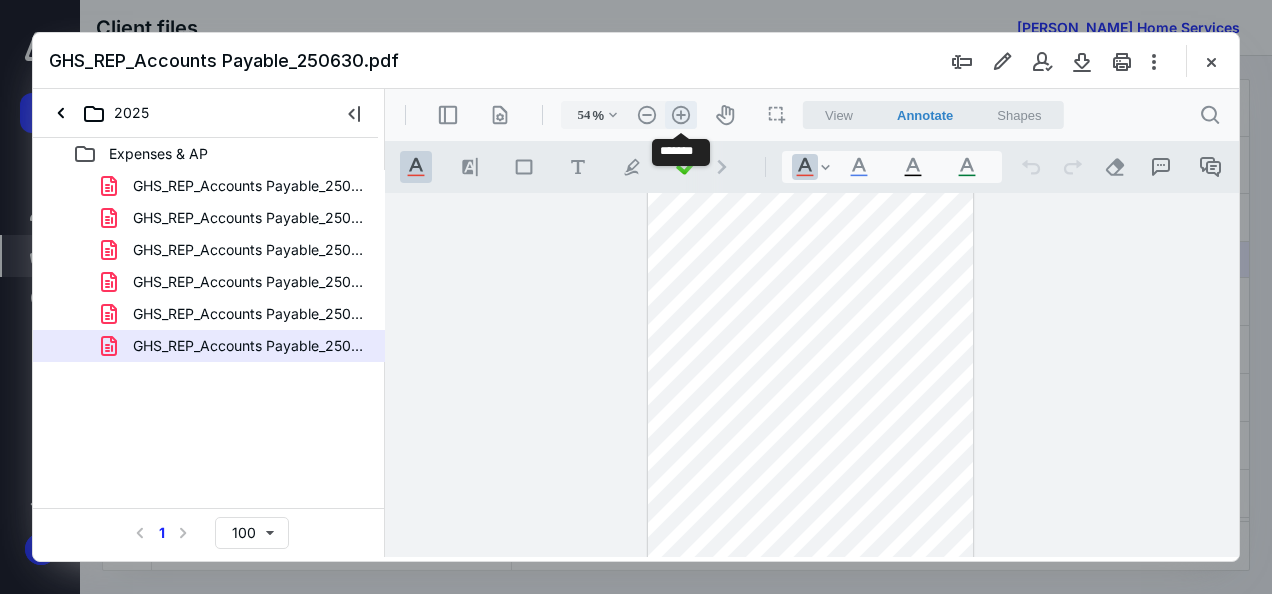 click on ".cls-1{fill:#abb0c4;} icon - header - zoom - in - line" at bounding box center [681, 115] 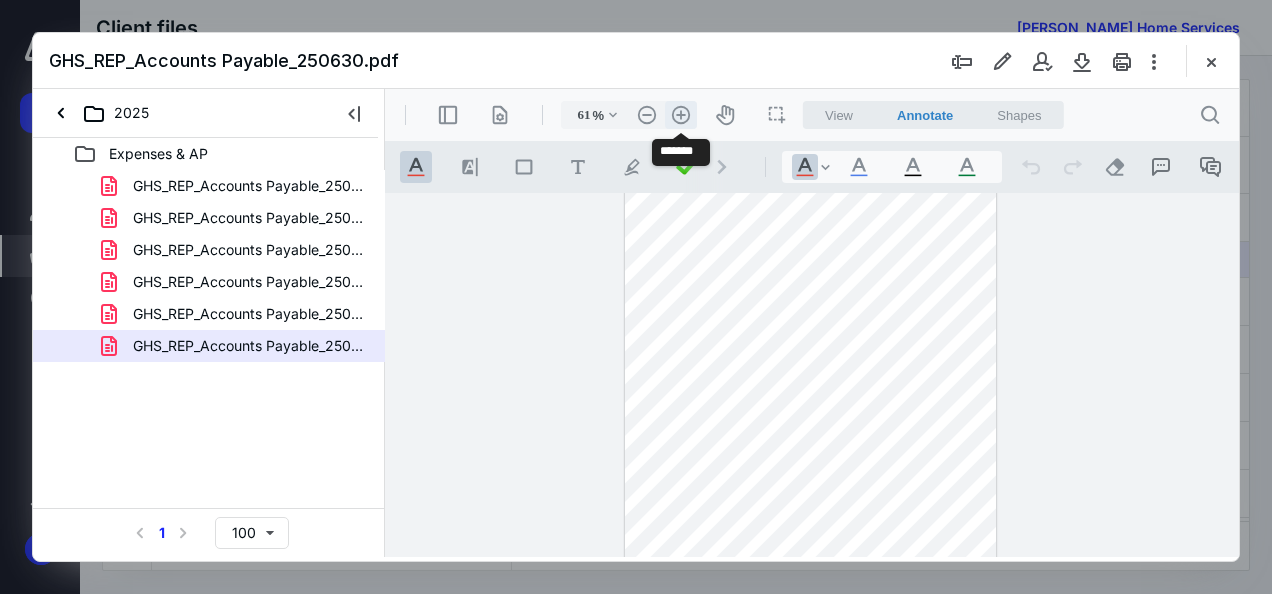 click on ".cls-1{fill:#abb0c4;} icon - header - zoom - in - line" at bounding box center (681, 115) 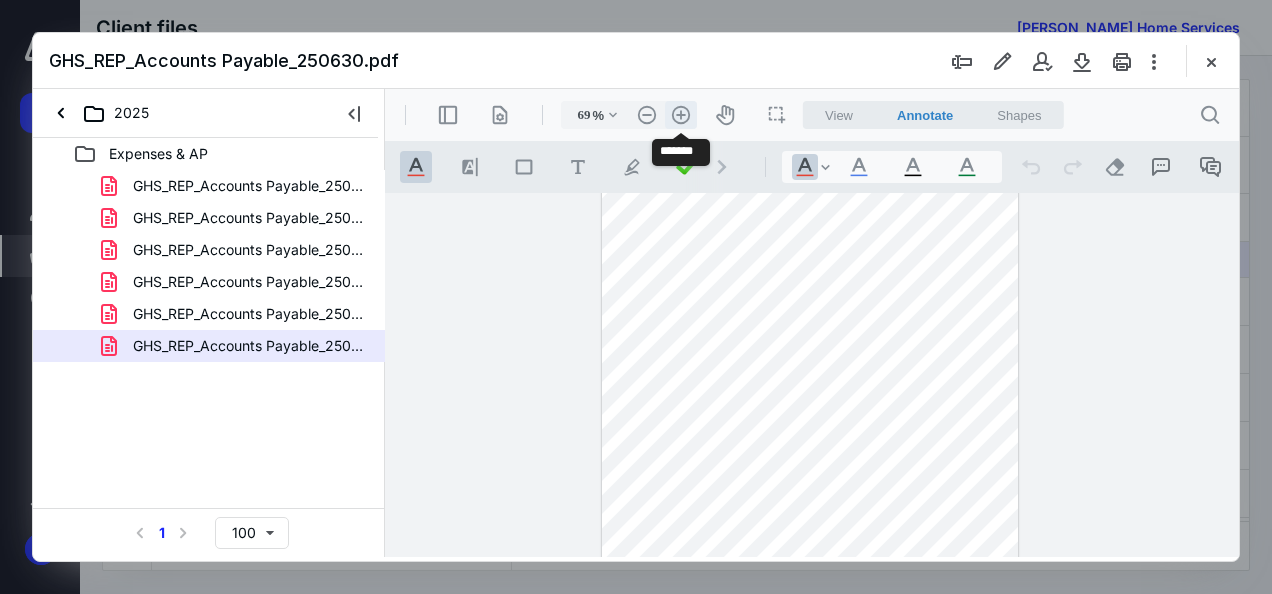 click on ".cls-1{fill:#abb0c4;} icon - header - zoom - in - line" at bounding box center [681, 115] 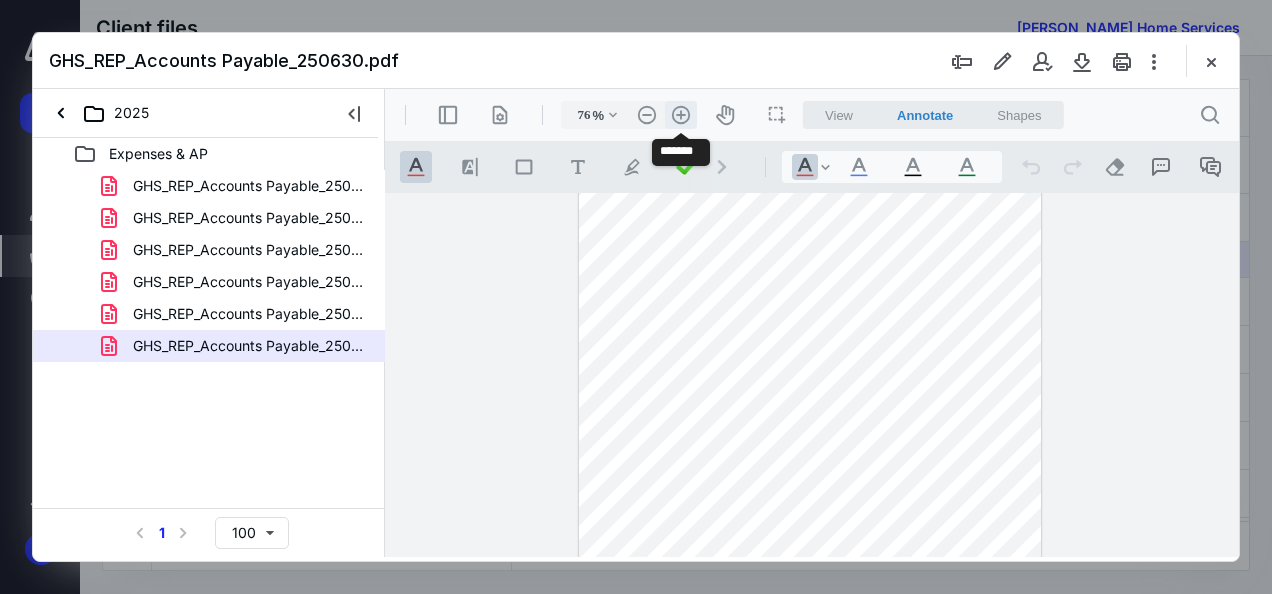 click on ".cls-1{fill:#abb0c4;} icon - header - zoom - in - line" at bounding box center [681, 115] 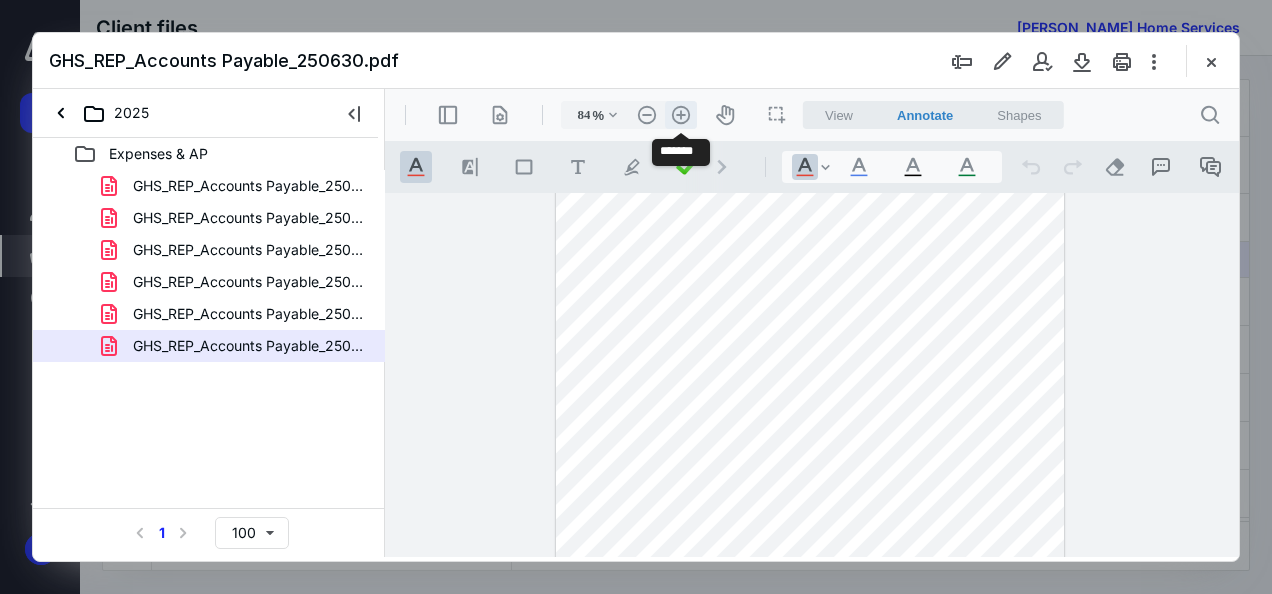 click on ".cls-1{fill:#abb0c4;} icon - header - zoom - in - line" at bounding box center (681, 115) 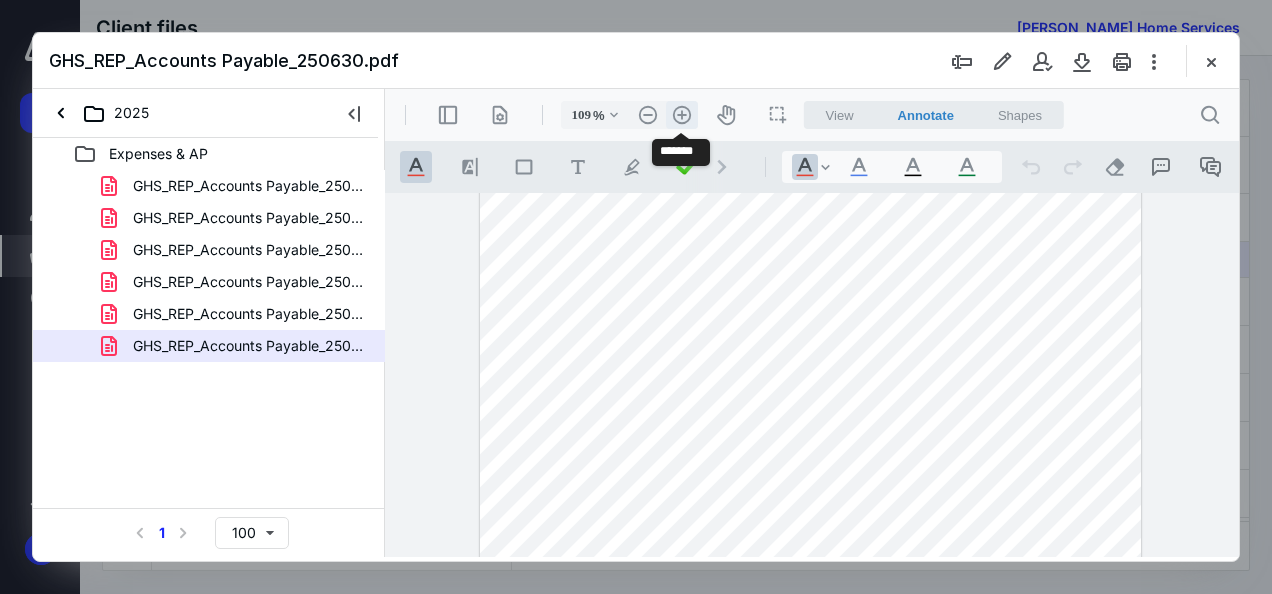 scroll, scrollTop: 178, scrollLeft: 0, axis: vertical 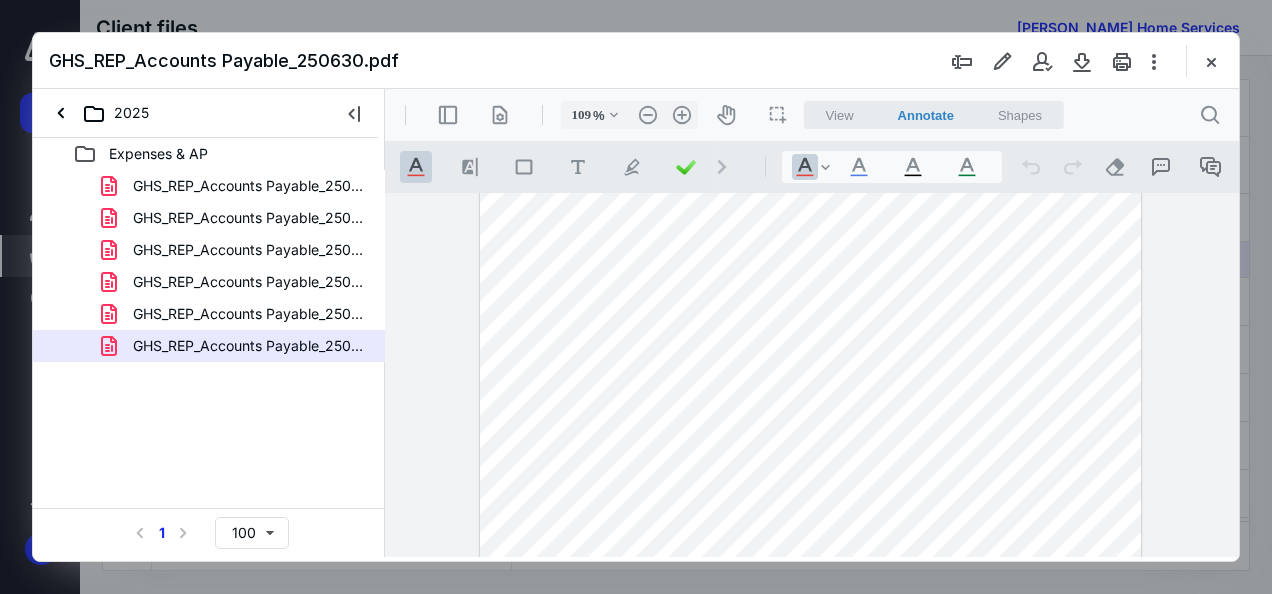 drag, startPoint x: 1224, startPoint y: 327, endPoint x: 1223, endPoint y: 277, distance: 50.01 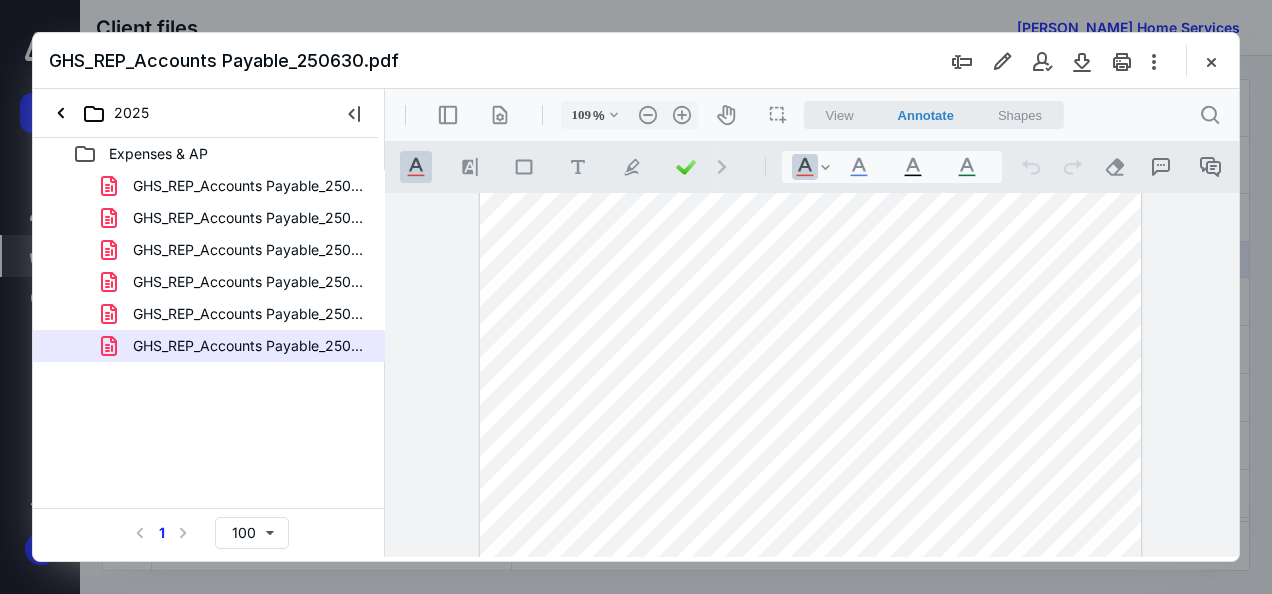 scroll, scrollTop: 39, scrollLeft: 0, axis: vertical 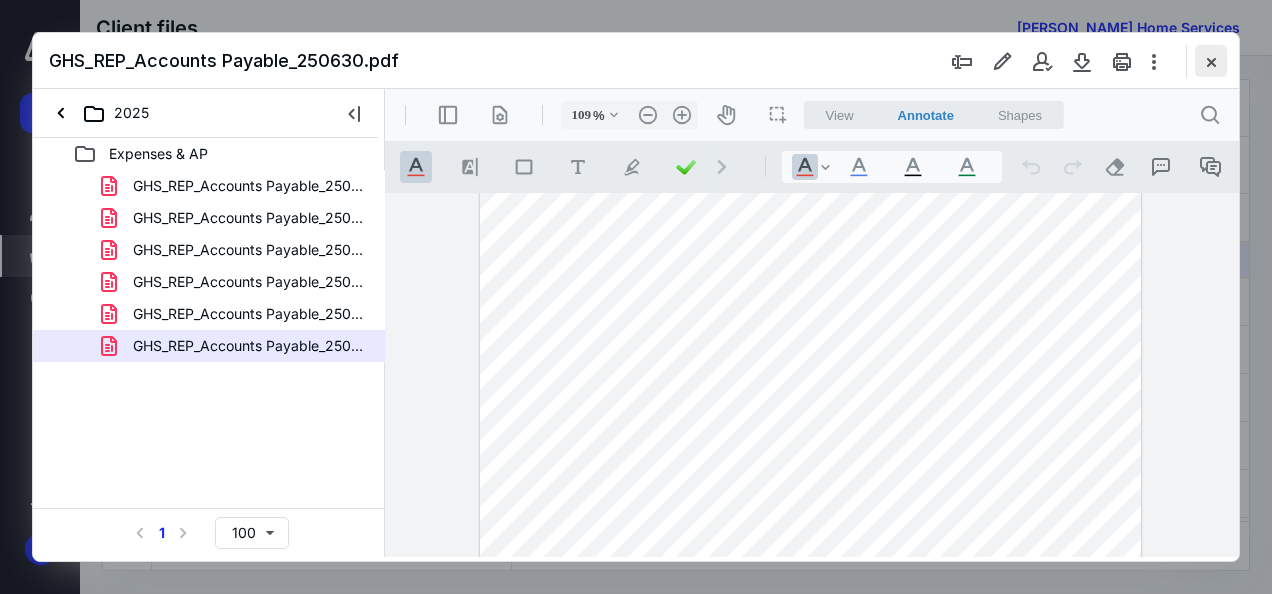 click at bounding box center (1211, 61) 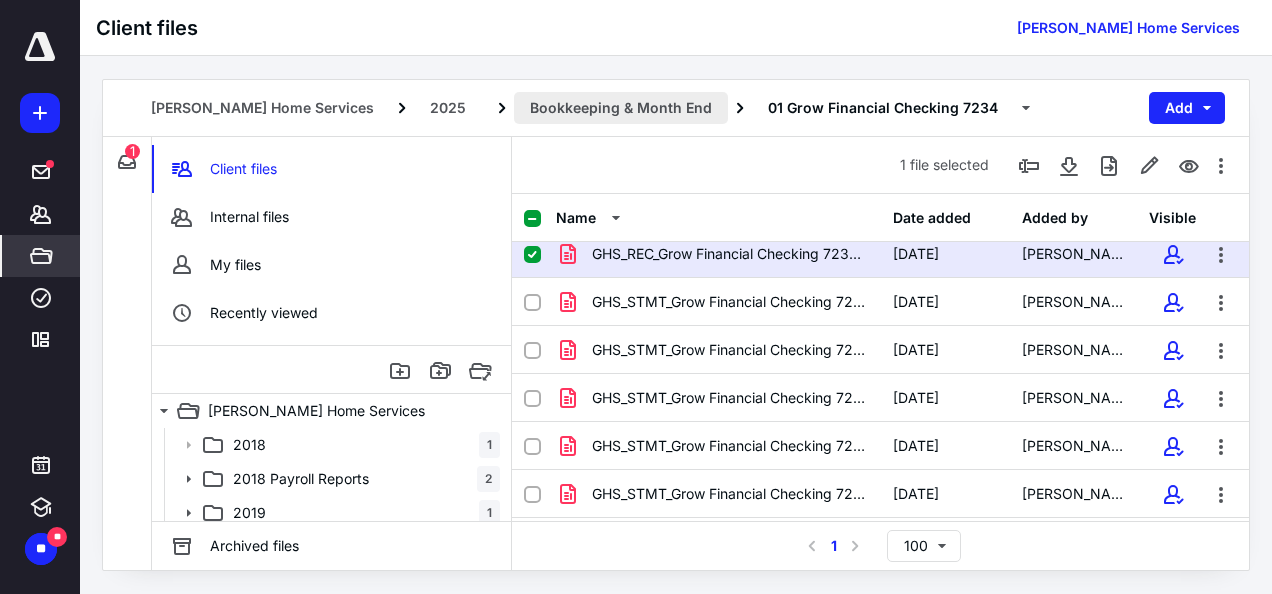 click on "Bookkeeping & Month End" at bounding box center (621, 108) 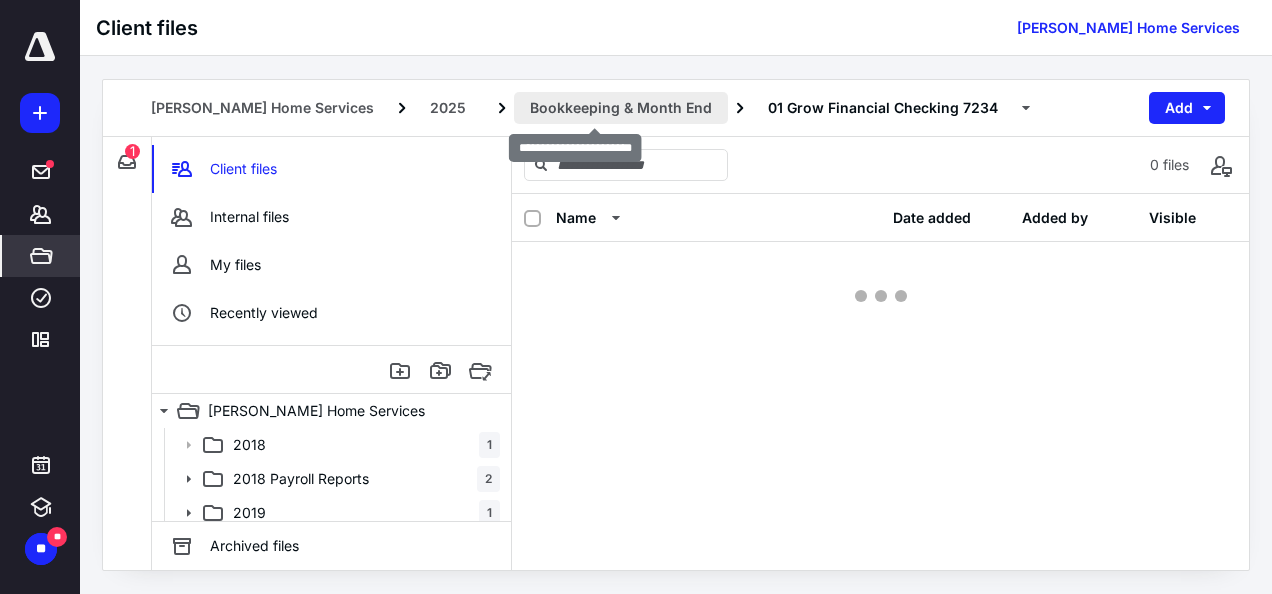 scroll, scrollTop: 0, scrollLeft: 0, axis: both 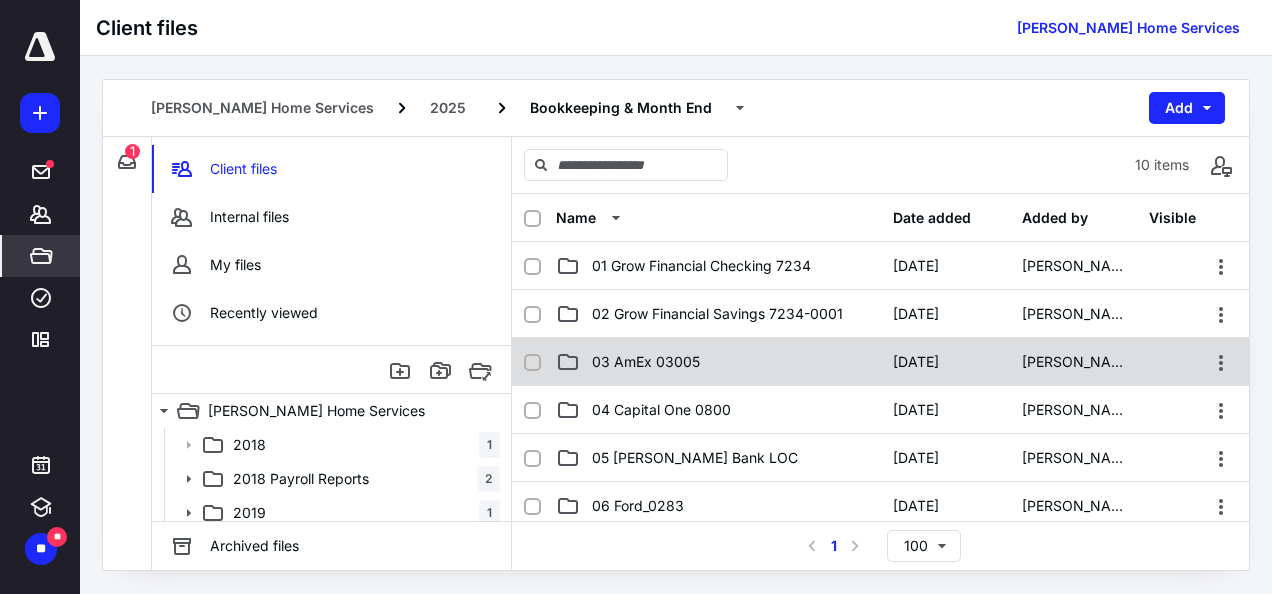 click on "03 AmEx 03005" at bounding box center [646, 362] 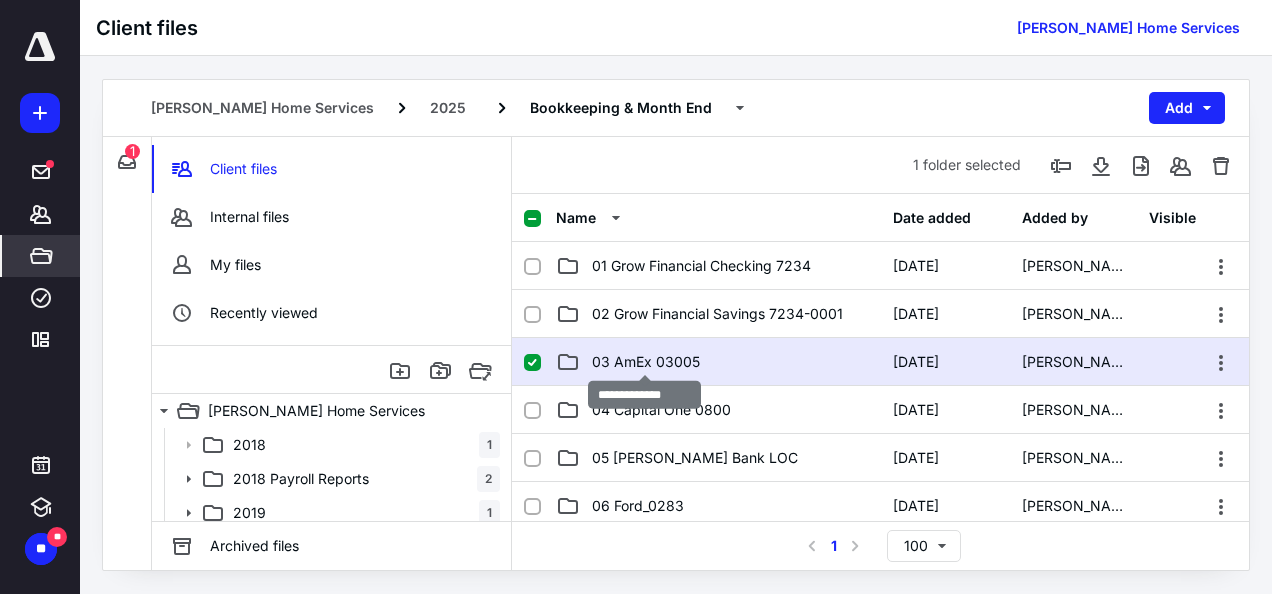 click on "03 AmEx 03005" at bounding box center [646, 362] 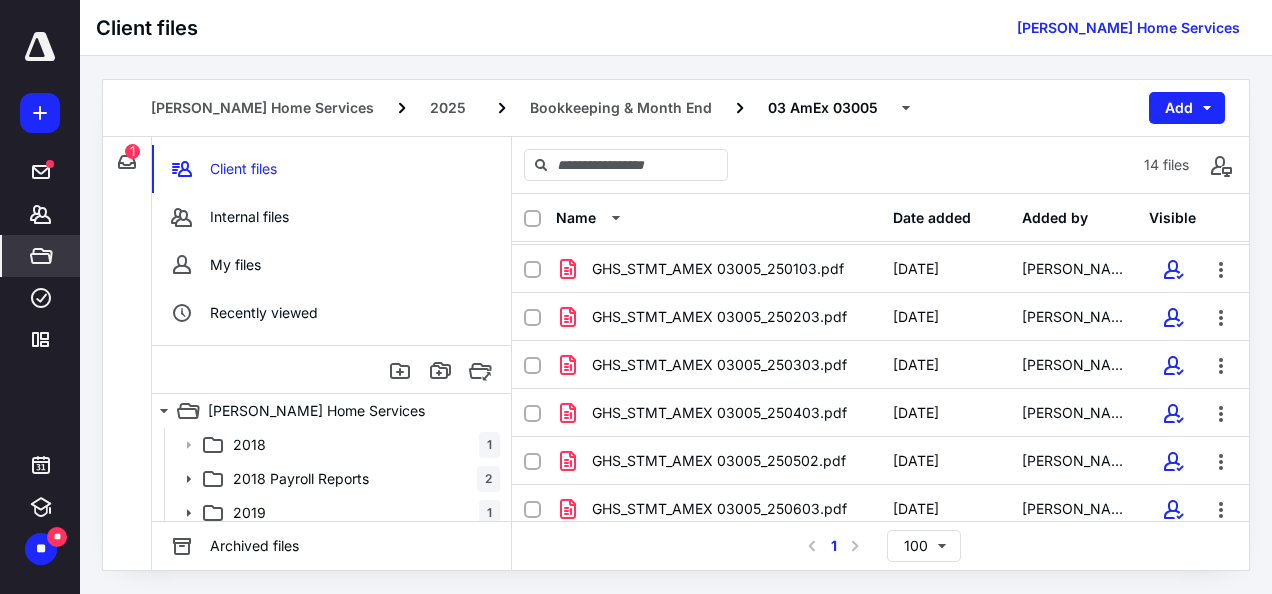 scroll, scrollTop: 386, scrollLeft: 0, axis: vertical 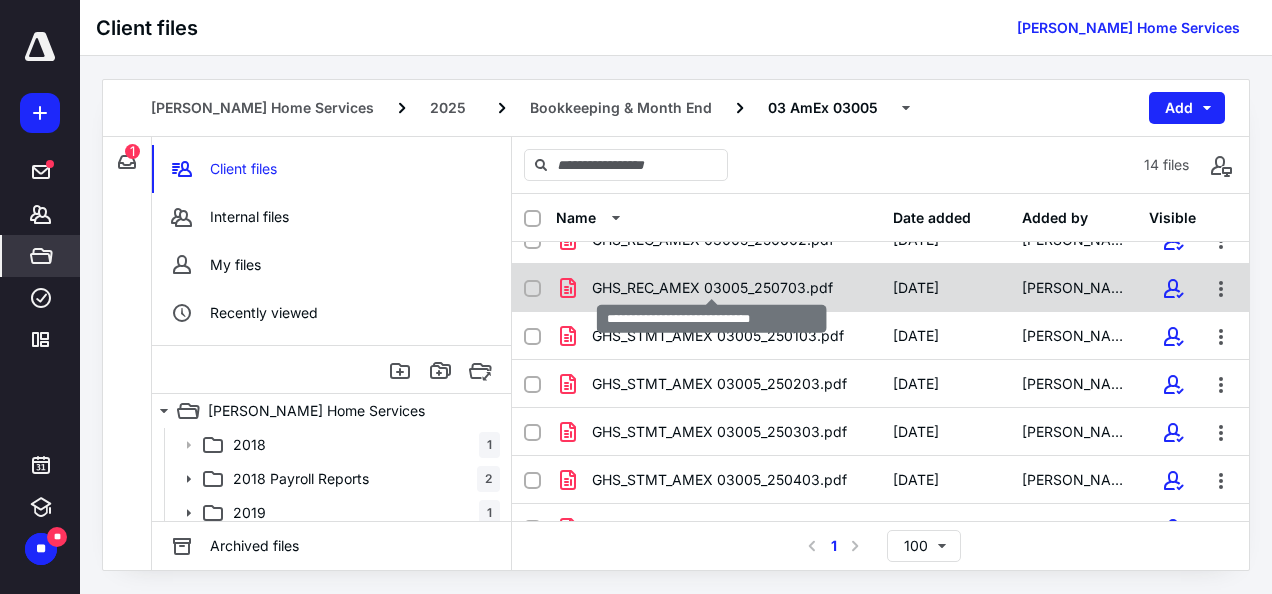 click on "GHS_REC_AMEX 03005_250703.pdf" at bounding box center (712, 288) 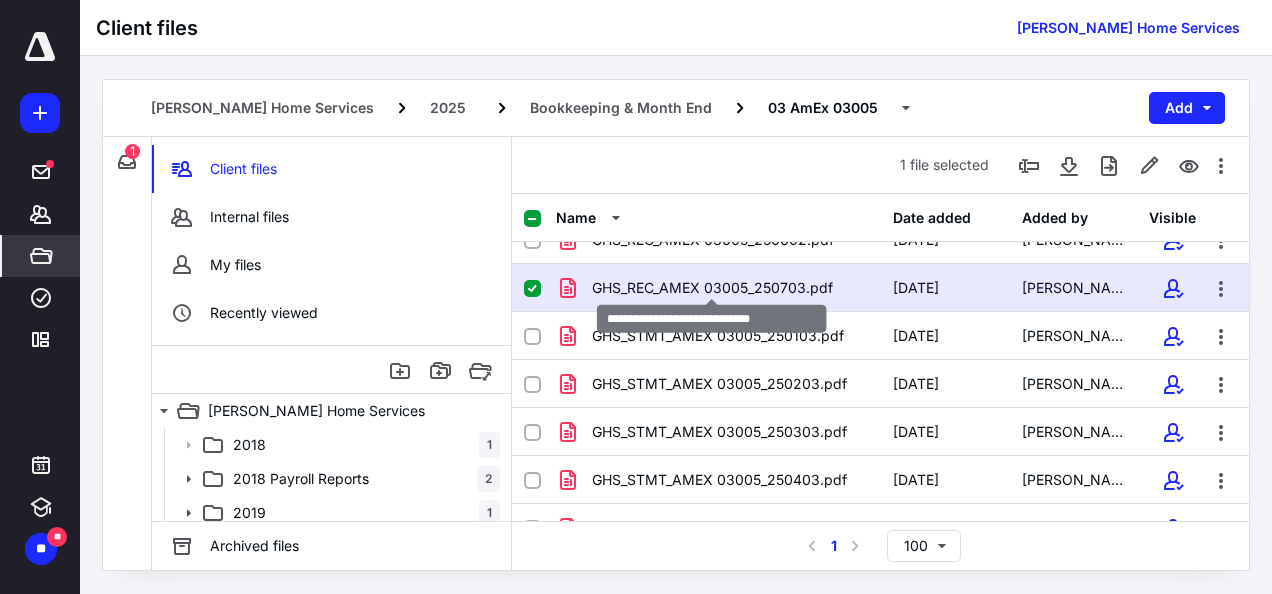 click on "GHS_REC_AMEX 03005_250703.pdf" at bounding box center (712, 288) 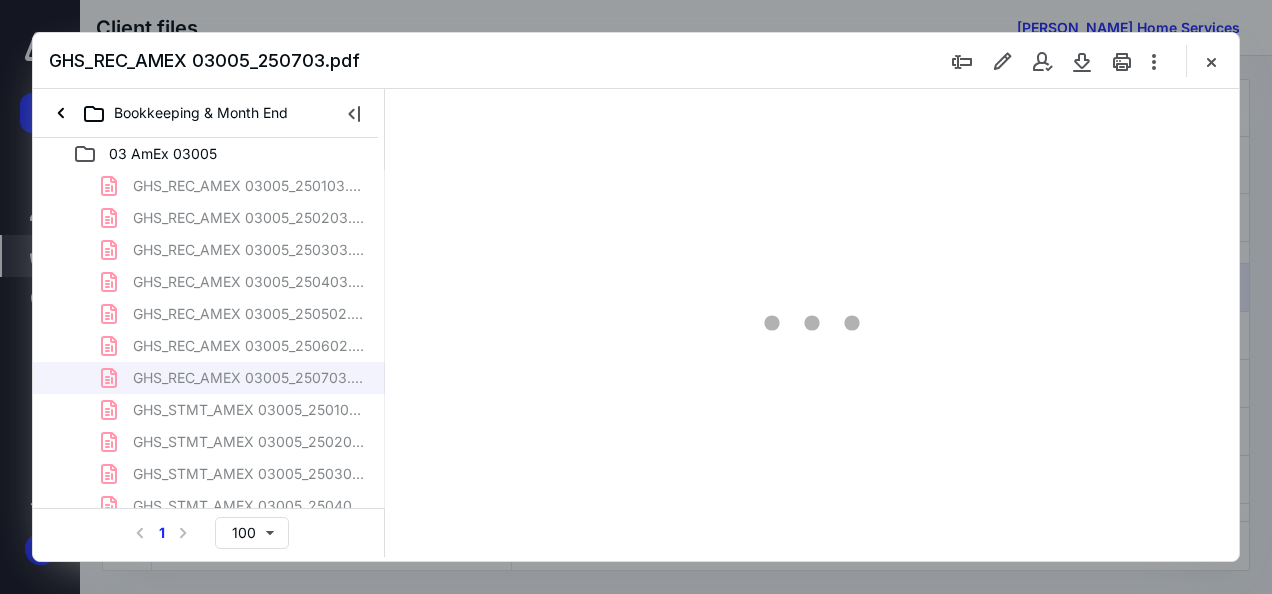scroll, scrollTop: 0, scrollLeft: 0, axis: both 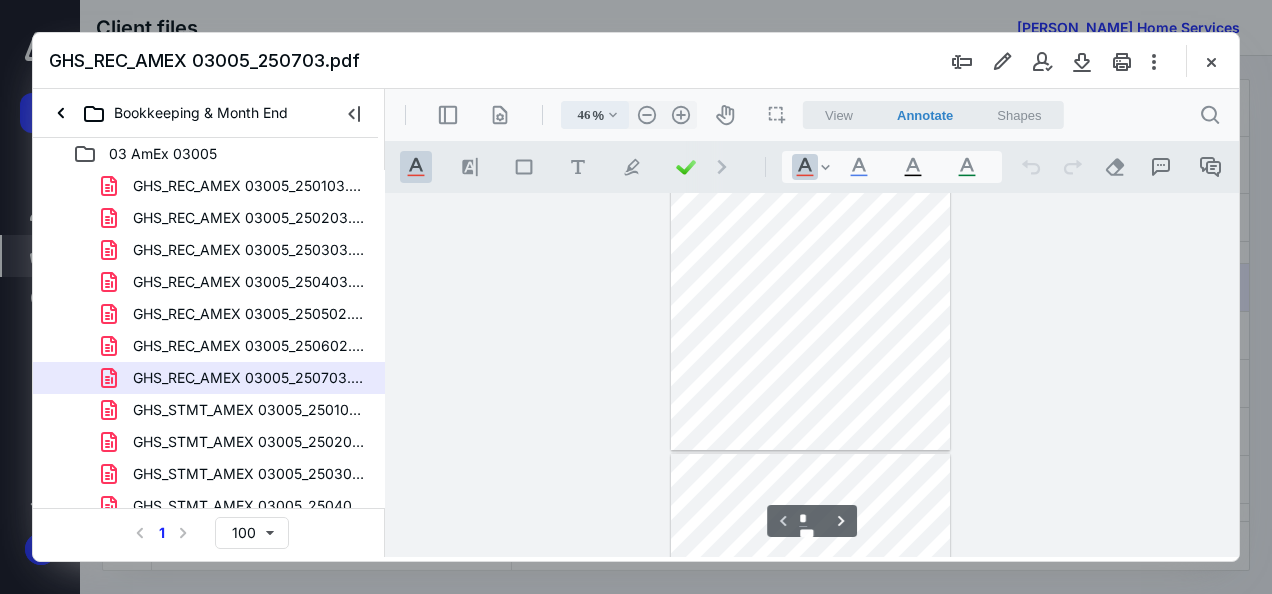 click on ".cls-1{fill:#abb0c4;} icon - chevron - down" at bounding box center [613, 115] 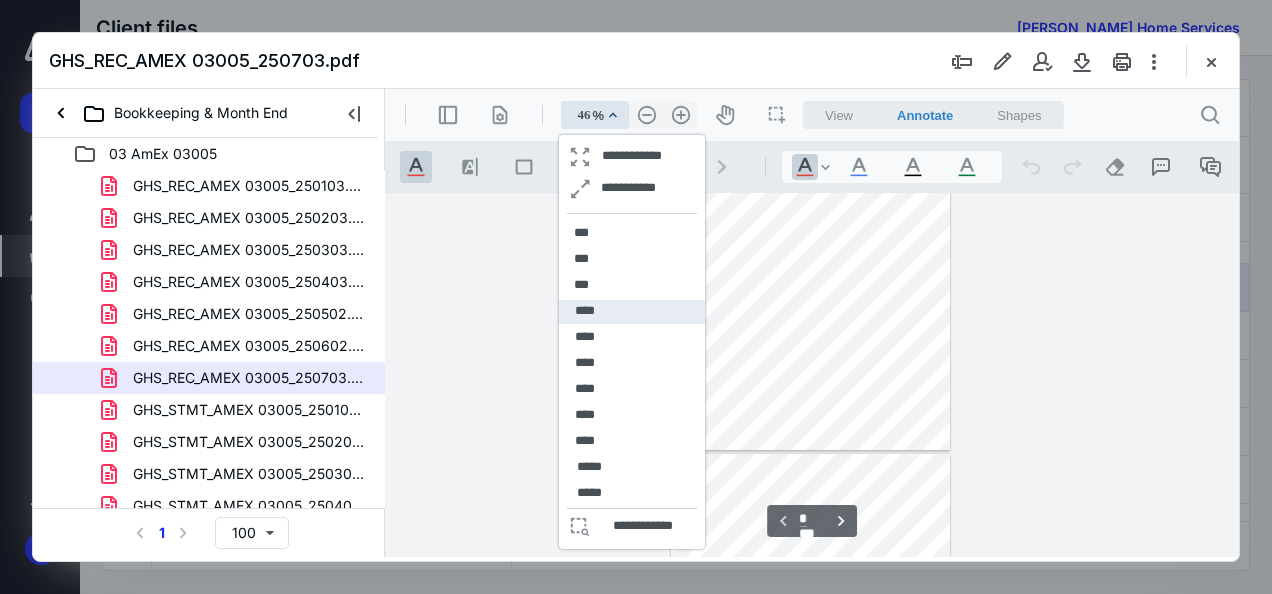 click on "****" at bounding box center [632, 312] 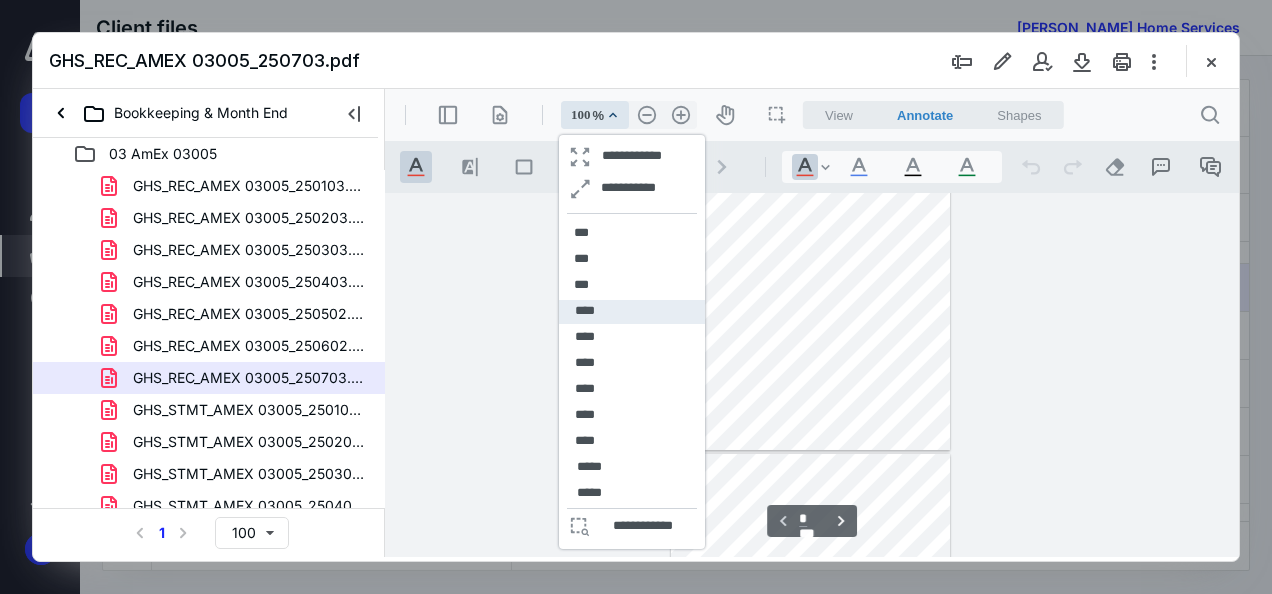 scroll, scrollTop: 388, scrollLeft: 0, axis: vertical 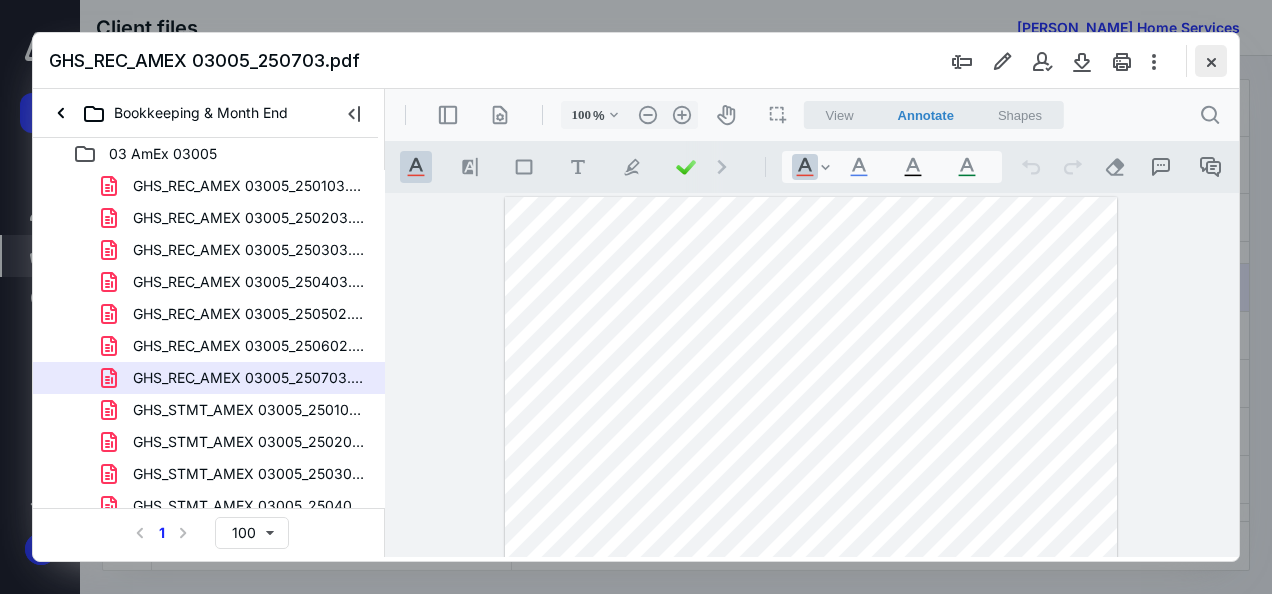 click at bounding box center (1211, 61) 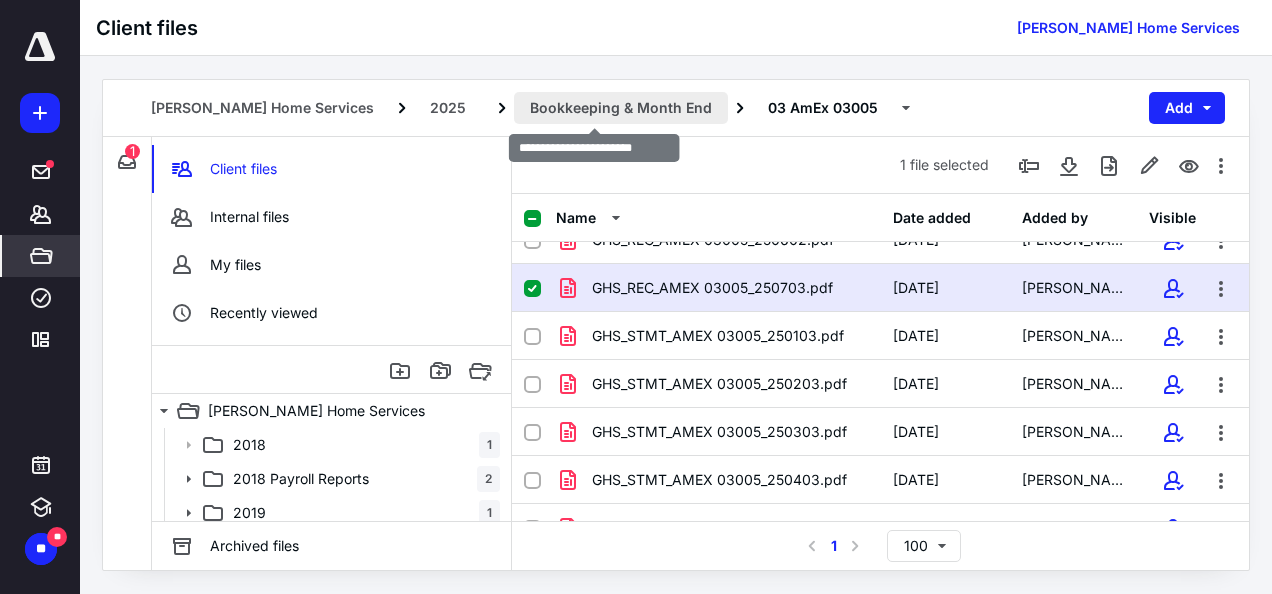 click on "Bookkeeping & Month End" at bounding box center [621, 108] 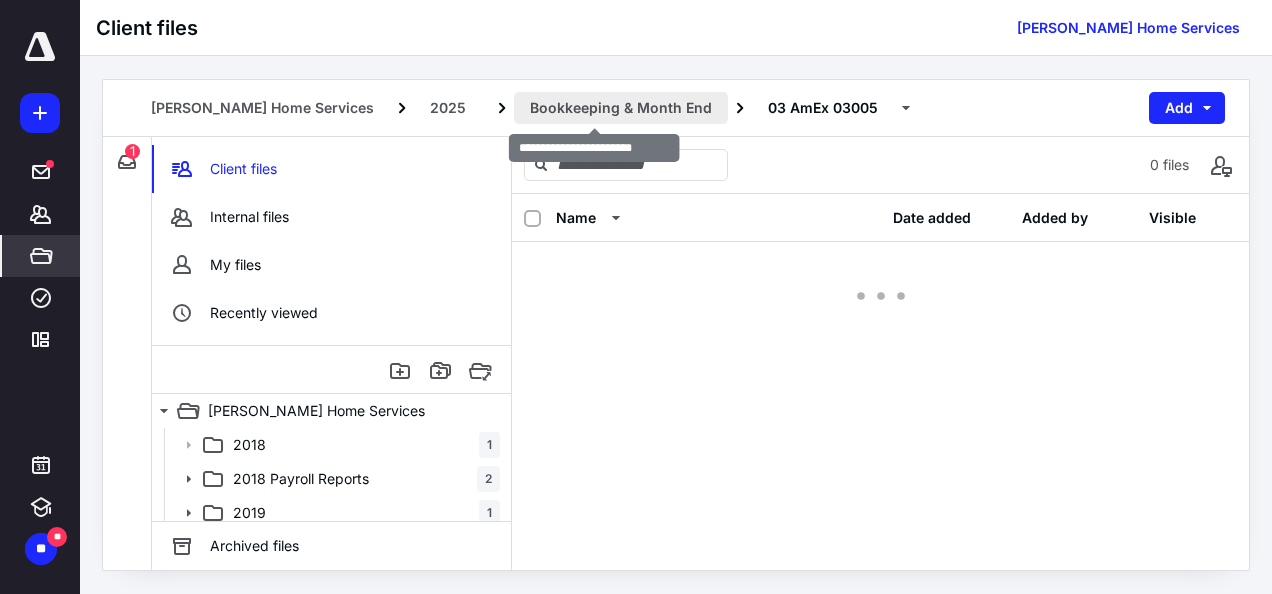 scroll, scrollTop: 0, scrollLeft: 0, axis: both 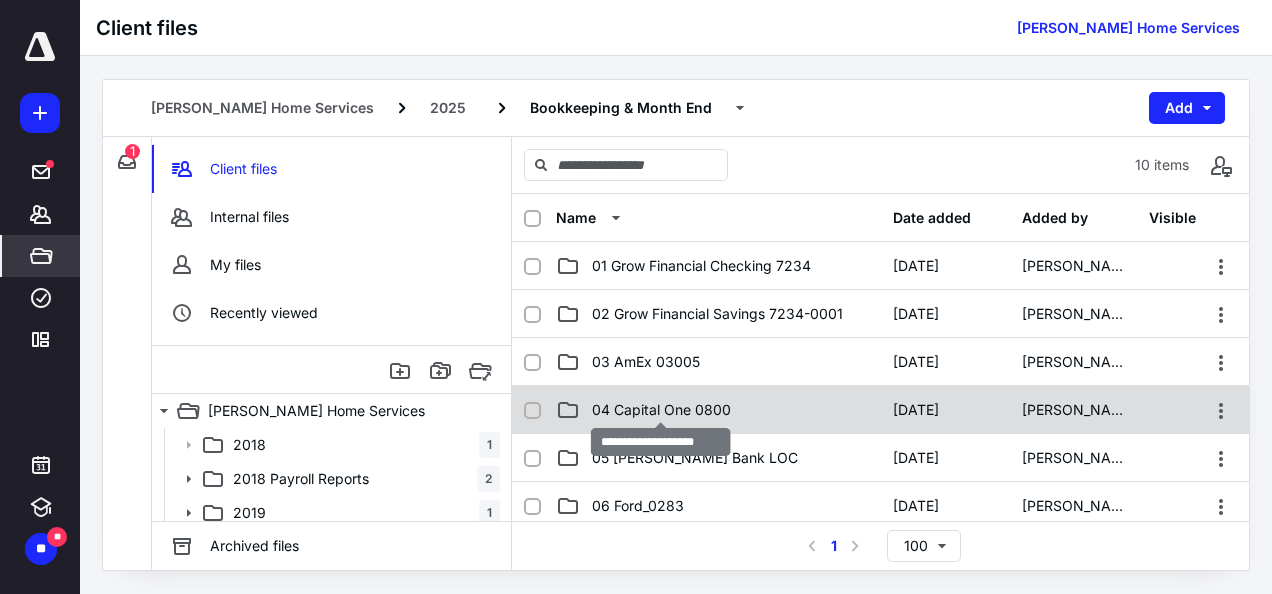 click on "04 Capital One 0800" at bounding box center (661, 410) 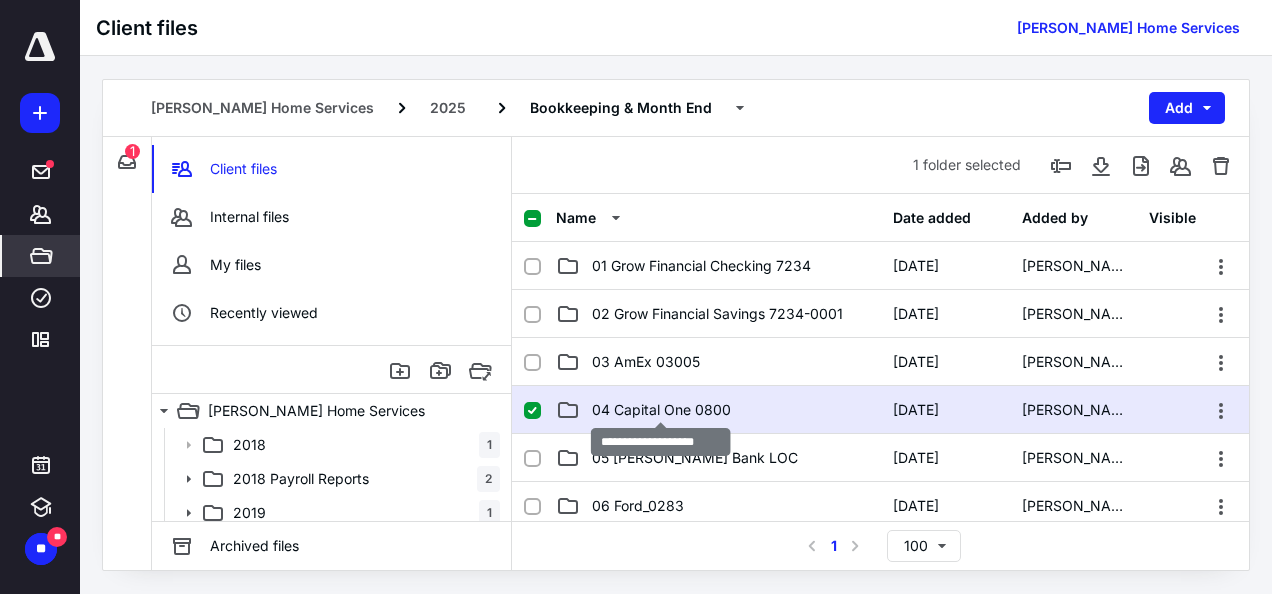 click on "04 Capital One 0800" at bounding box center (661, 410) 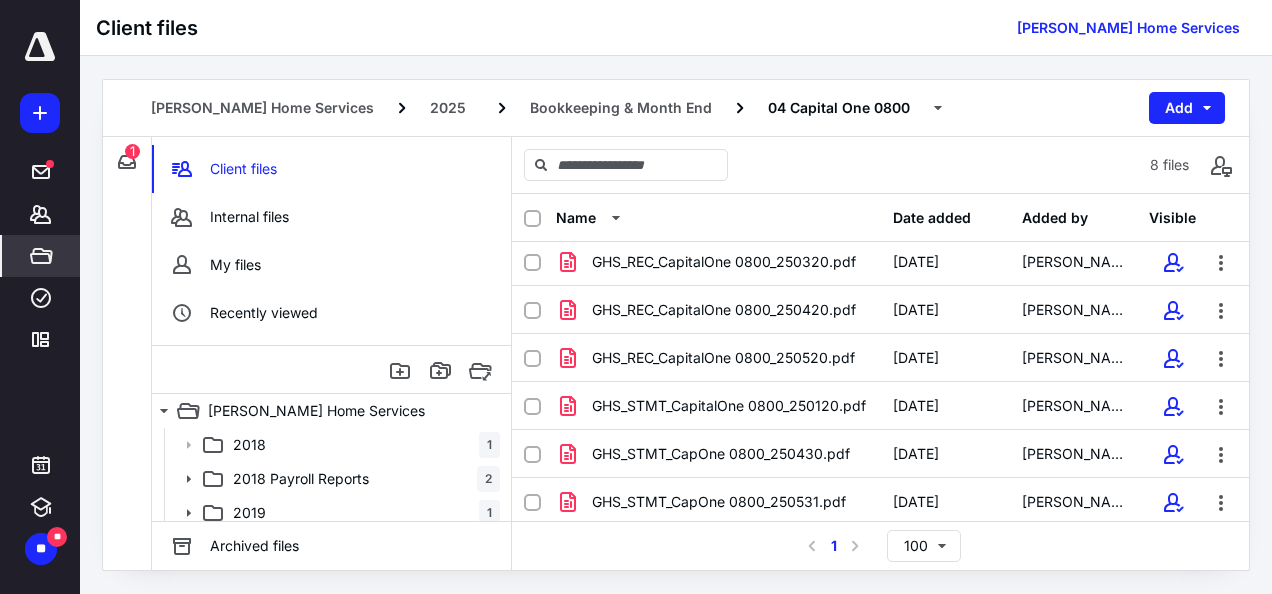 scroll, scrollTop: 0, scrollLeft: 0, axis: both 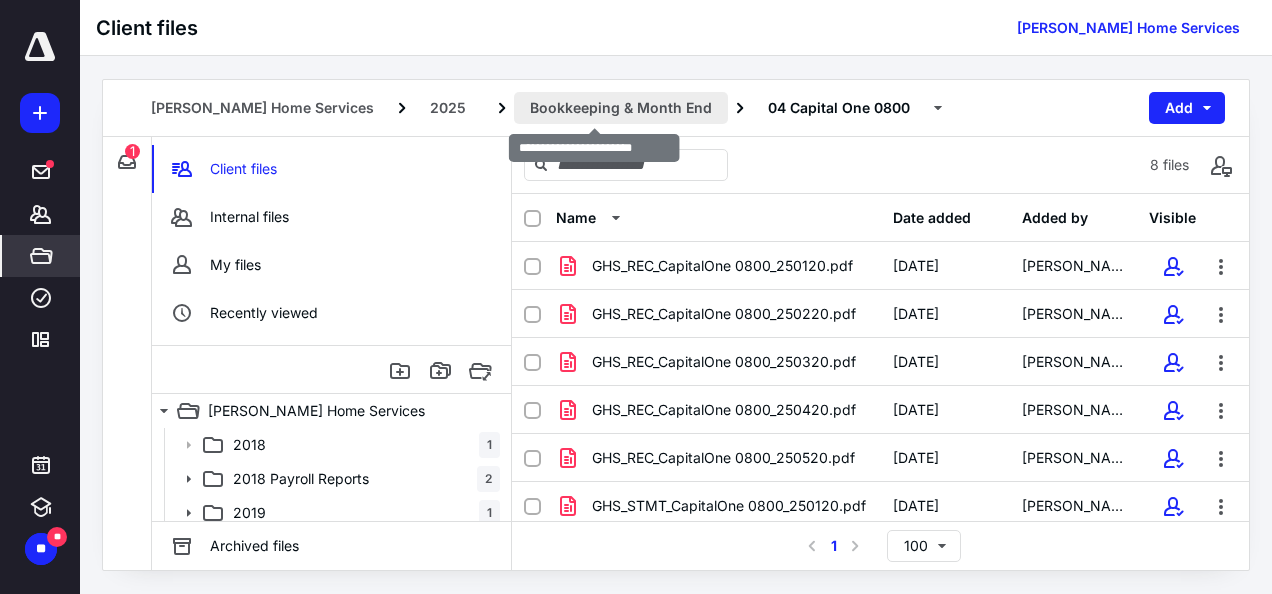 click on "Bookkeeping & Month End" at bounding box center (621, 108) 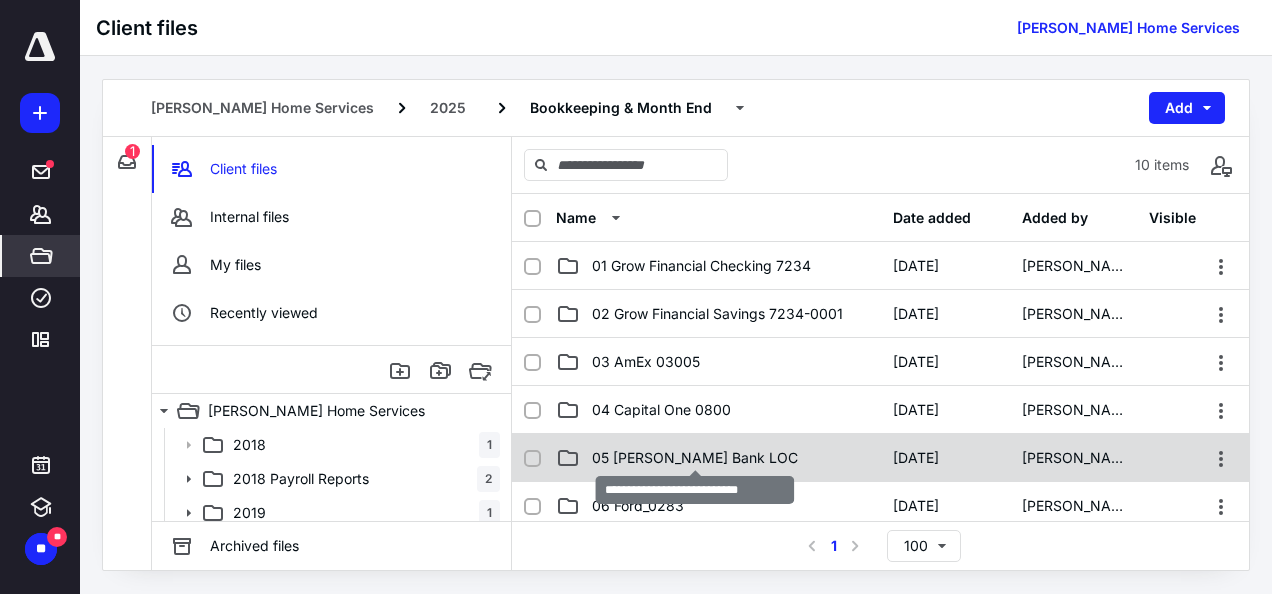 click on "05 [PERSON_NAME] Bank LOC" at bounding box center (695, 458) 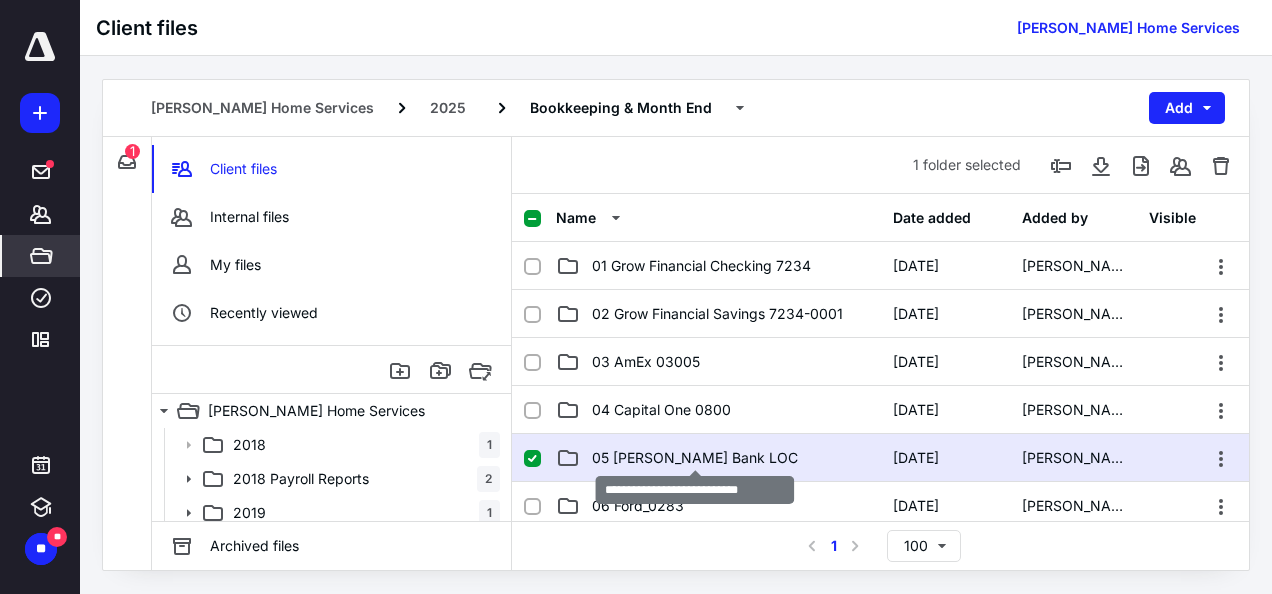 click on "05 [PERSON_NAME] Bank LOC" at bounding box center [695, 458] 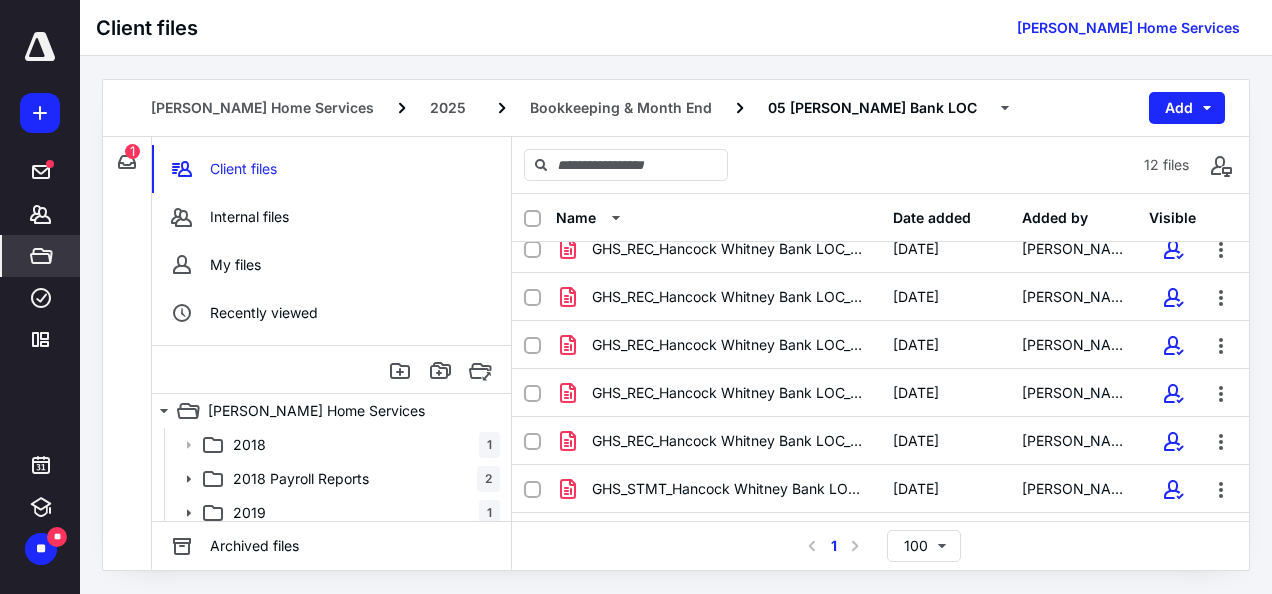 scroll, scrollTop: 85, scrollLeft: 0, axis: vertical 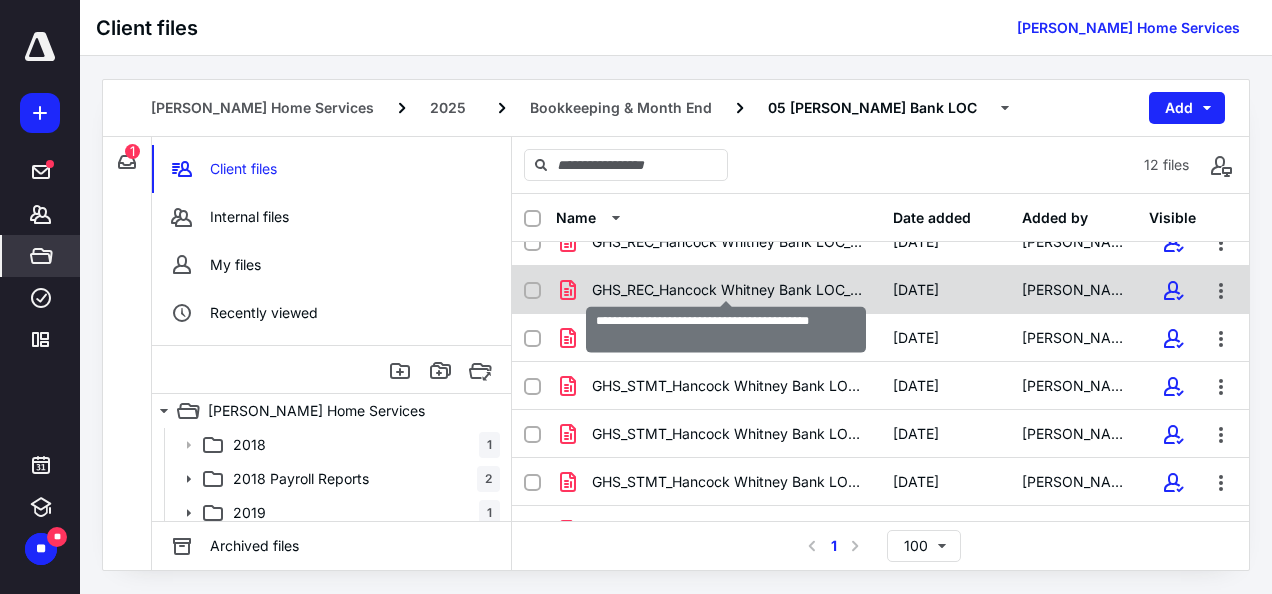 click on "GHS_REC_Hancock Whitney Bank LOC_250617.pdf" at bounding box center (730, 290) 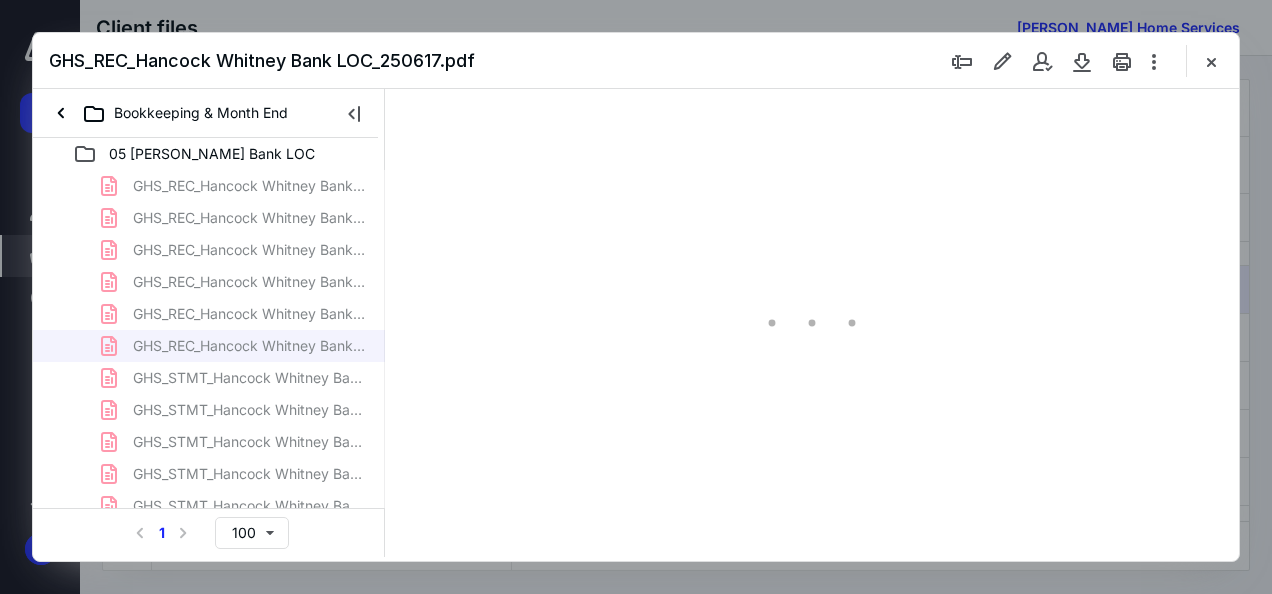 scroll, scrollTop: 0, scrollLeft: 0, axis: both 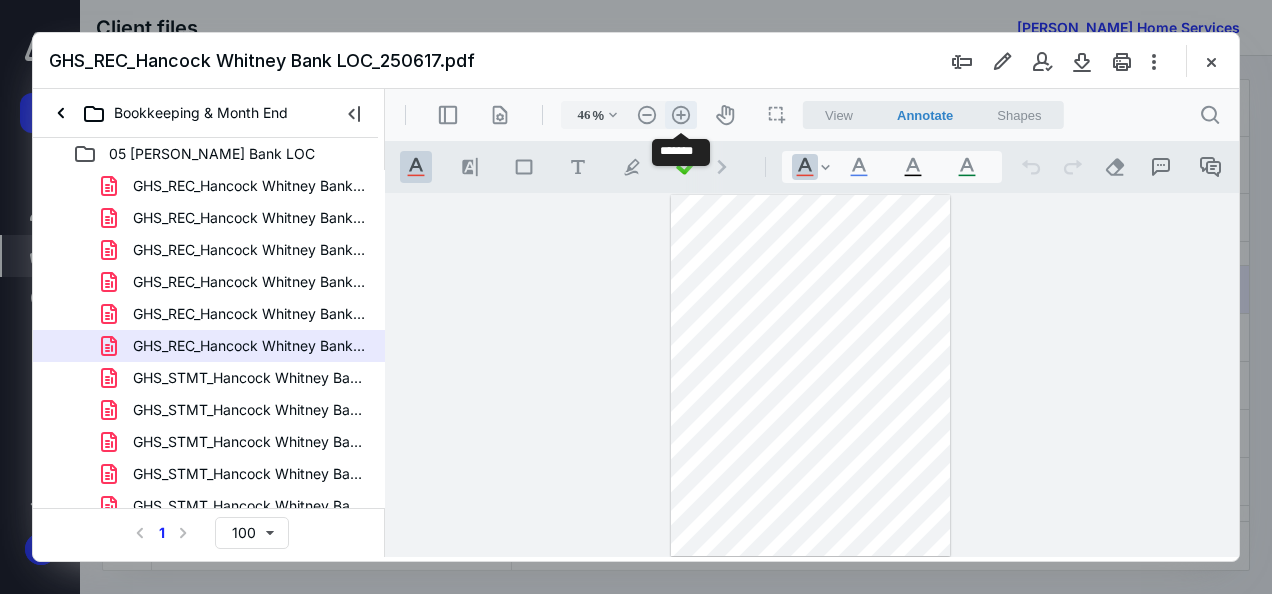 click on ".cls-1{fill:#abb0c4;} icon - header - zoom - in - line" at bounding box center (681, 115) 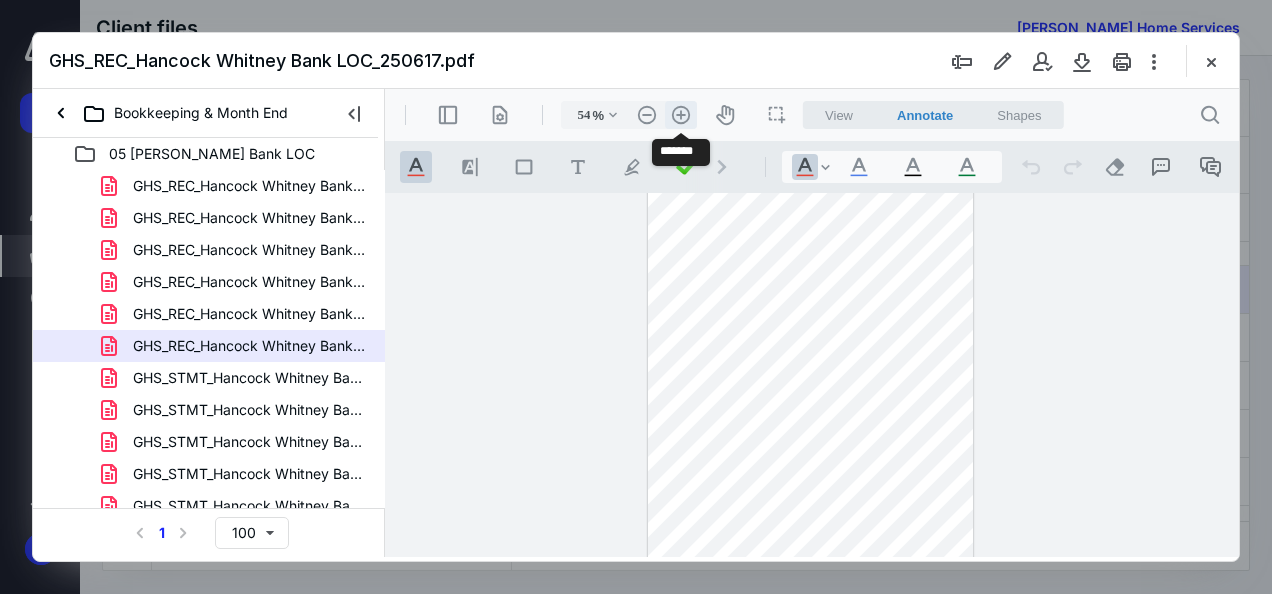 click on ".cls-1{fill:#abb0c4;} icon - header - zoom - in - line" at bounding box center [681, 115] 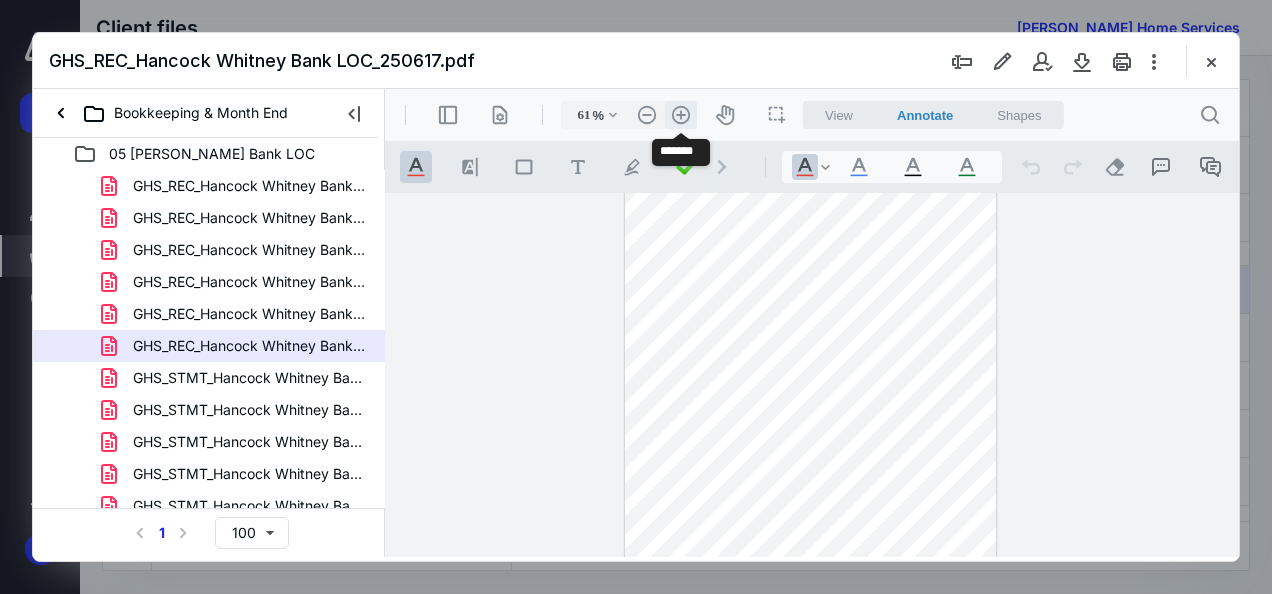 click on ".cls-1{fill:#abb0c4;} icon - header - zoom - in - line" at bounding box center (681, 115) 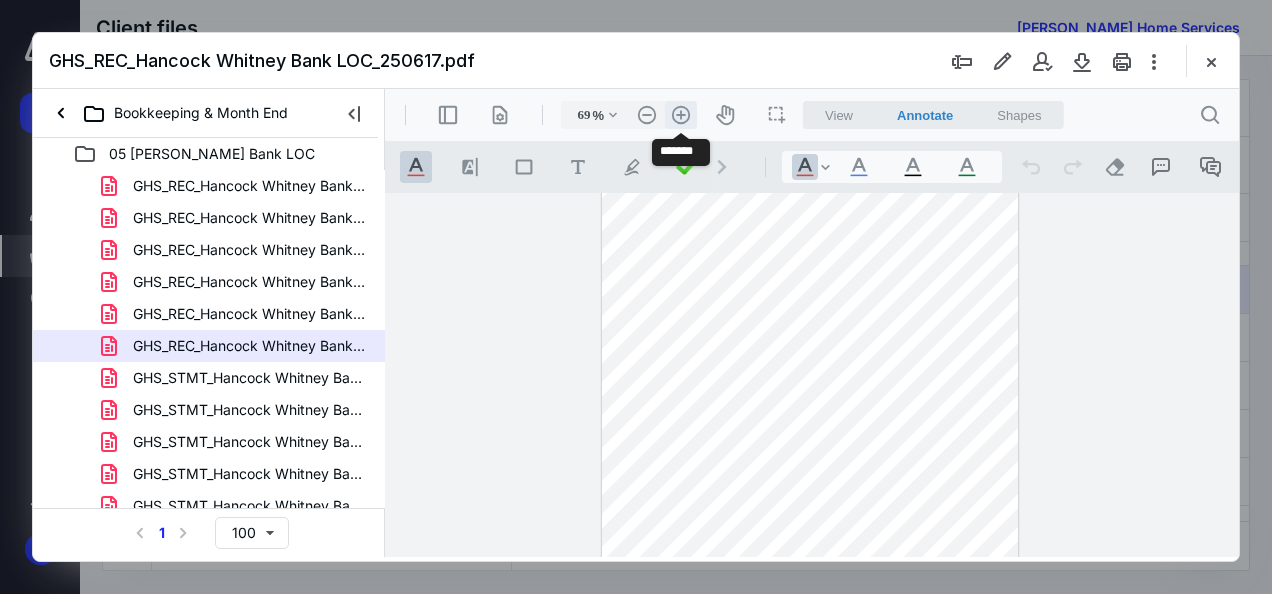 click on ".cls-1{fill:#abb0c4;} icon - header - zoom - in - line" at bounding box center [681, 115] 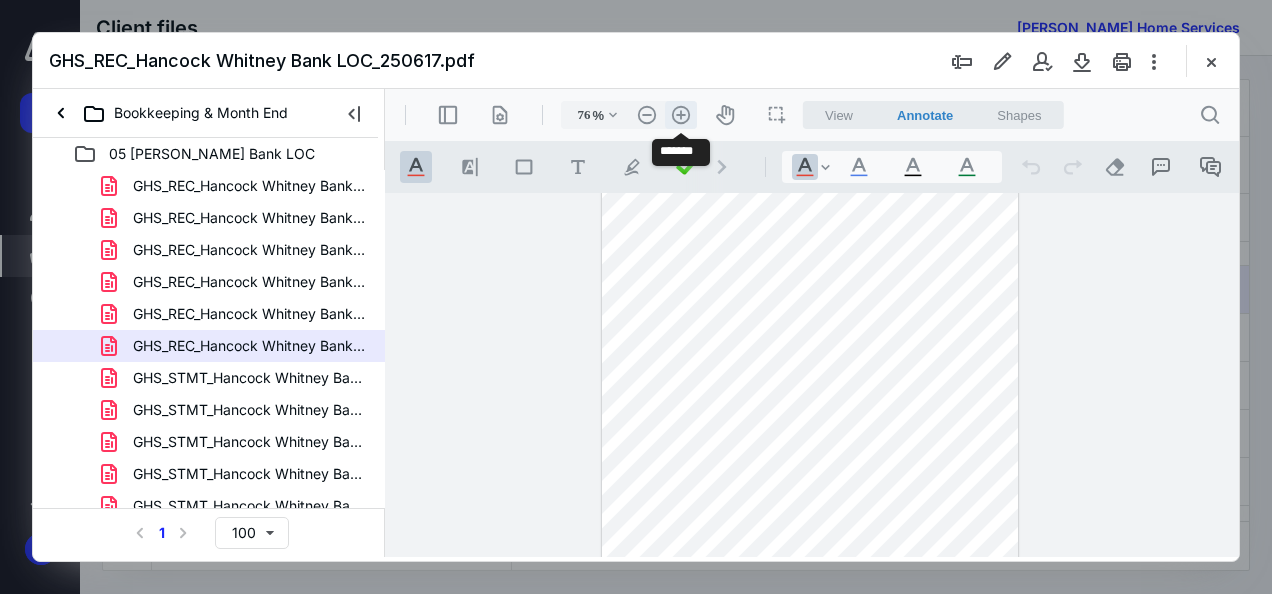 scroll, scrollTop: 85, scrollLeft: 0, axis: vertical 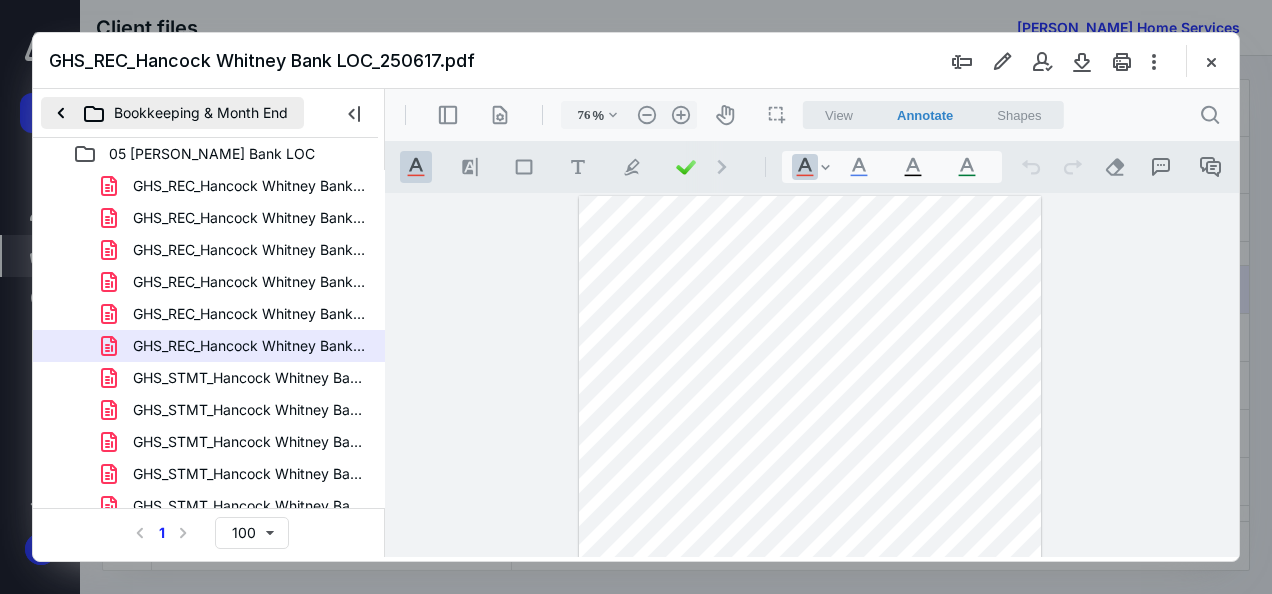click on "Bookkeeping & Month End" at bounding box center (172, 113) 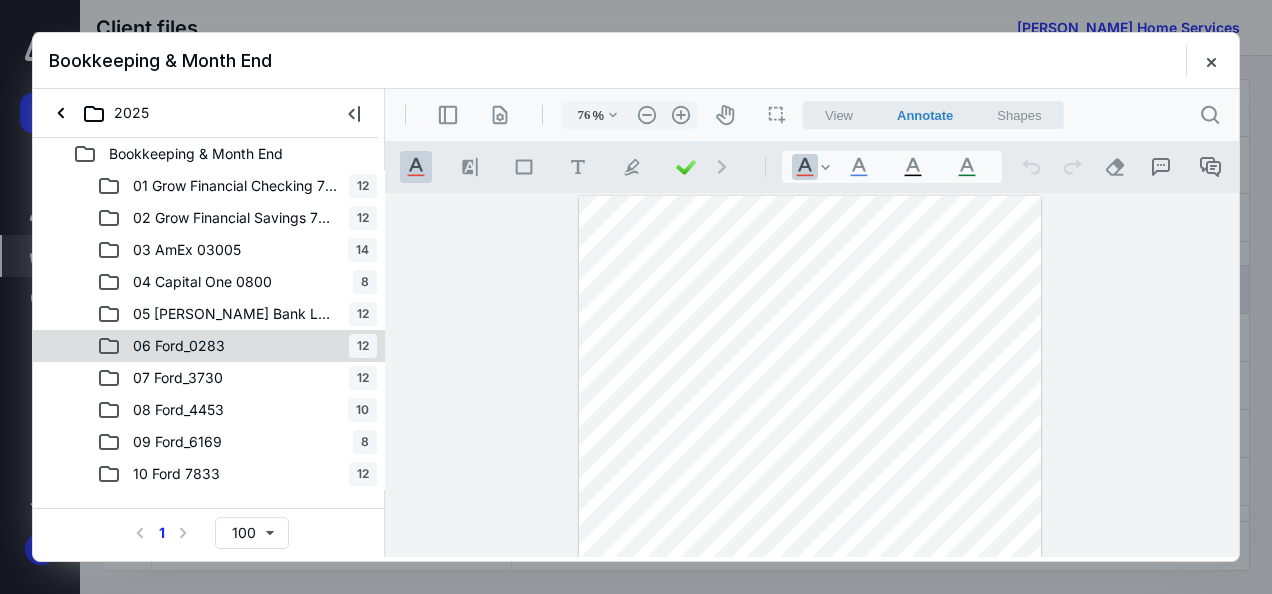 click on "06 Ford_0283" at bounding box center [179, 346] 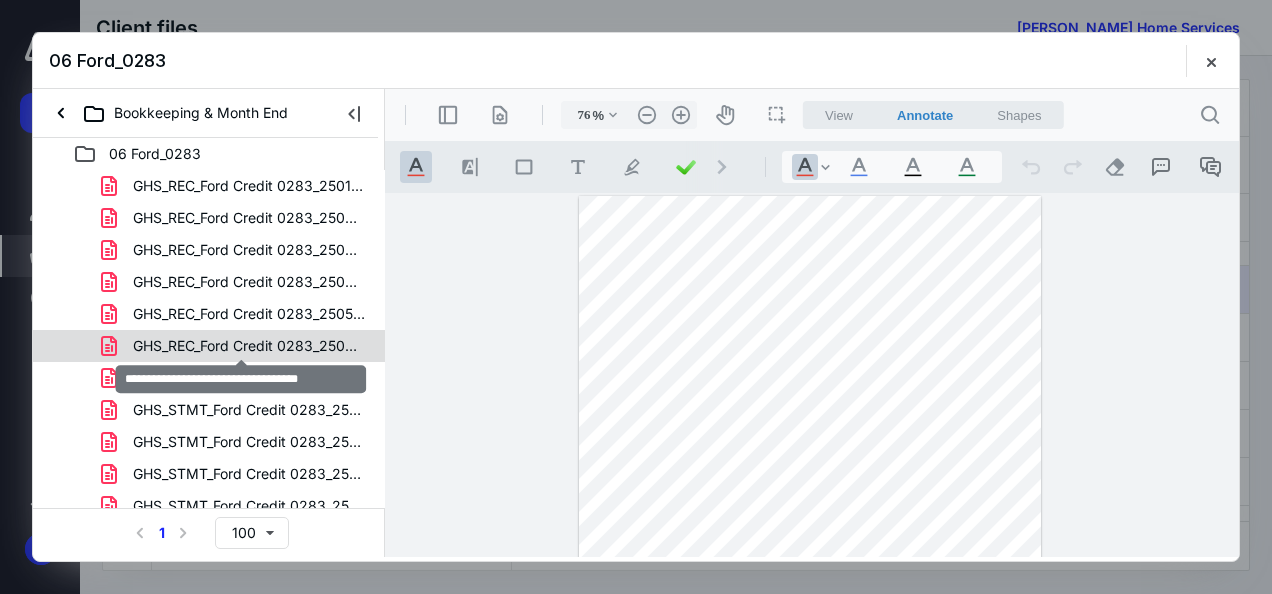 click on "GHS_REC_Ford Credit 0283_250626.pdf" at bounding box center [249, 346] 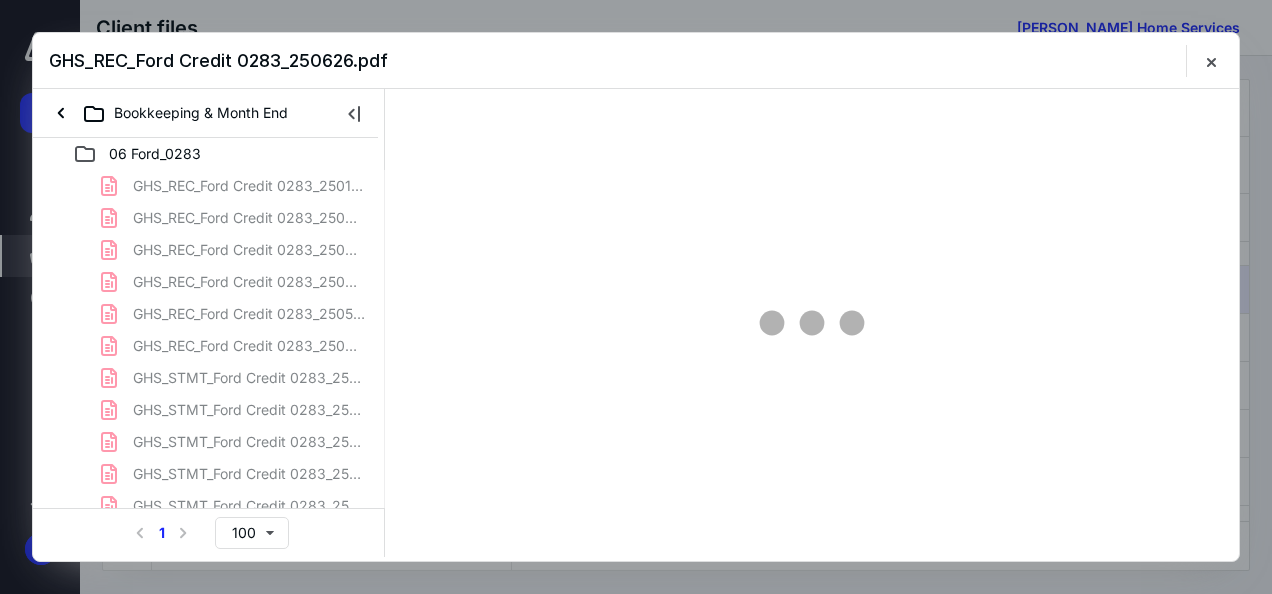 click on "GHS_REC_Ford Credit 0283_250127.pdf GHS_REC_Ford Credit 0283_250224.pdf GHS_REC_Ford Credit 0283_250327.pdf GHS_REC_Ford Credit 0283_250426.pdf GHS_REC_Ford Credit 0283_250527.pdf GHS_REC_Ford Credit 0283_250626.pdf GHS_STMT_Ford Credit 0283_250127.pdf GHS_STMT_Ford Credit 0283_250224.pdf GHS_STMT_Ford Credit 0283_250327.pdf GHS_STMT_Ford Credit 0283_250426.pdf GHS_STMT_Ford Credit 0283_250527.pdf GHS_STMT_Ford Credit 0283_250626.pdf" at bounding box center (209, 362) 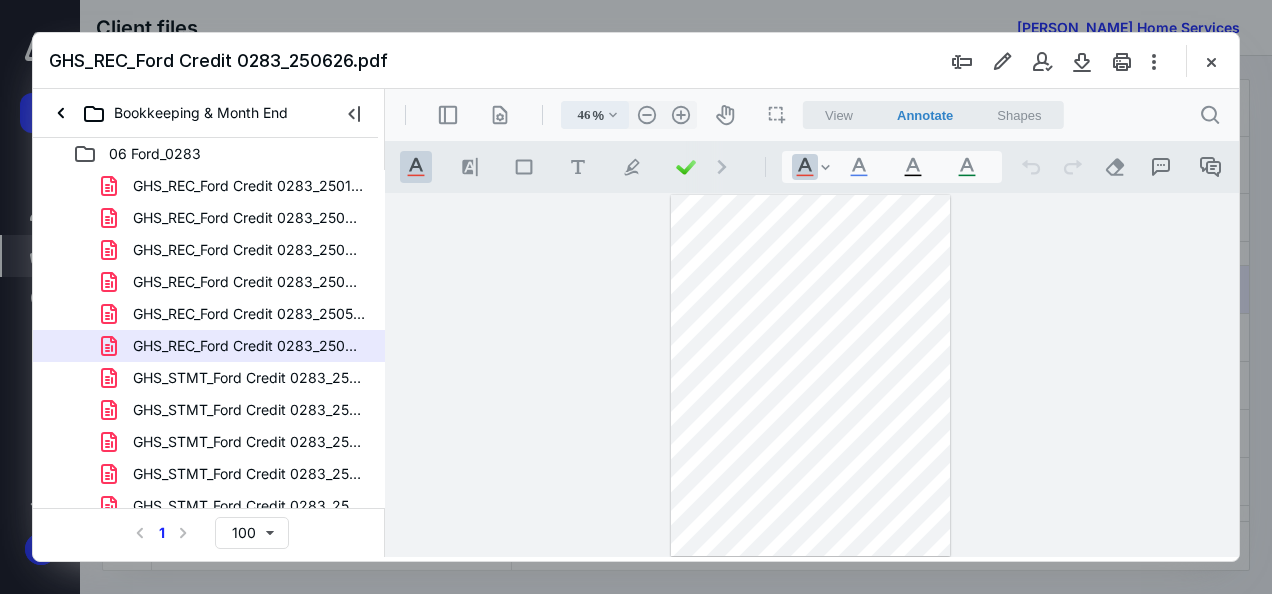 click on ".cls-1{fill:#abb0c4;} icon - chevron - down" at bounding box center (613, 115) 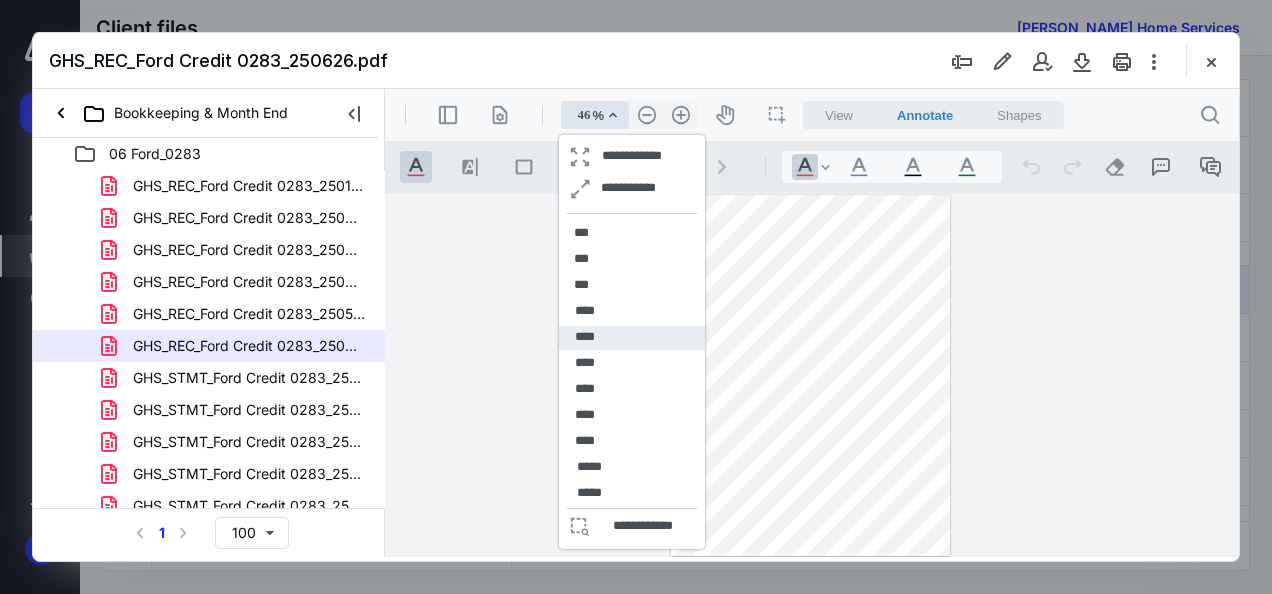 click on "****" at bounding box center (632, 338) 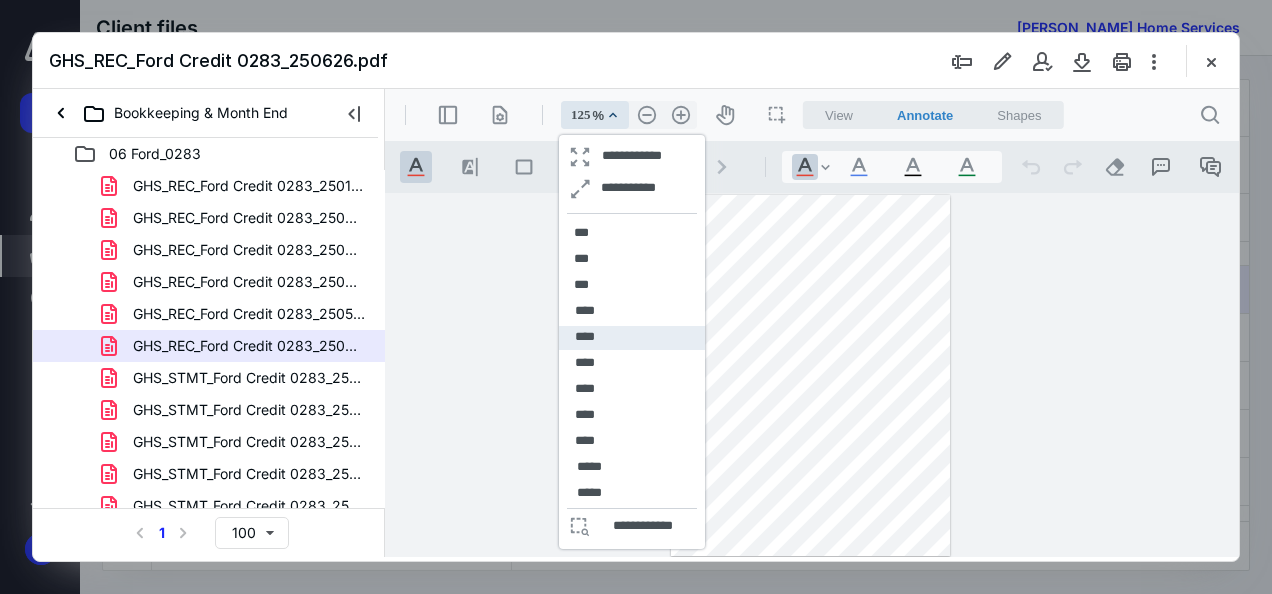 scroll, scrollTop: 227, scrollLeft: 0, axis: vertical 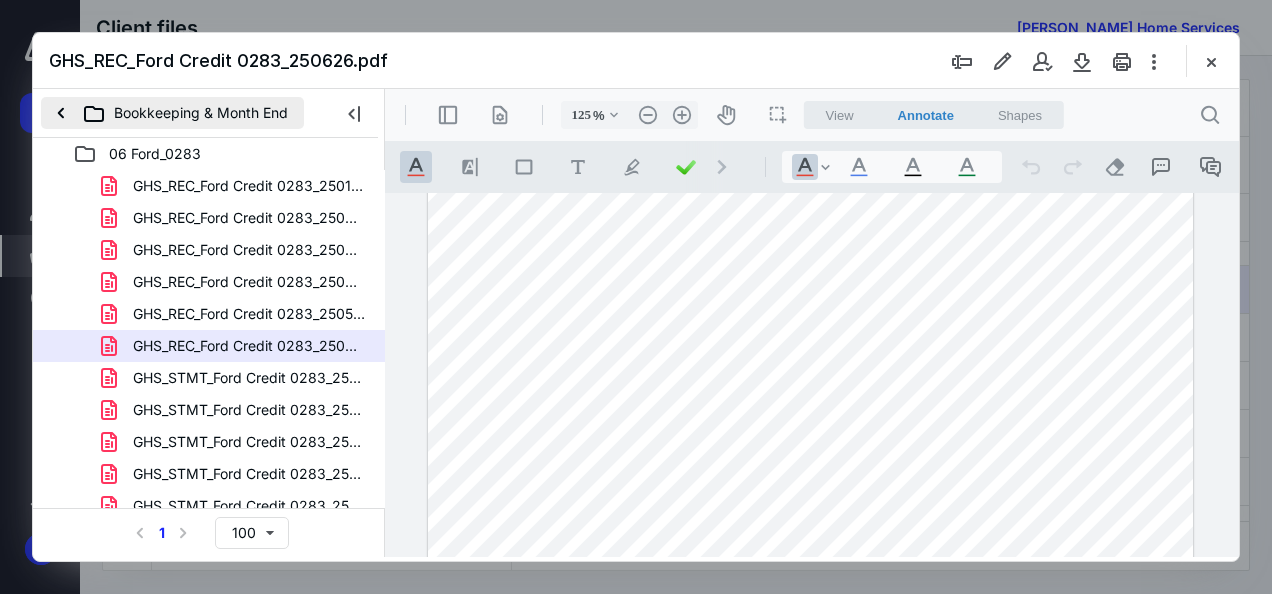 click on "Bookkeeping & Month End" at bounding box center (172, 113) 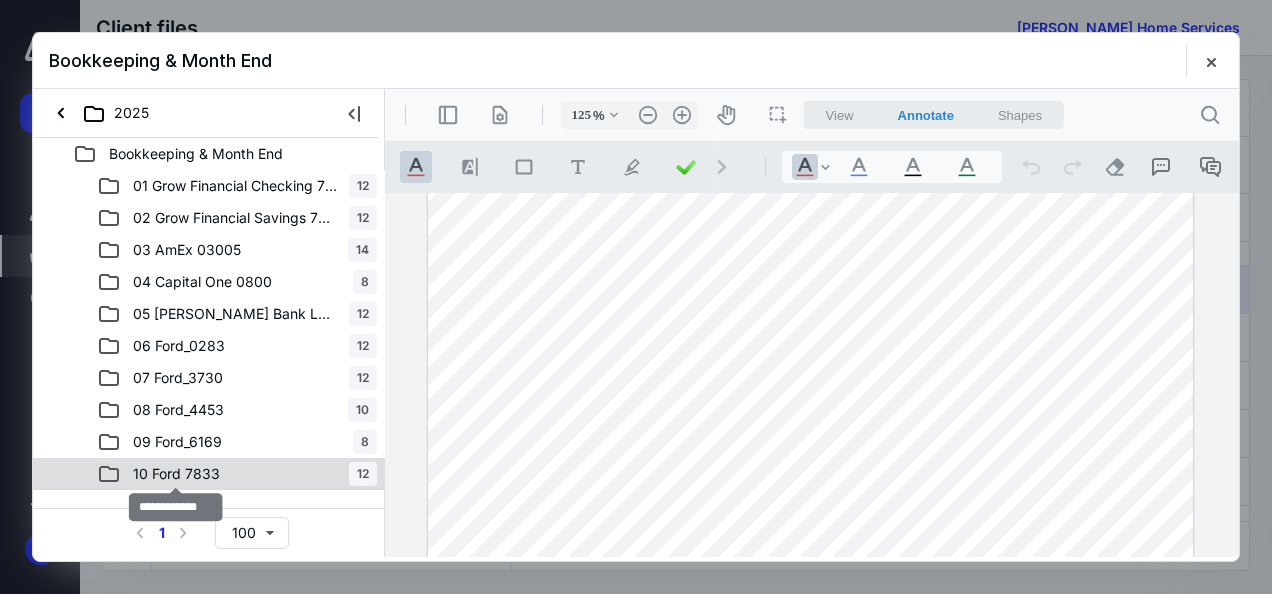 click on "10 Ford 7833" at bounding box center (176, 474) 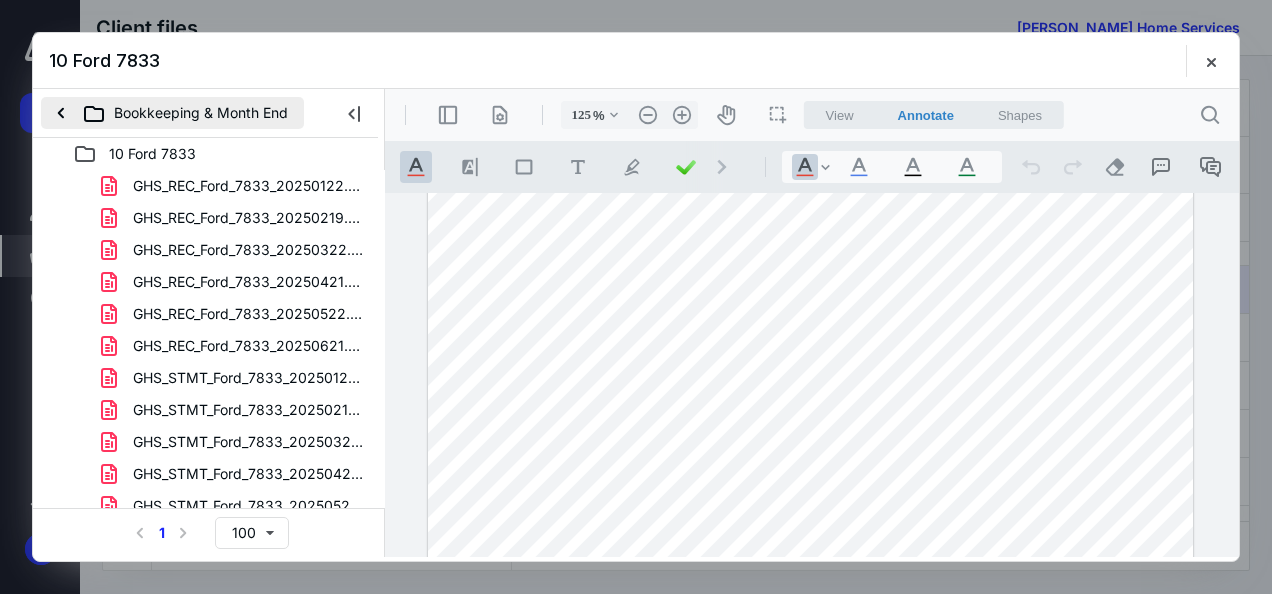 click on "Bookkeeping & Month End" at bounding box center (172, 113) 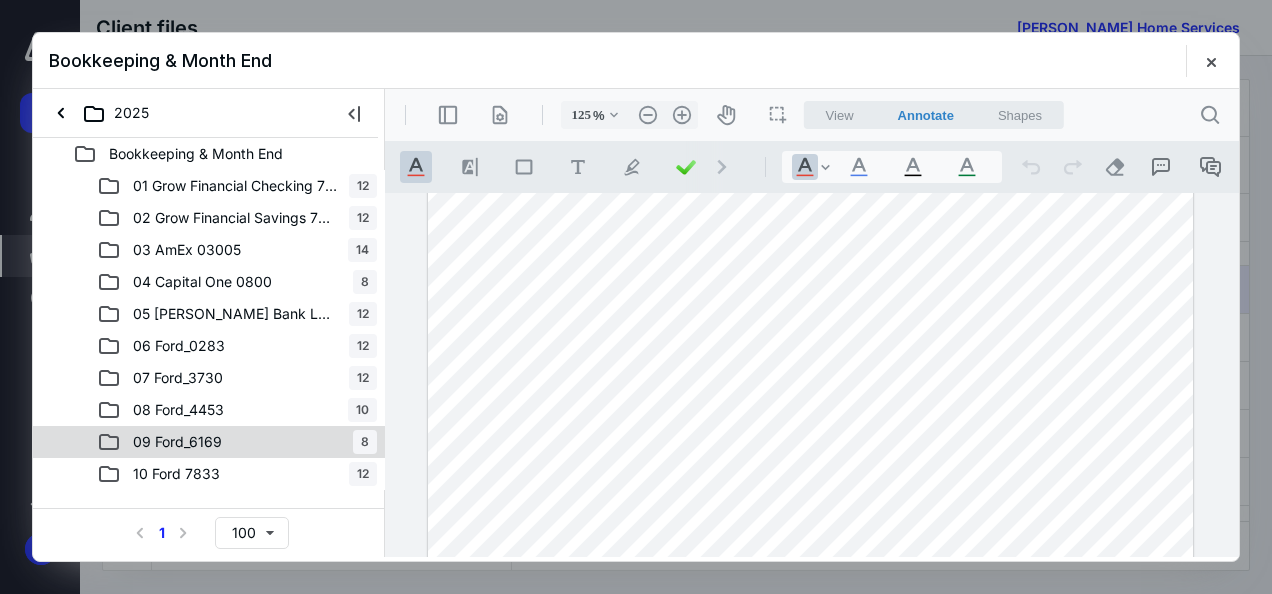 click on "09 Ford_6169" at bounding box center (177, 442) 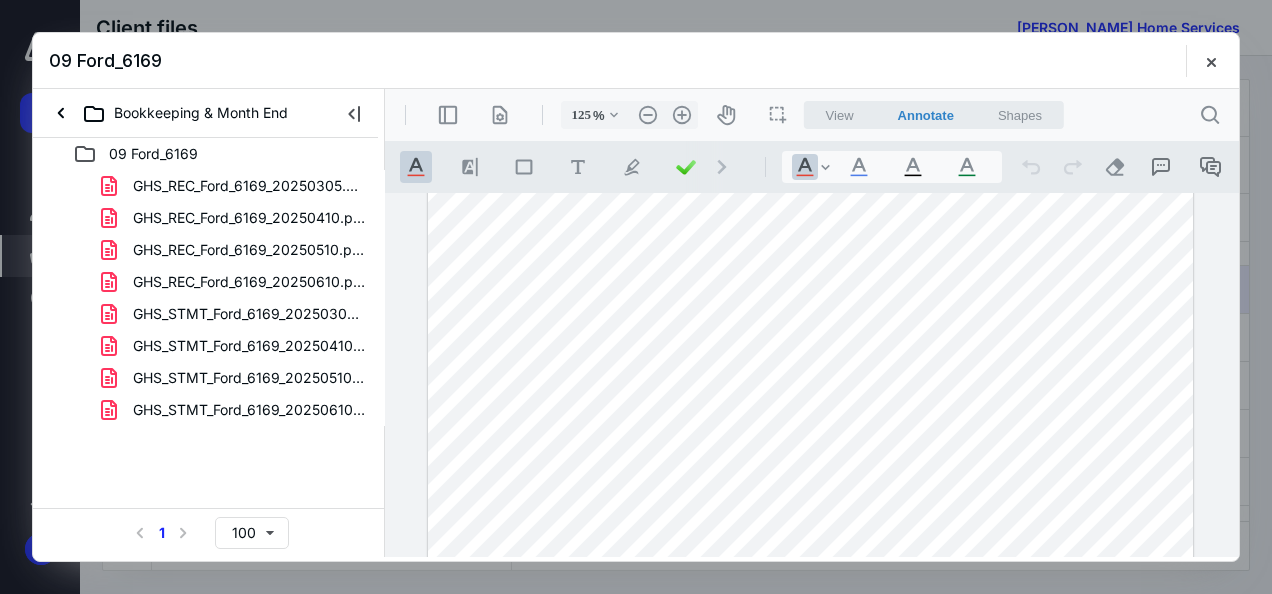 drag, startPoint x: 212, startPoint y: 449, endPoint x: 178, endPoint y: 284, distance: 168.46661 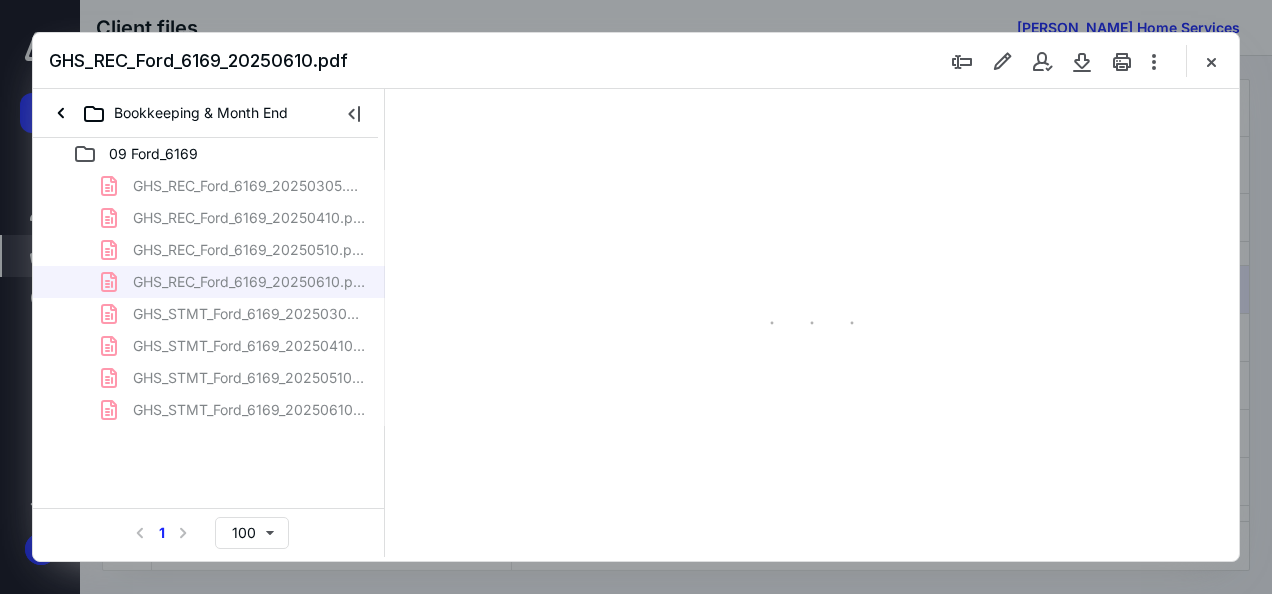 scroll, scrollTop: 0, scrollLeft: 0, axis: both 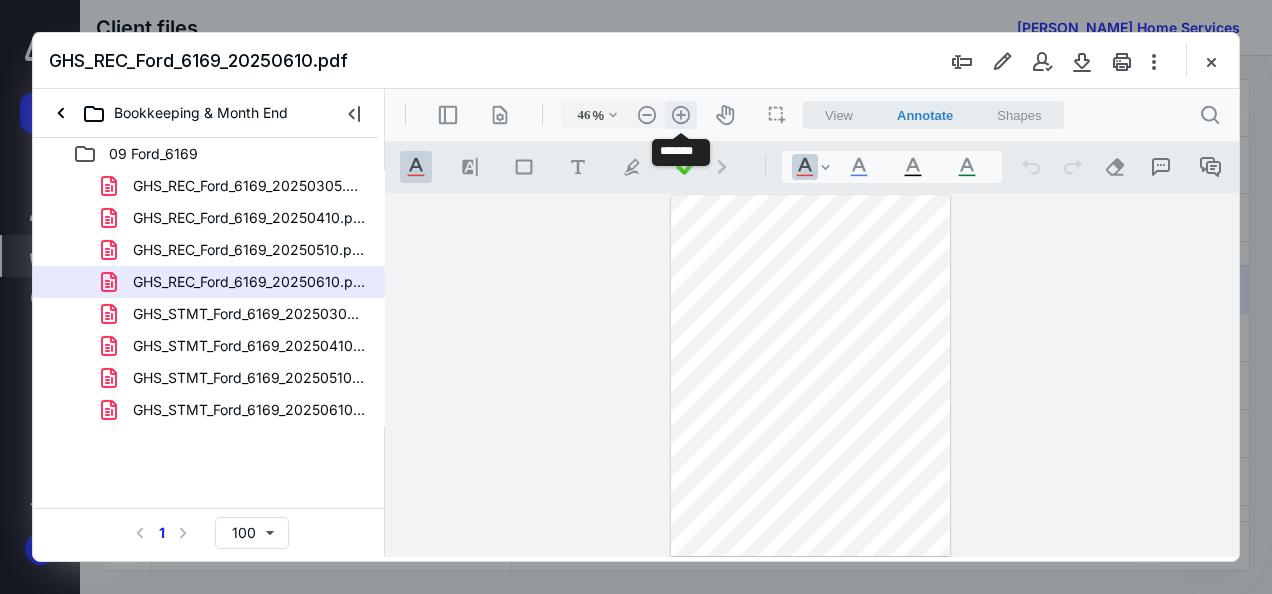 click on ".cls-1{fill:#abb0c4;} icon - header - zoom - in - line" at bounding box center [681, 115] 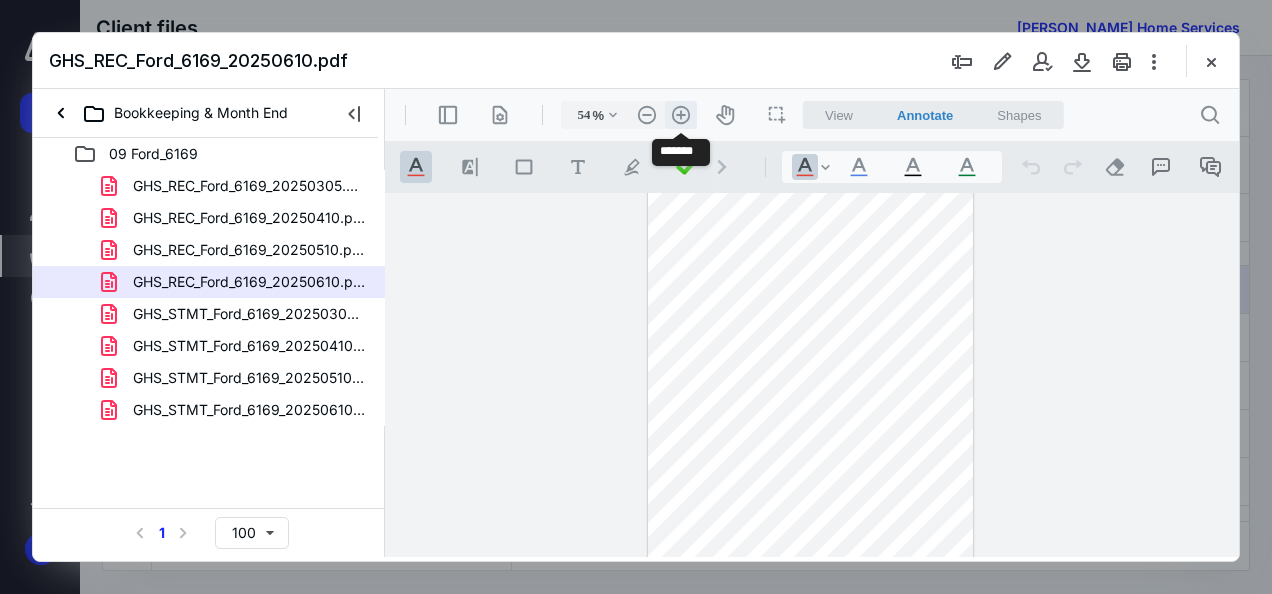 click on ".cls-1{fill:#abb0c4;} icon - header - zoom - in - line" at bounding box center (681, 115) 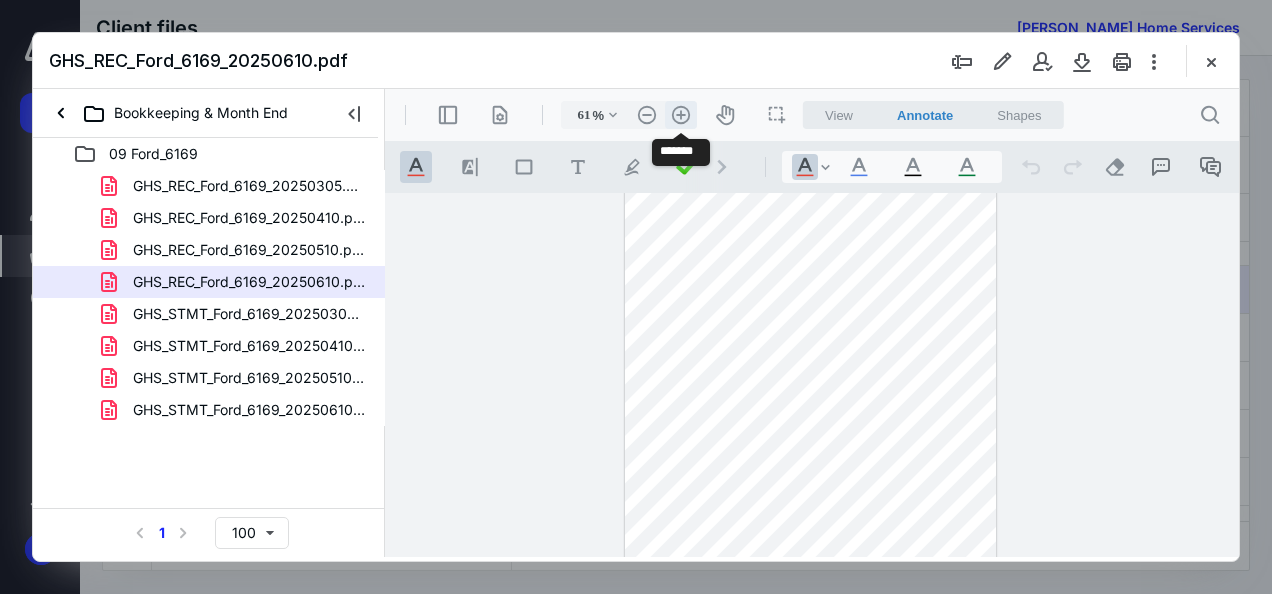 click on ".cls-1{fill:#abb0c4;} icon - header - zoom - in - line" at bounding box center (681, 115) 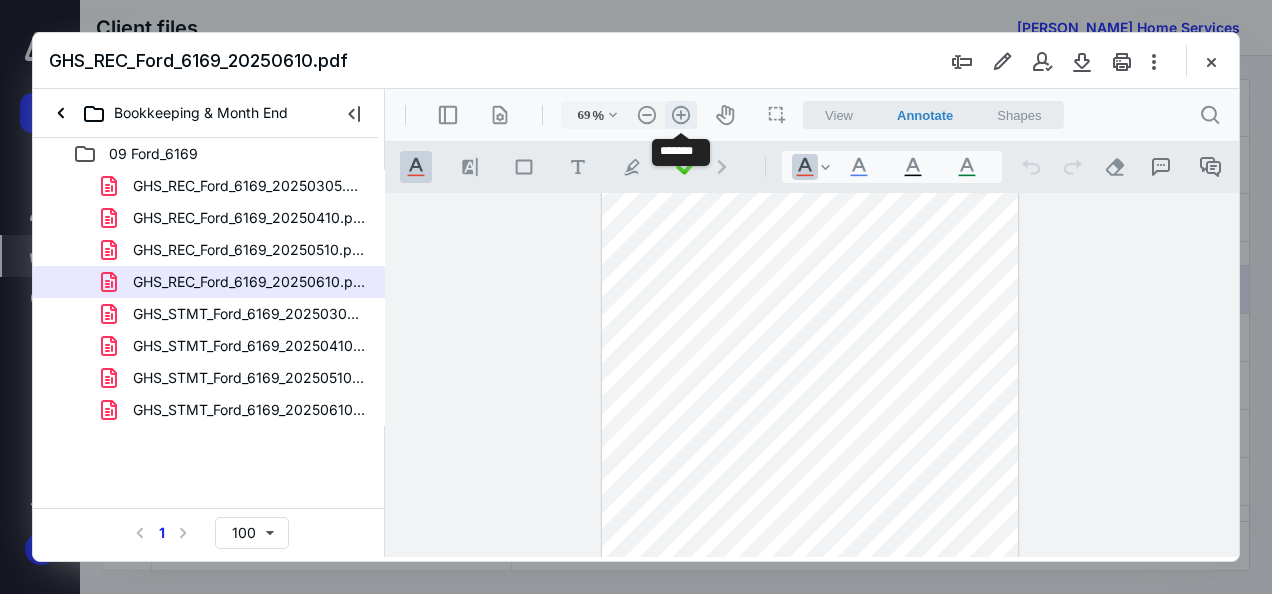 click on ".cls-1{fill:#abb0c4;} icon - header - zoom - in - line" at bounding box center [681, 115] 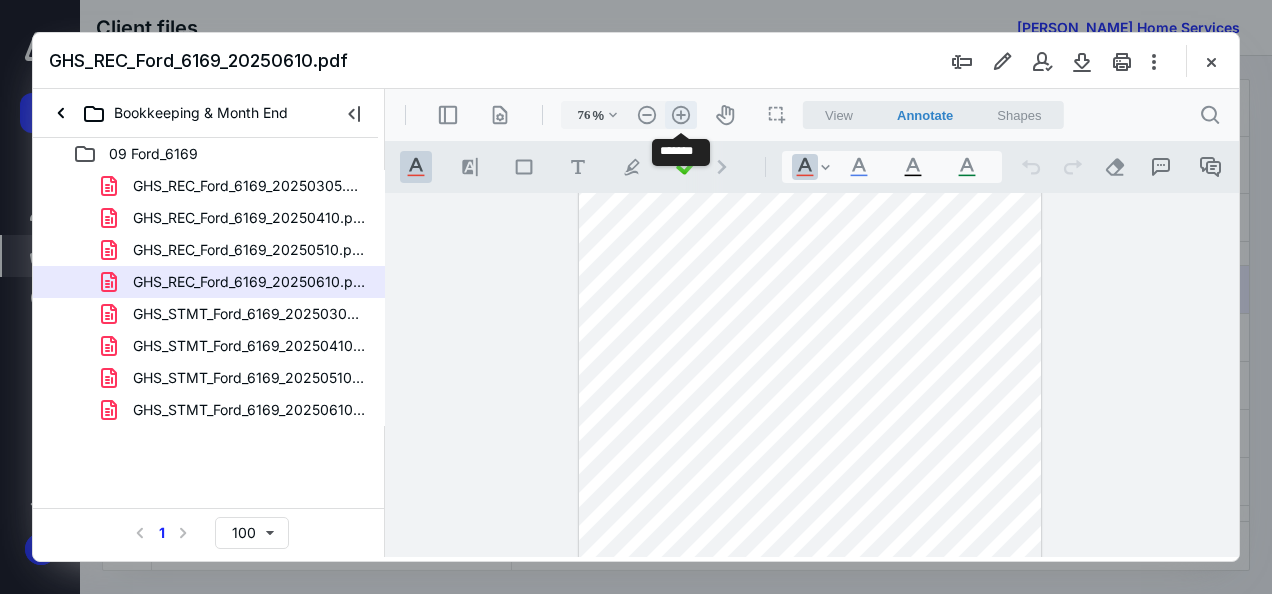 click on ".cls-1{fill:#abb0c4;} icon - header - zoom - in - line" at bounding box center [681, 115] 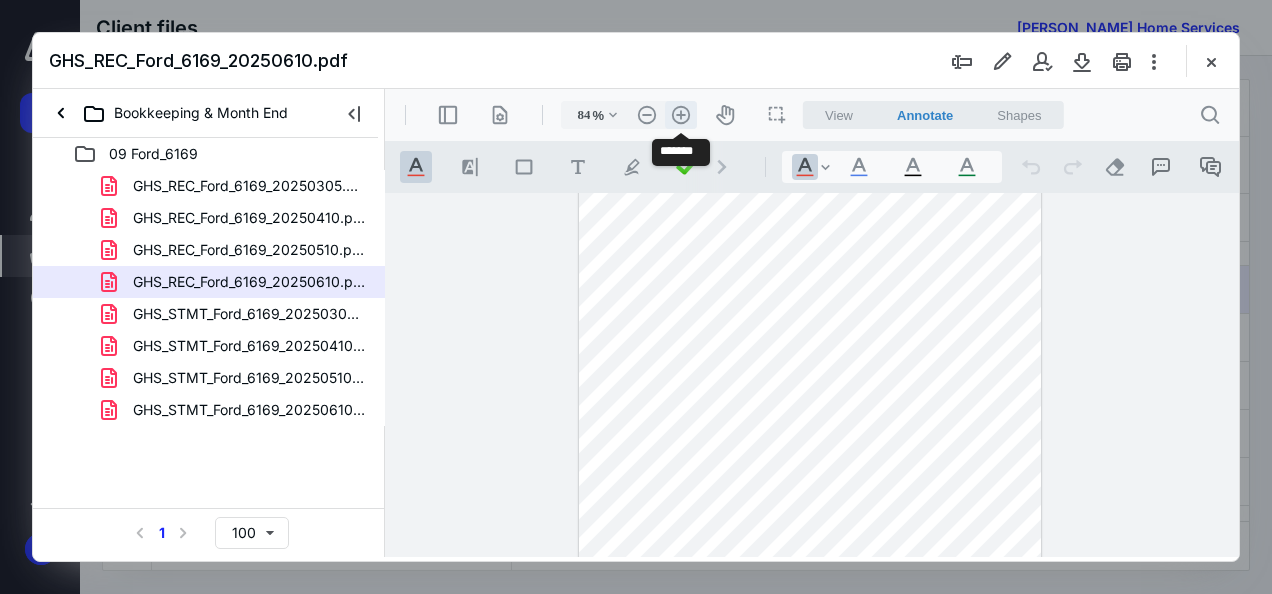 click on ".cls-1{fill:#abb0c4;} icon - header - zoom - in - line" at bounding box center [681, 115] 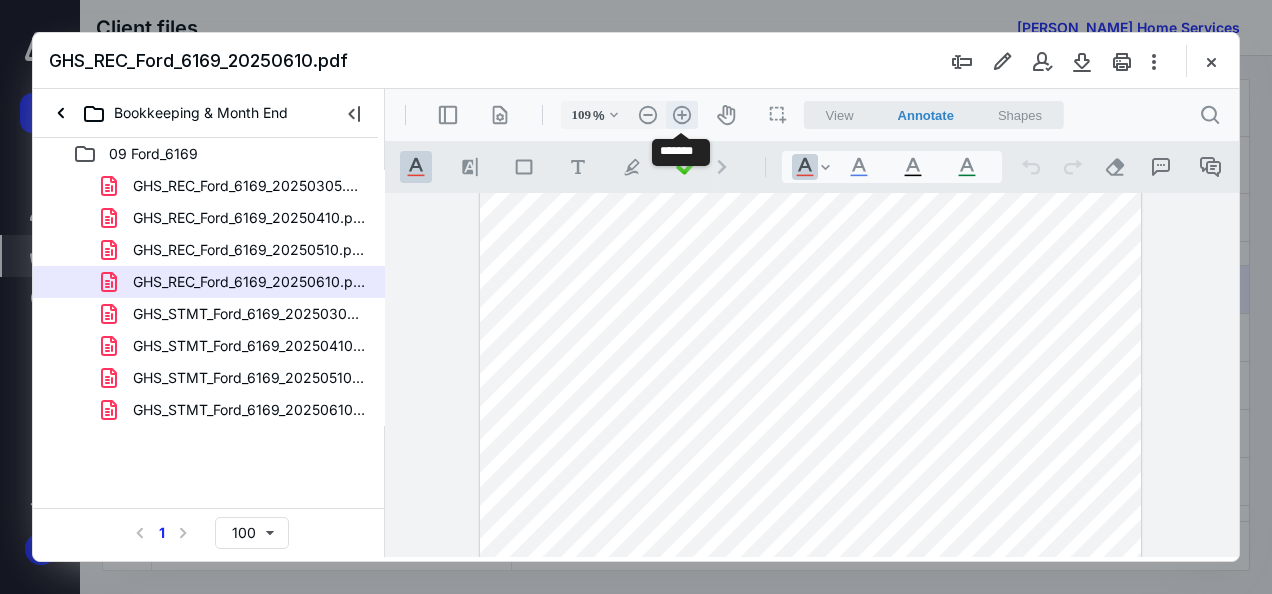 scroll, scrollTop: 178, scrollLeft: 0, axis: vertical 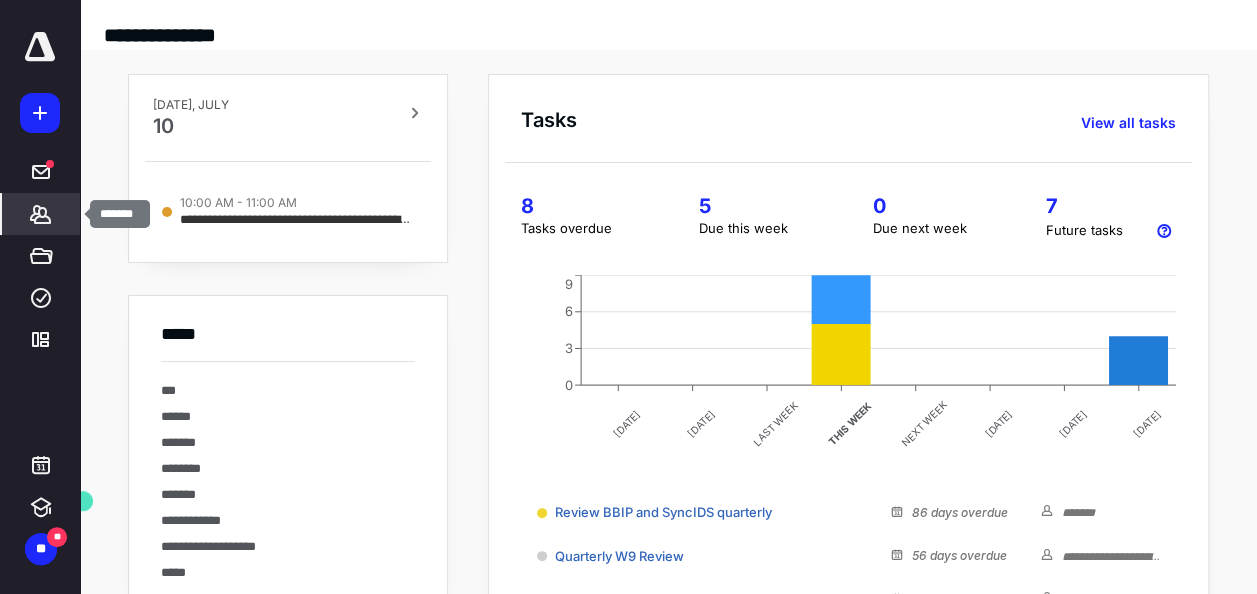 click 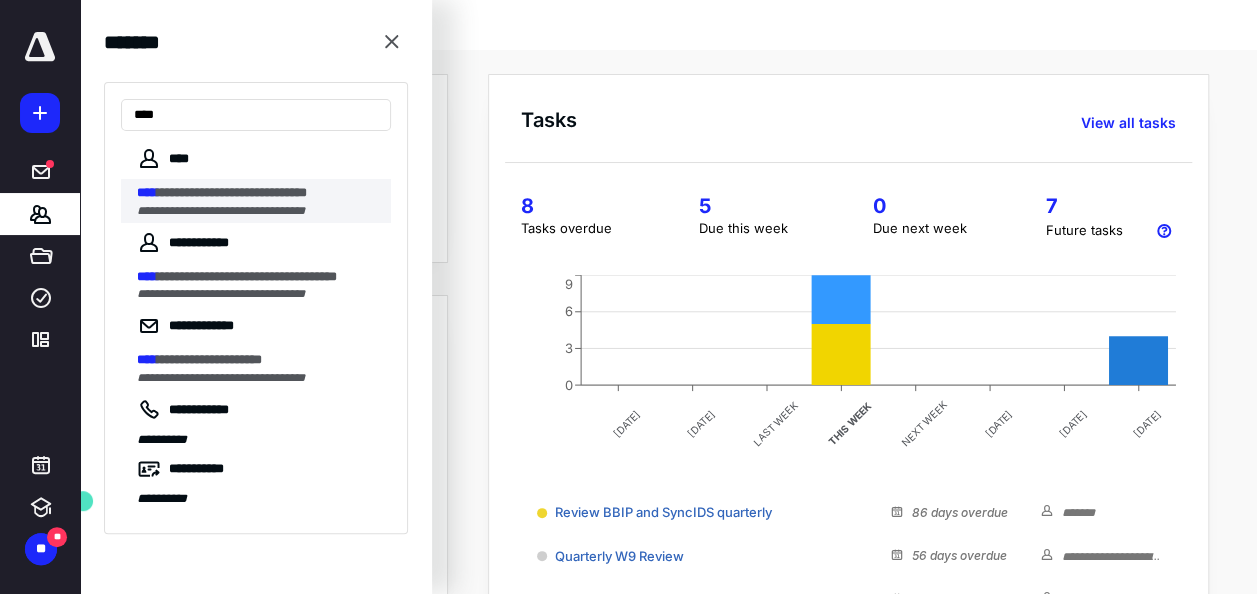 type on "****" 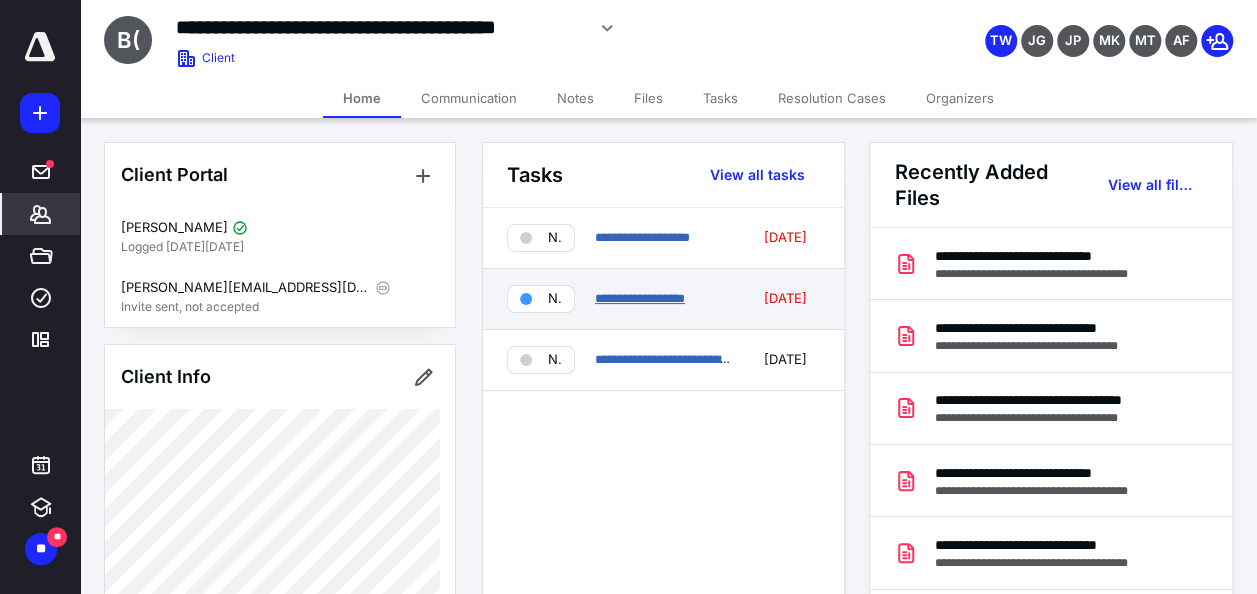 click on "**********" at bounding box center [640, 298] 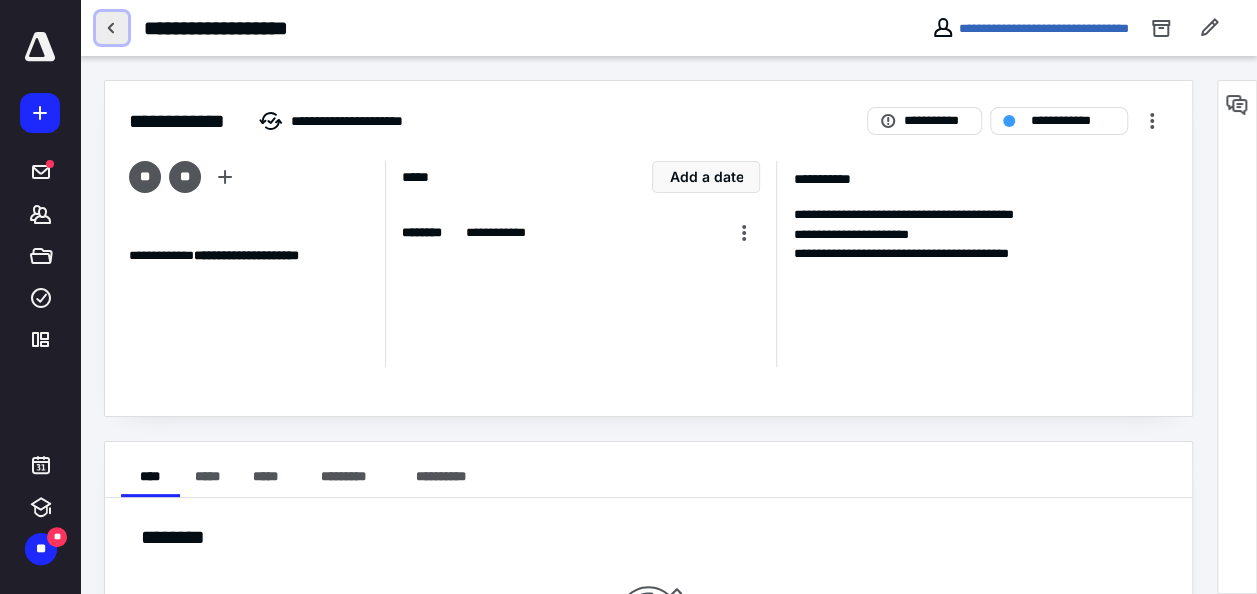 click at bounding box center [112, 28] 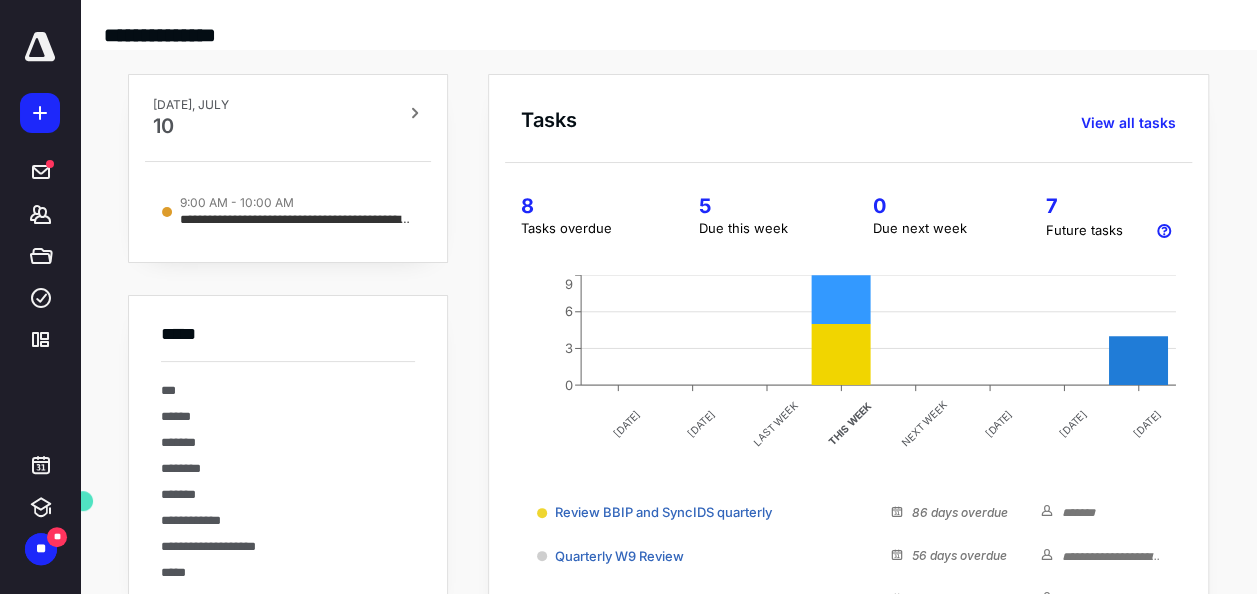click at bounding box center [40, 47] 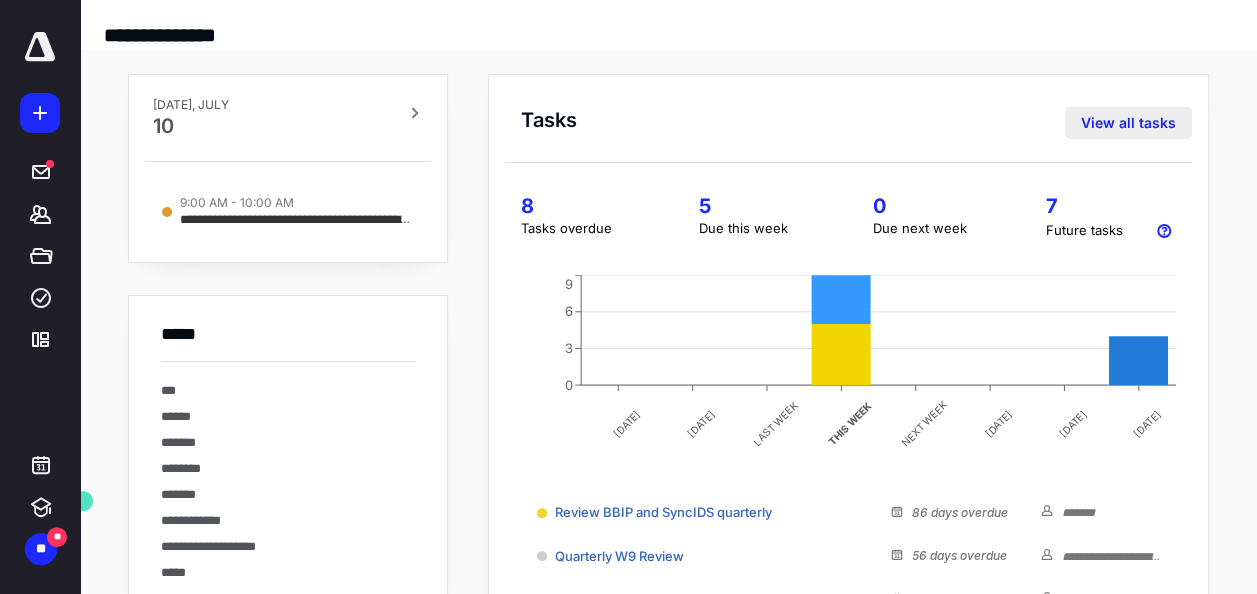 click on "View all tasks" at bounding box center [1128, 123] 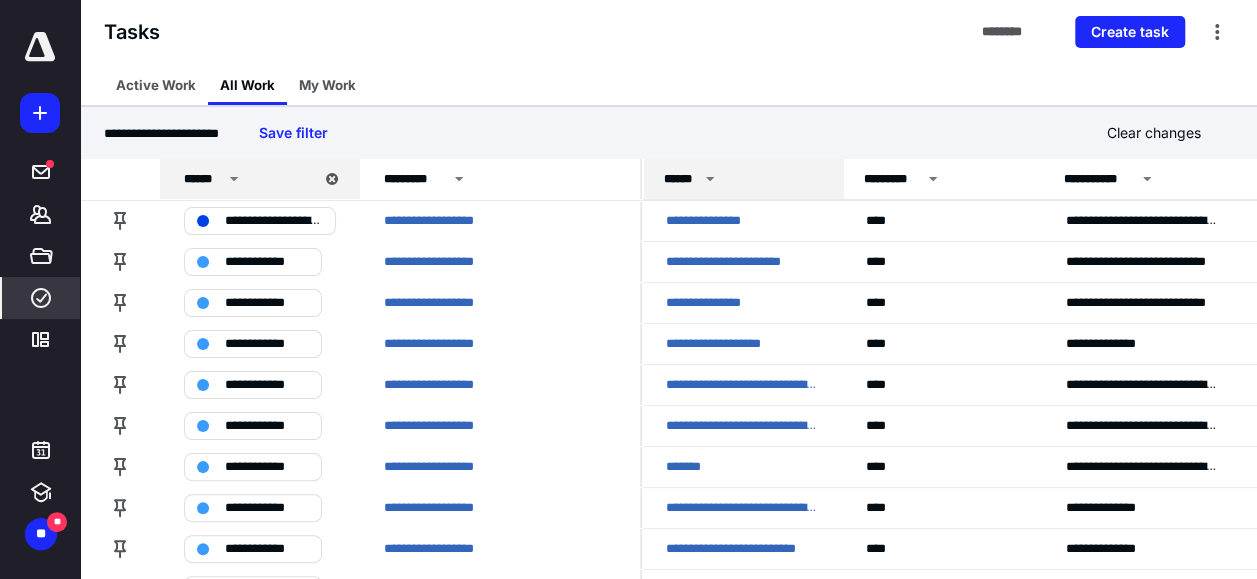 click on "******" at bounding box center [744, 179] 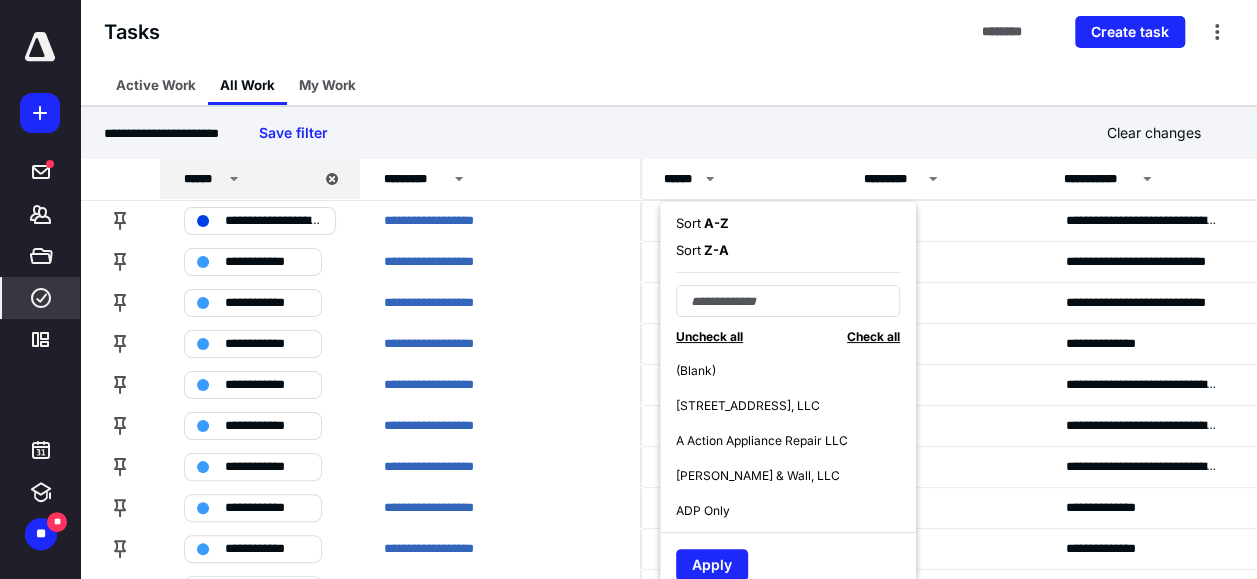 click on "Sort   A  -  Z" at bounding box center (702, 224) 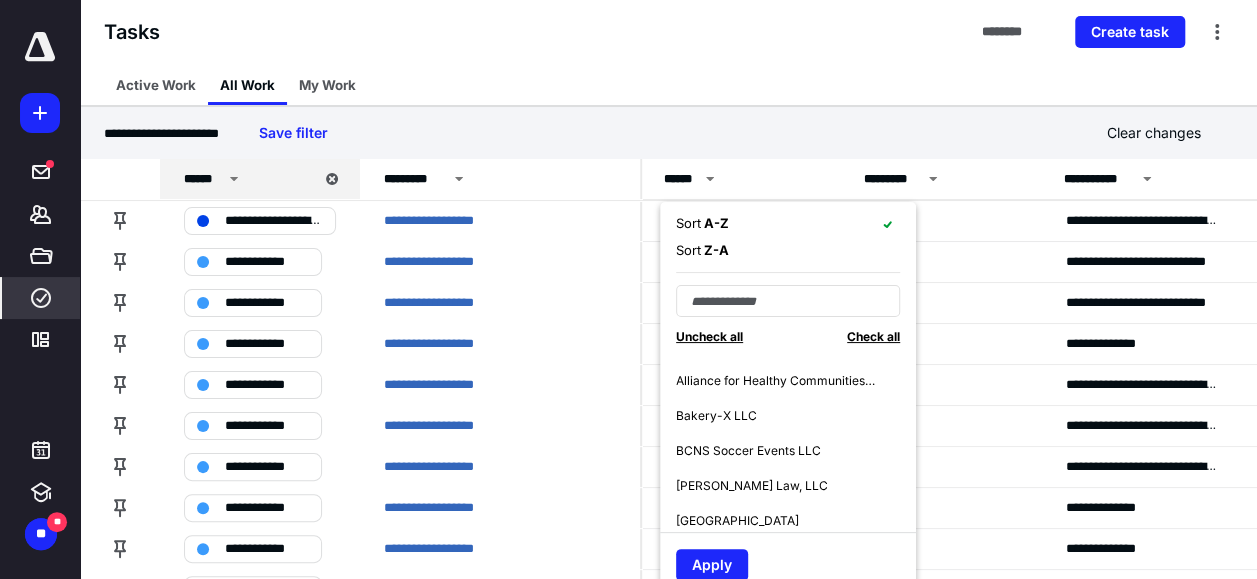 scroll, scrollTop: 240, scrollLeft: 0, axis: vertical 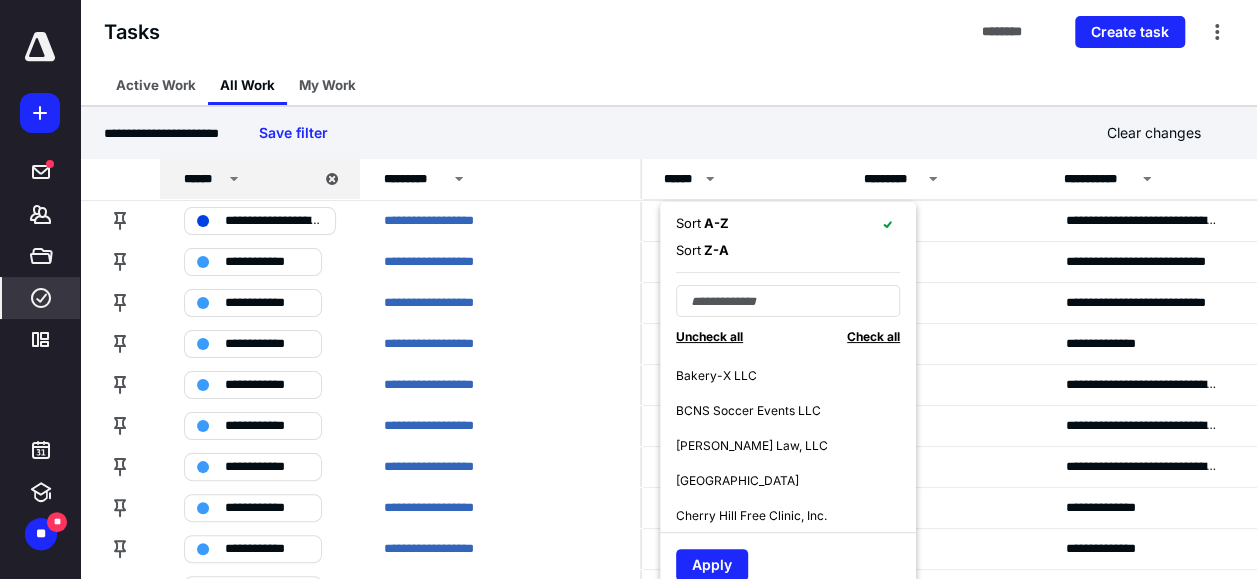 click on "[GEOGRAPHIC_DATA]" at bounding box center [737, 481] 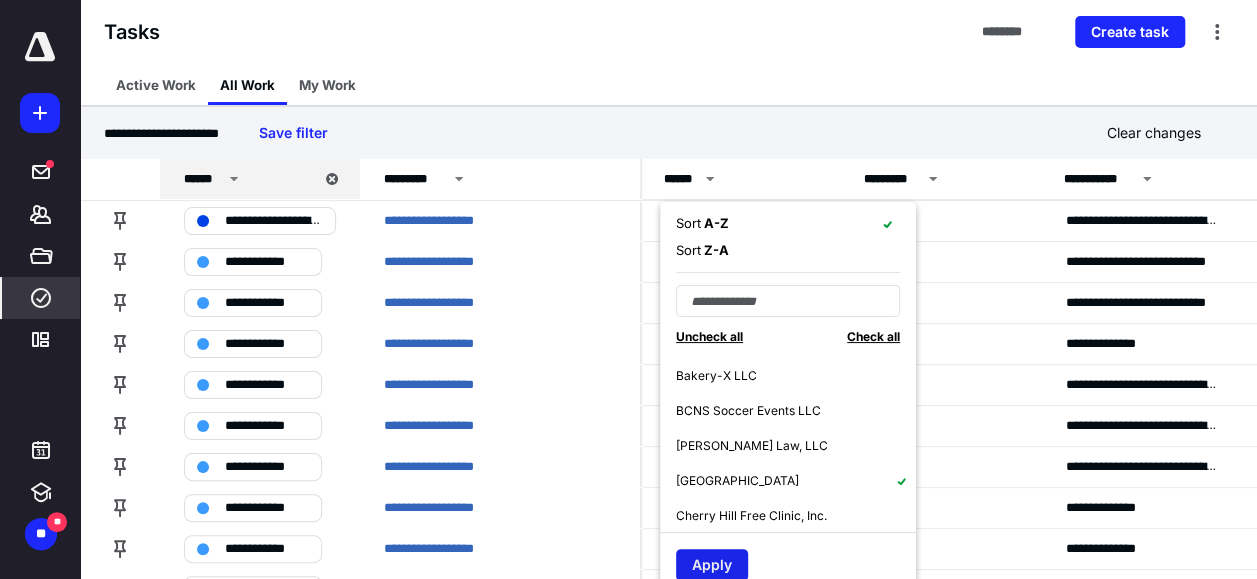 click on "Apply" at bounding box center (712, 565) 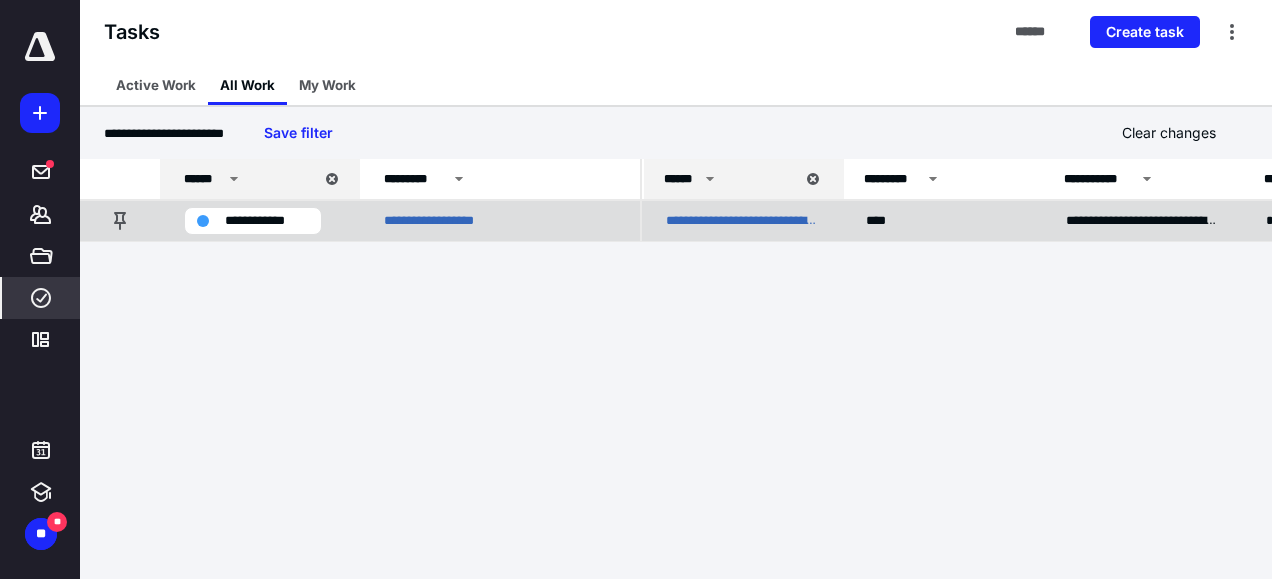 click on "**********" at bounding box center (742, 221) 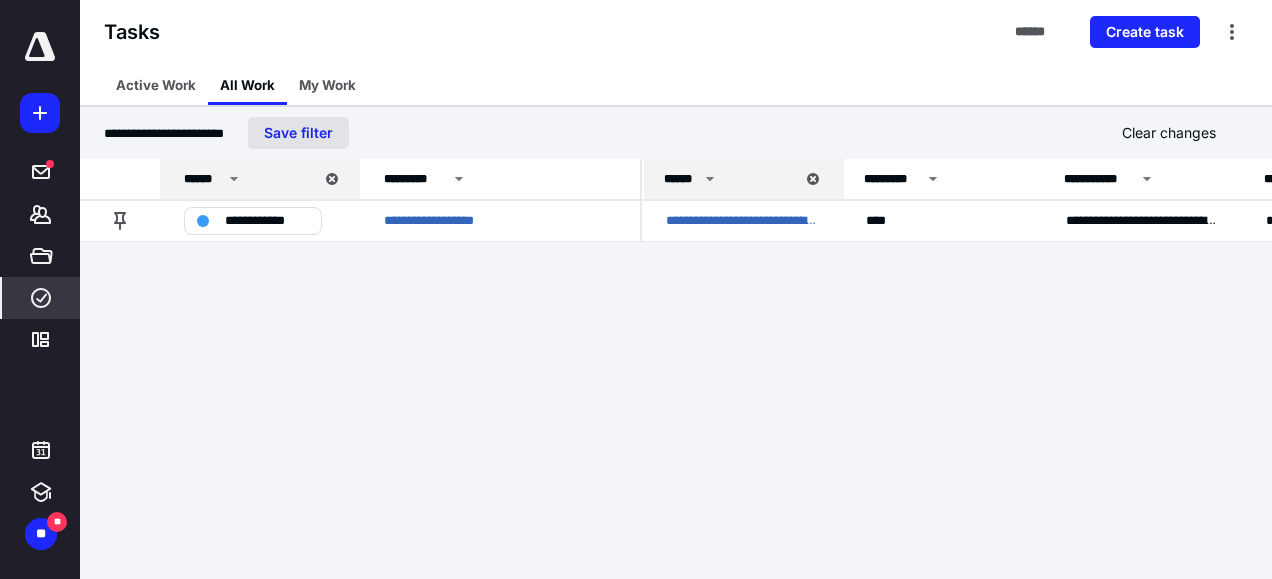 click on "Save filter" at bounding box center [298, 133] 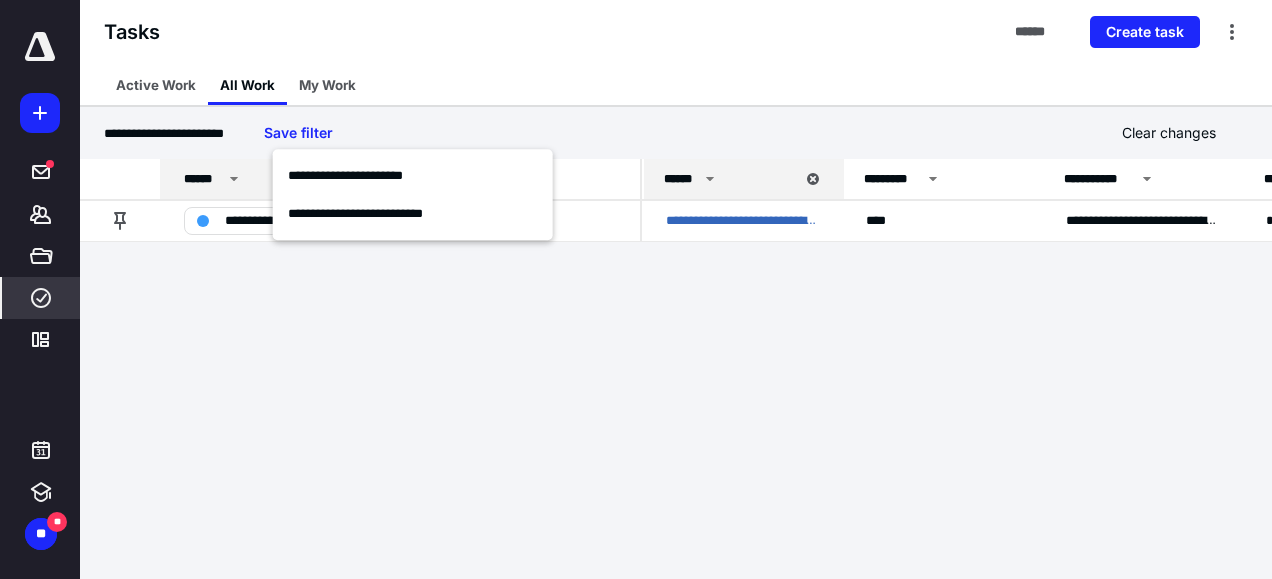 click on "Active Work All Work My Work" at bounding box center (676, 85) 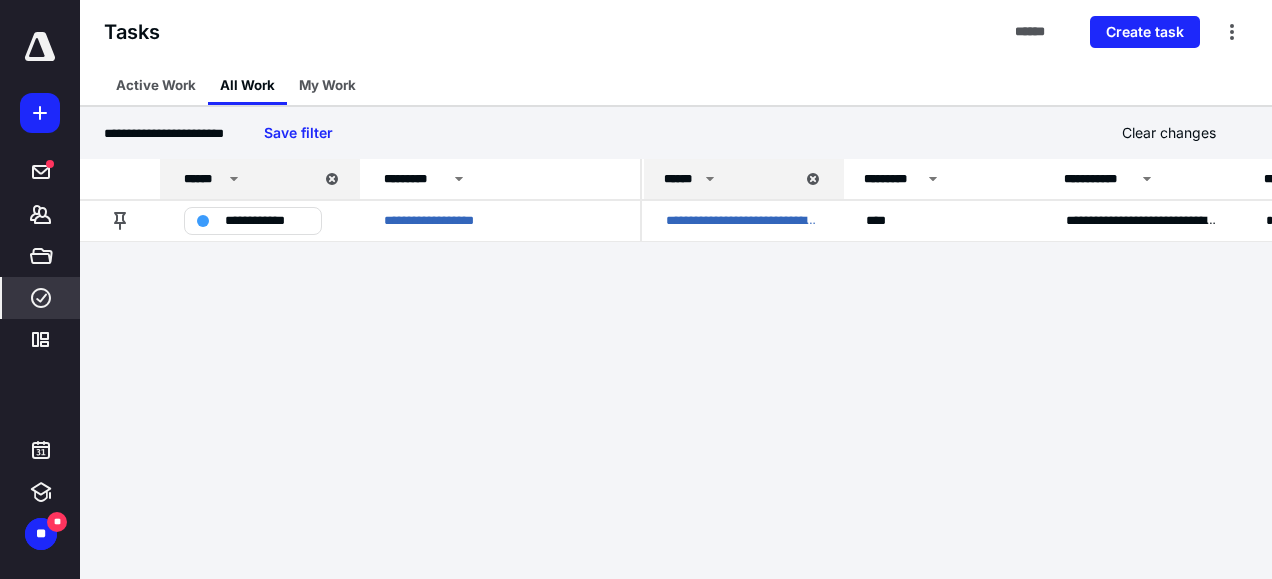 click at bounding box center [40, 47] 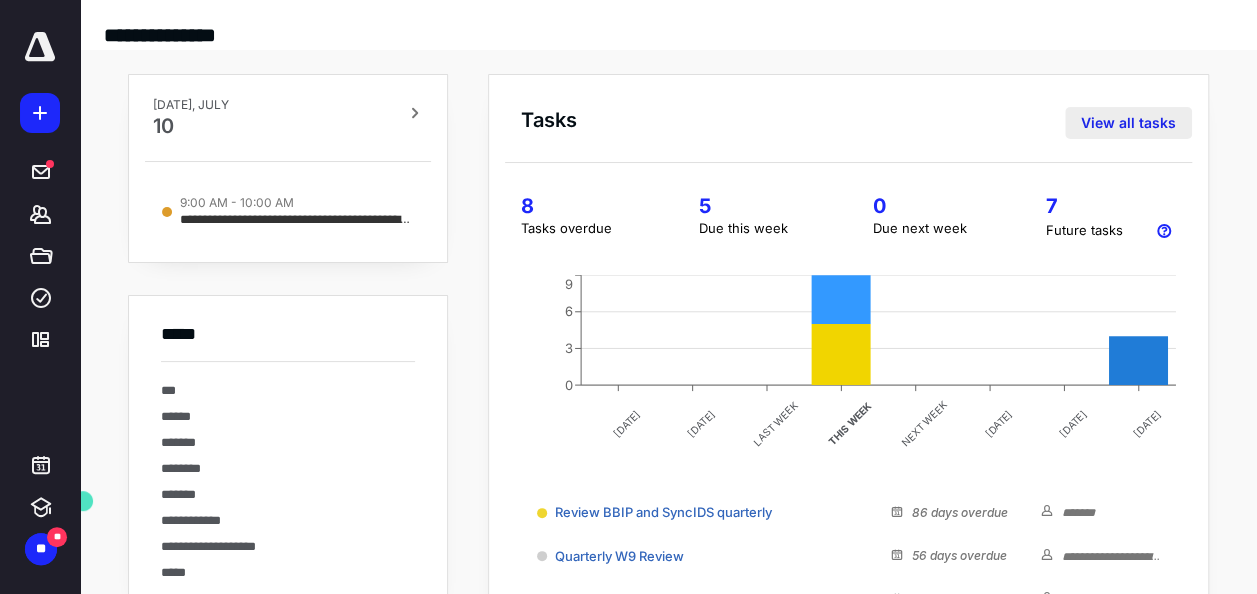 click on "View all tasks" at bounding box center [1128, 123] 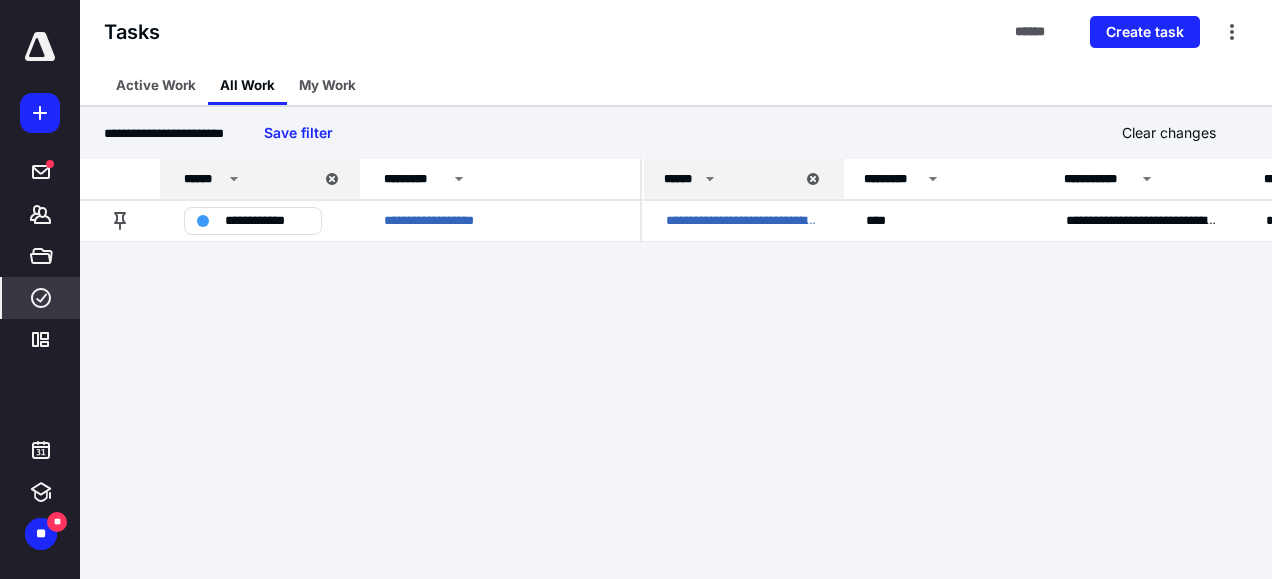 click on "******" at bounding box center [729, 179] 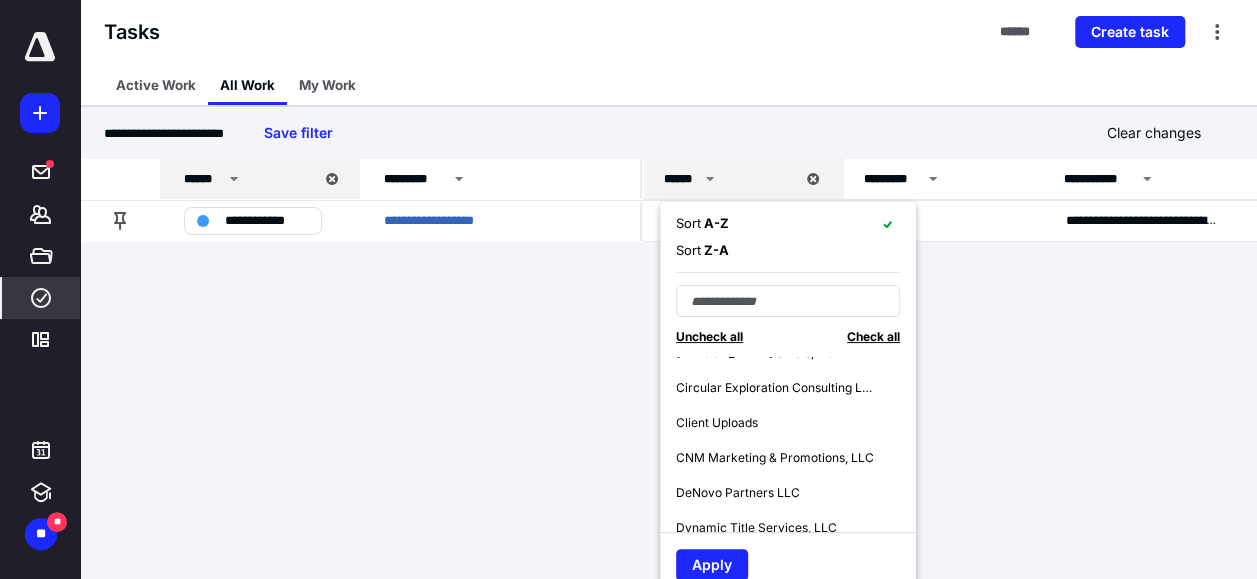 scroll, scrollTop: 440, scrollLeft: 0, axis: vertical 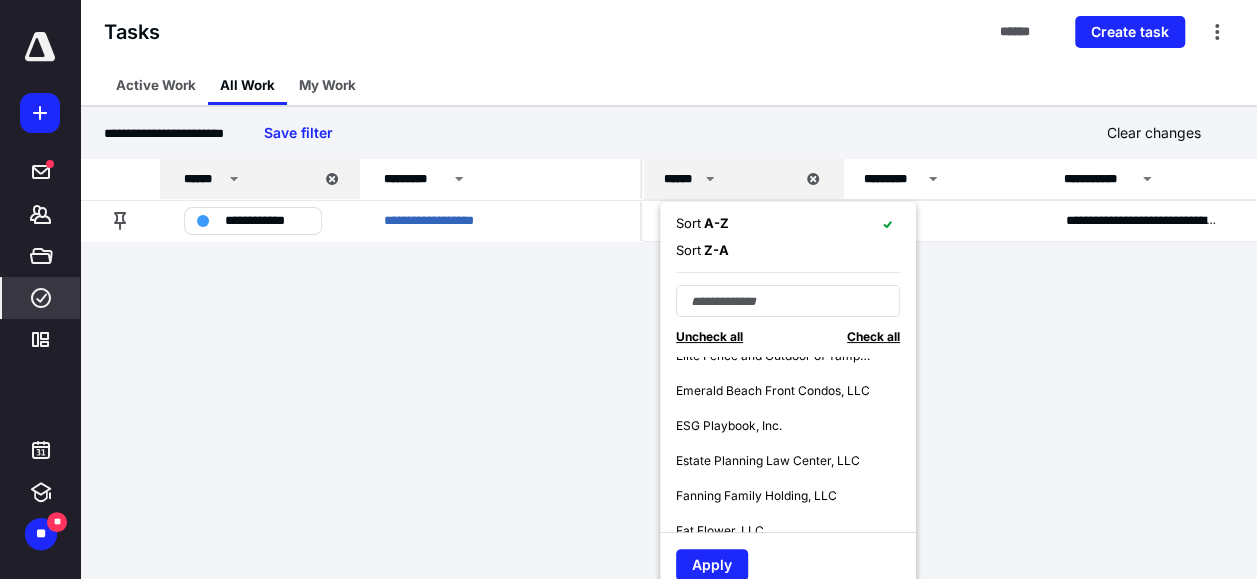 click on "Emerald Beach Front Condos, LLC" at bounding box center [773, 391] 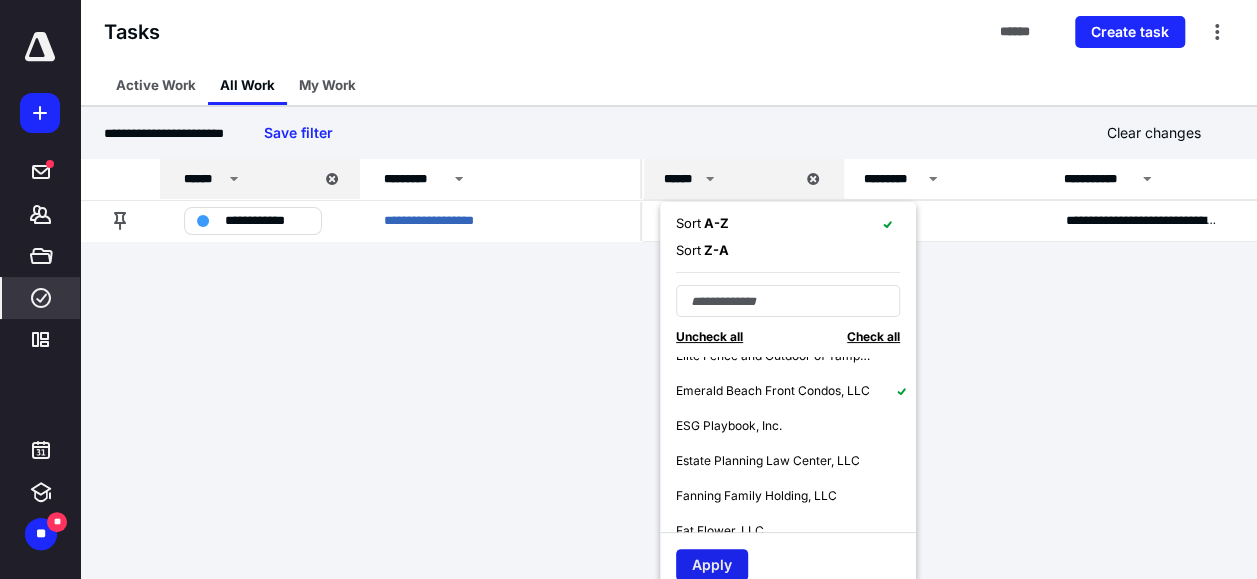 click on "Apply" at bounding box center (712, 565) 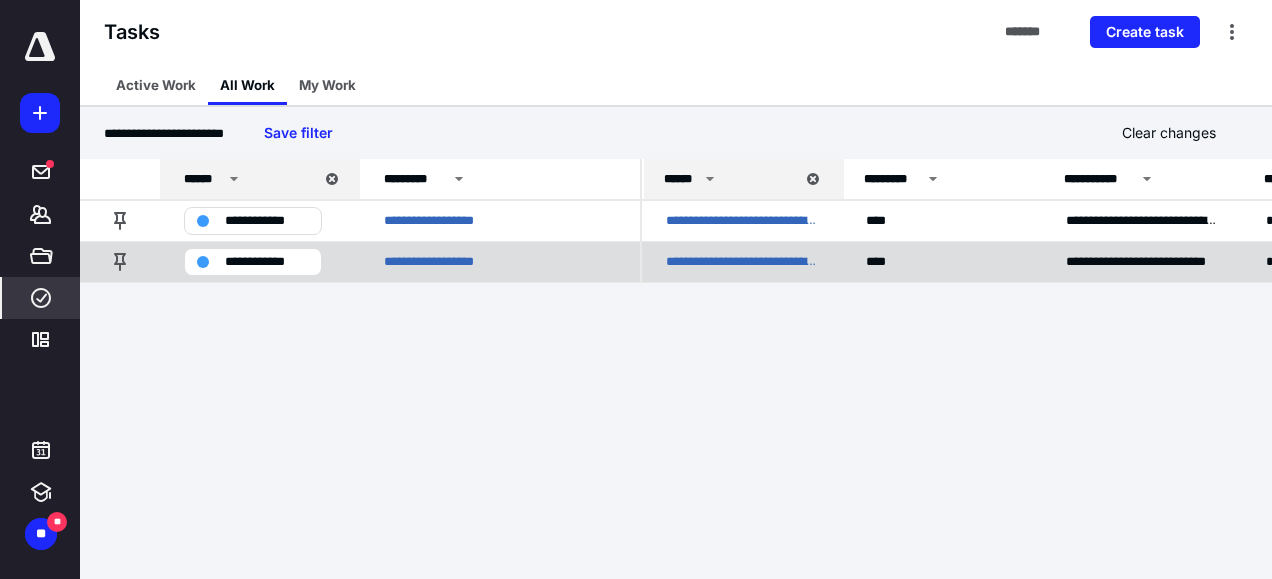 click on "**********" at bounding box center [267, 262] 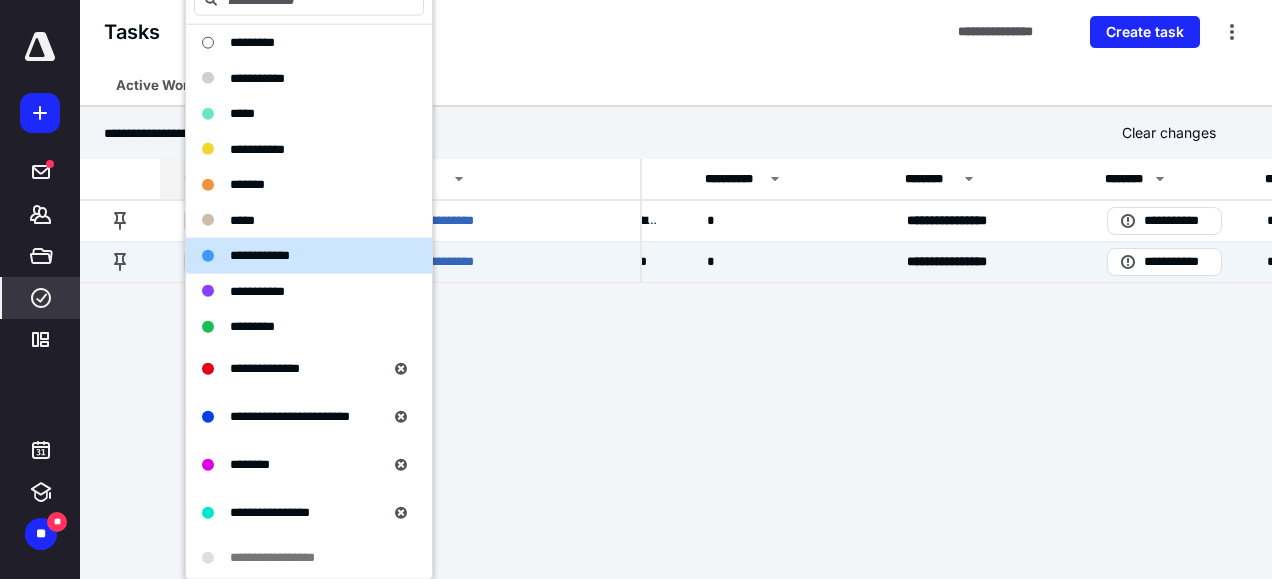 scroll, scrollTop: 0, scrollLeft: 560, axis: horizontal 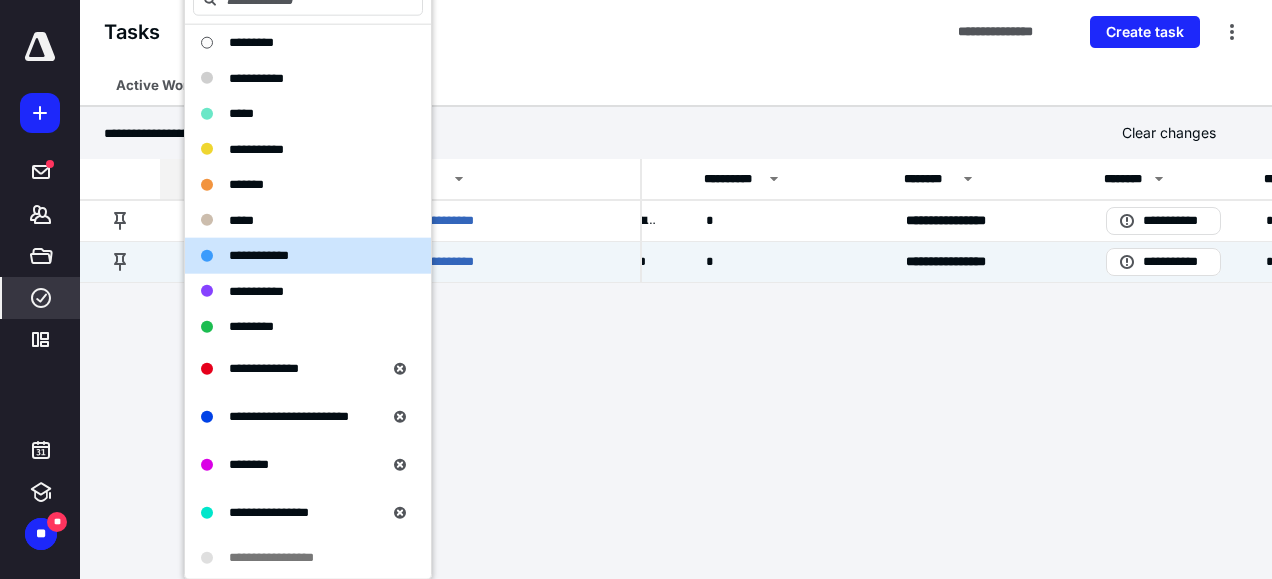click on "**********" at bounding box center [76, 289] 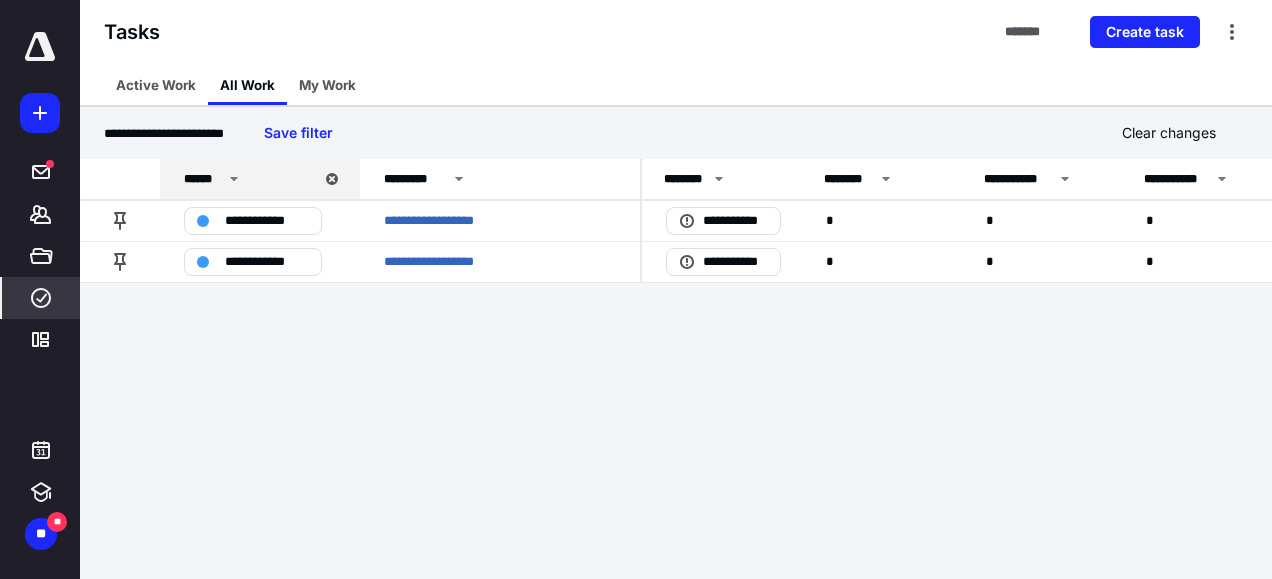 scroll, scrollTop: 0, scrollLeft: 1054, axis: horizontal 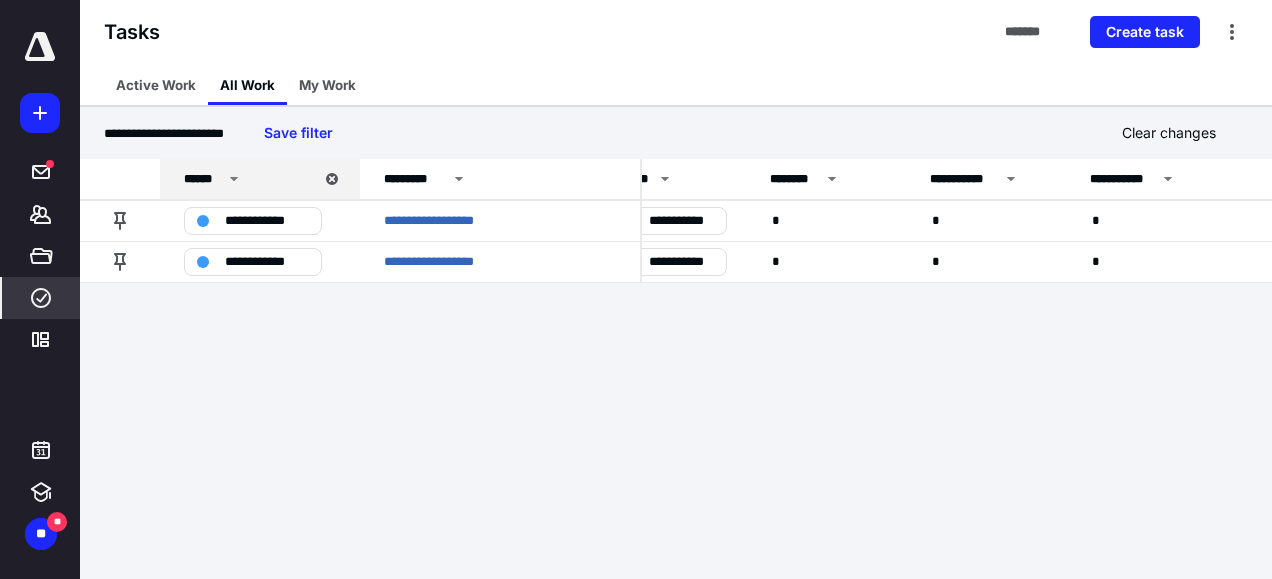 click at bounding box center [40, 47] 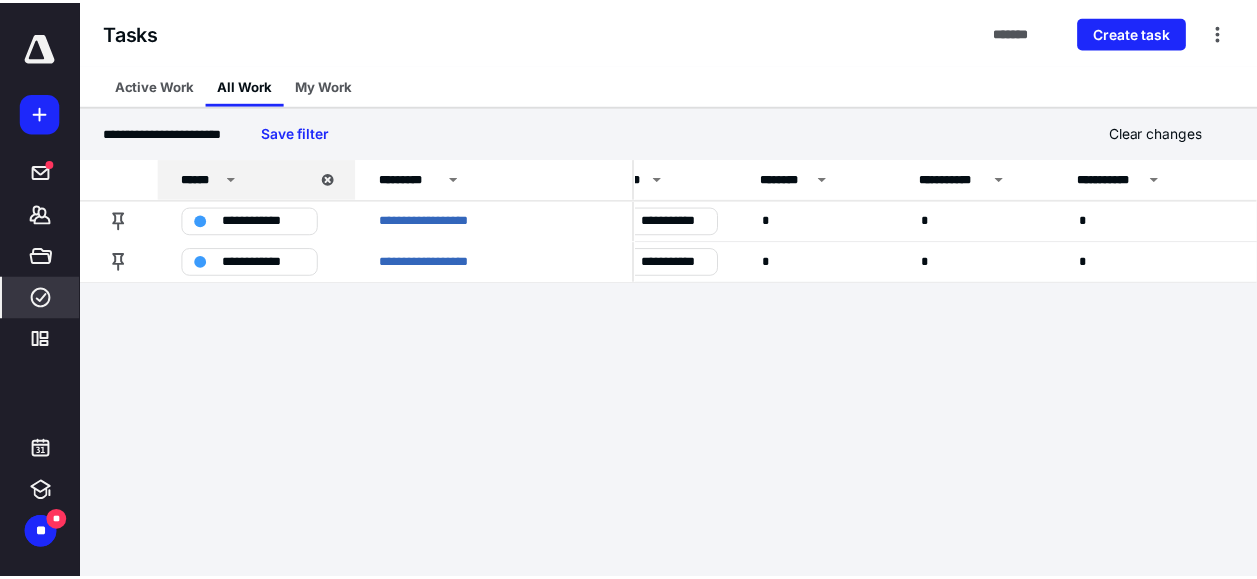 scroll, scrollTop: 0, scrollLeft: 0, axis: both 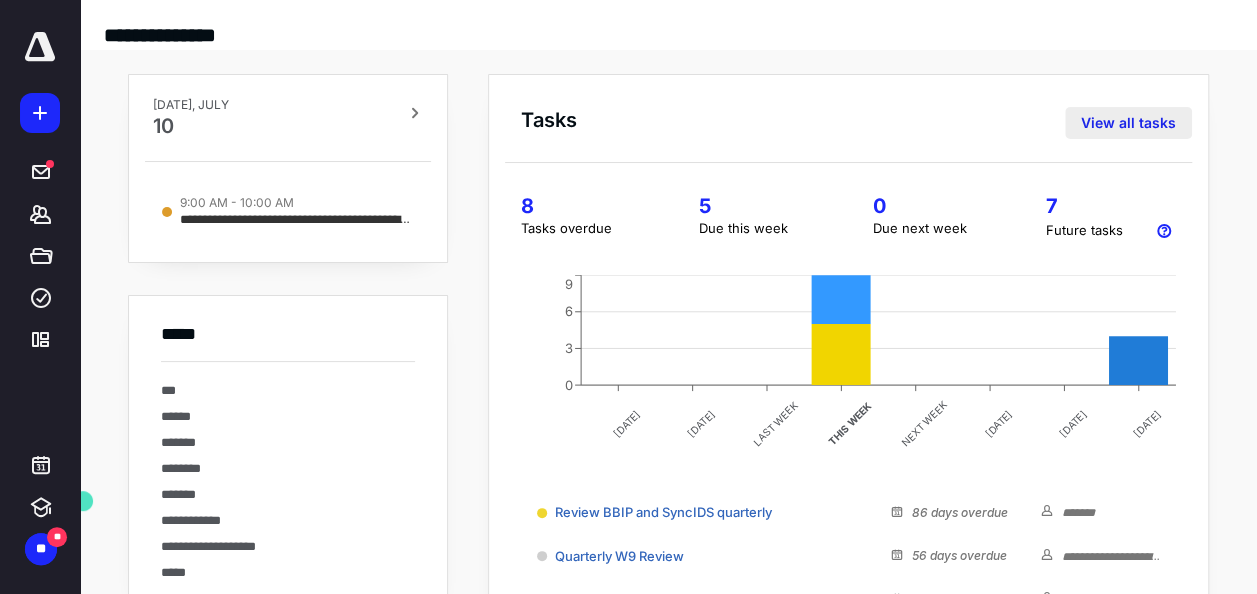 click on "View all tasks" at bounding box center [1128, 123] 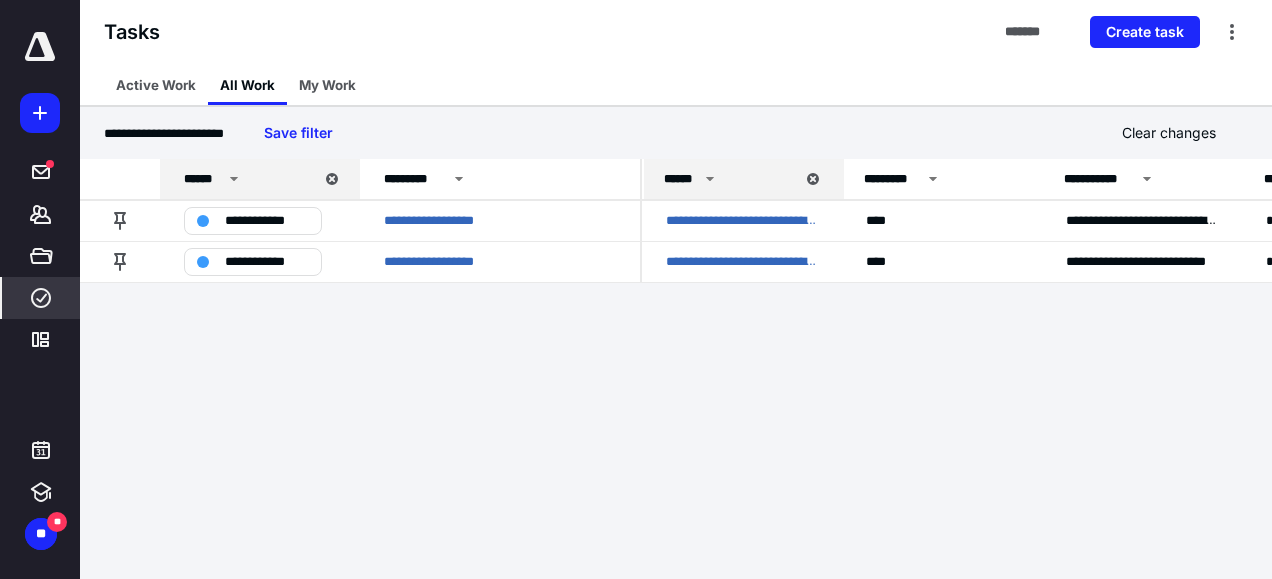 click 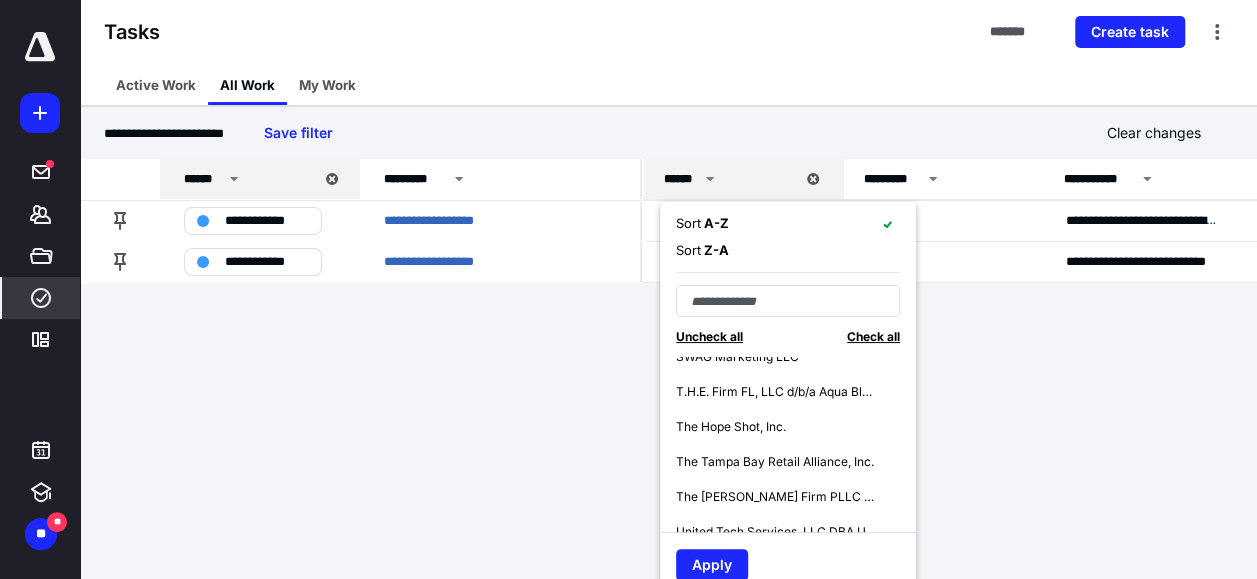scroll, scrollTop: 2120, scrollLeft: 0, axis: vertical 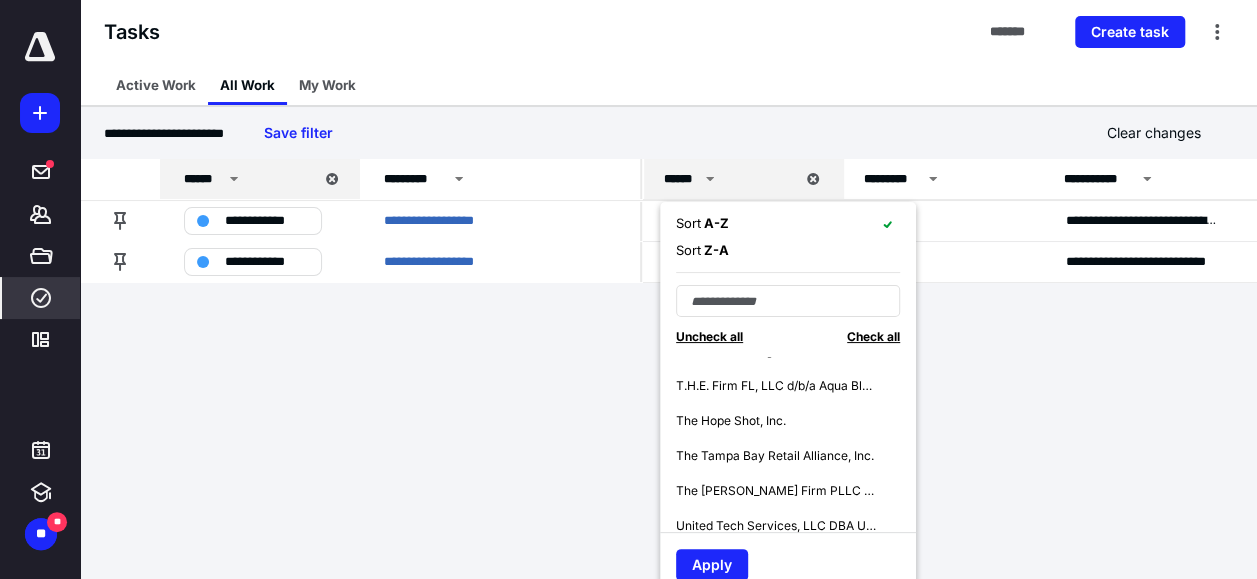click on "The Tampa Bay Retail Alliance, Inc." at bounding box center [775, 456] 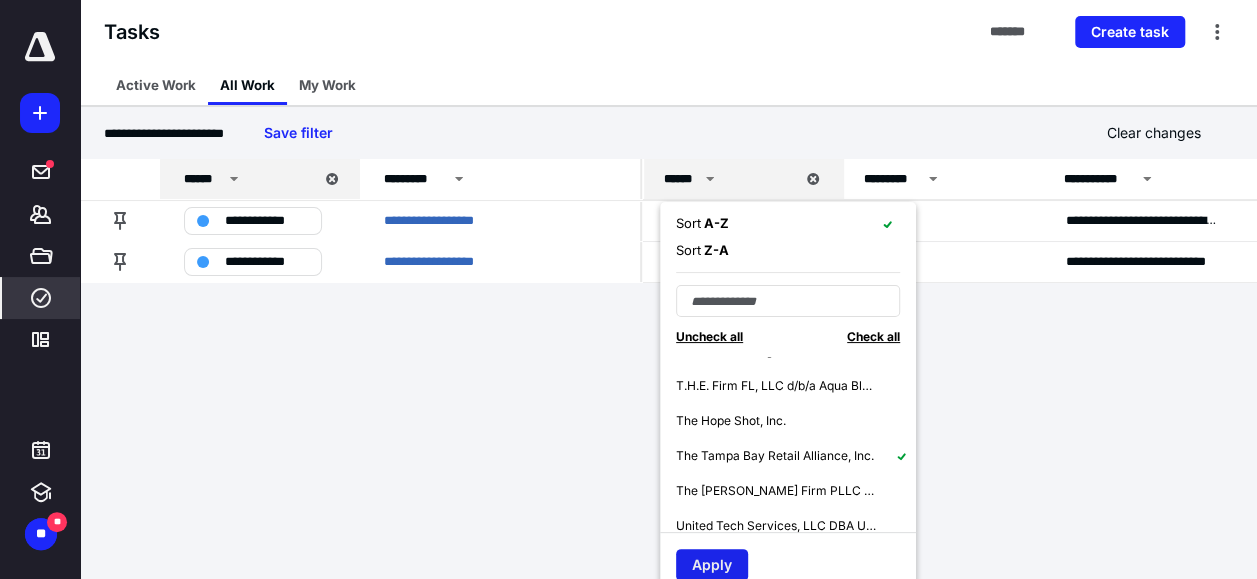 click on "Apply" at bounding box center (712, 565) 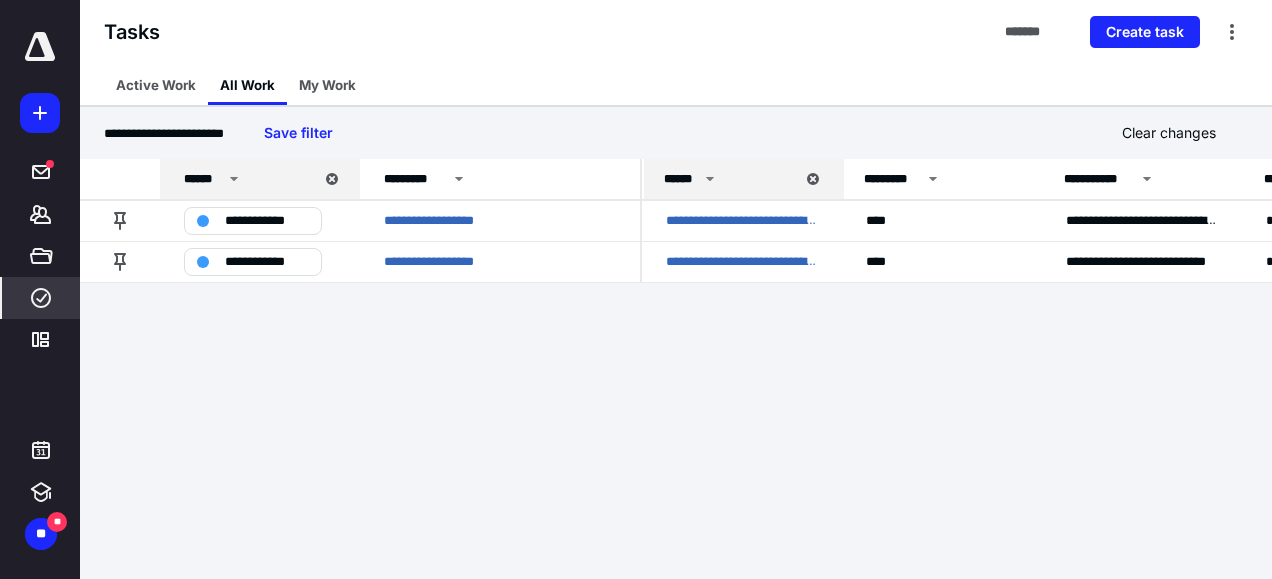 click 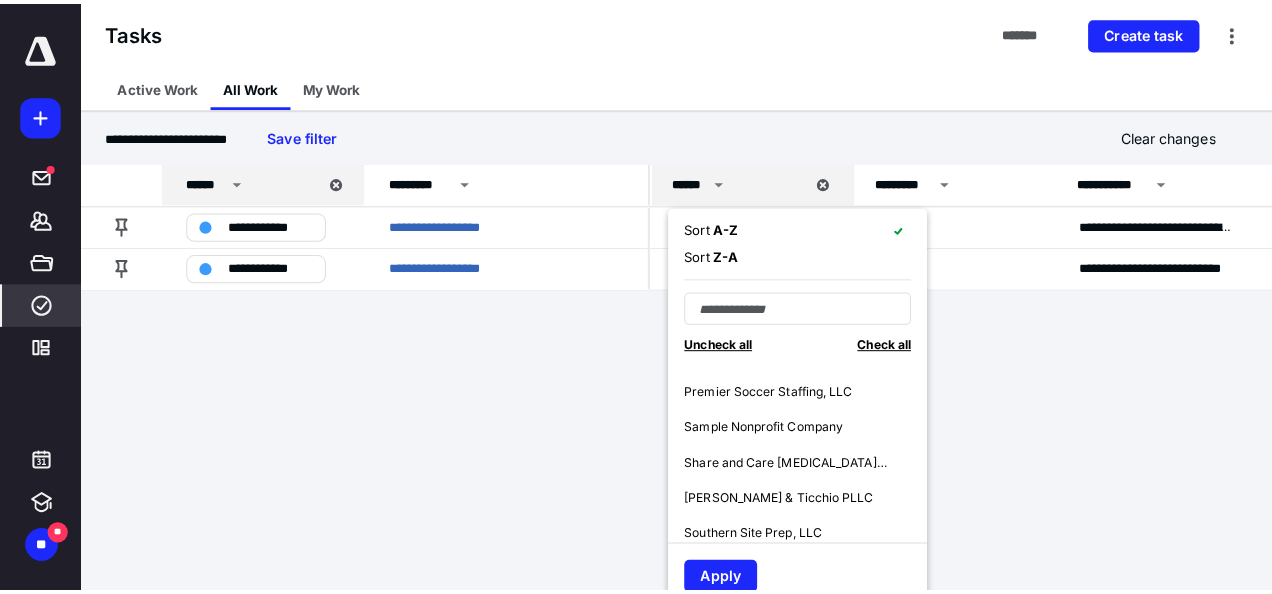 scroll, scrollTop: 2274, scrollLeft: 0, axis: vertical 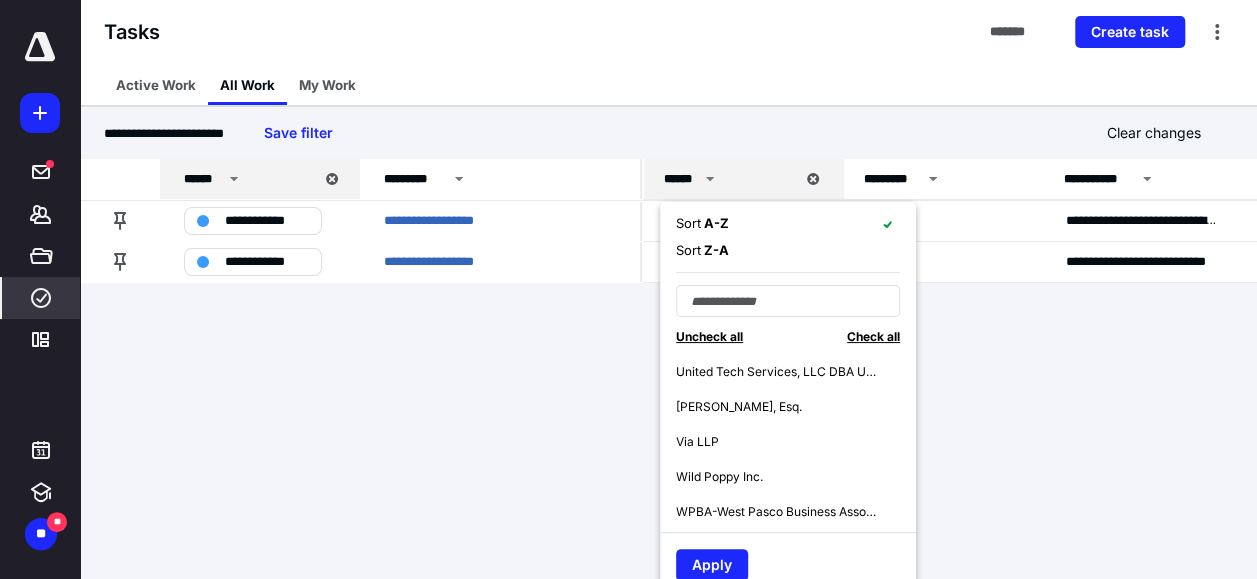 click on "[PERSON_NAME], Esq." at bounding box center (739, 407) 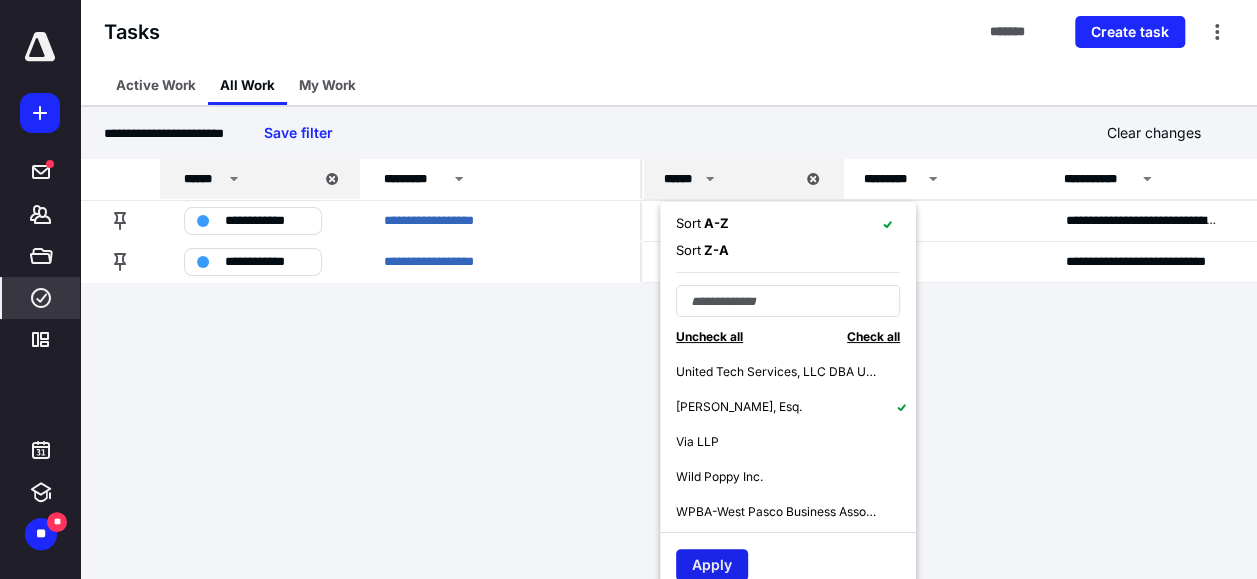 click on "Apply" at bounding box center (712, 565) 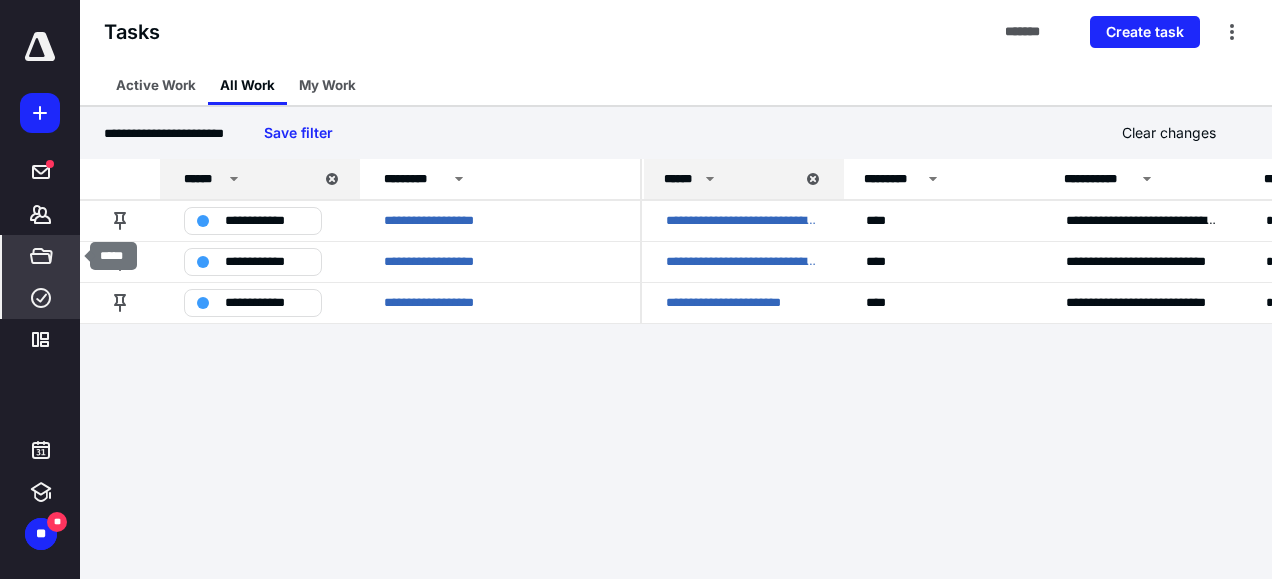 click 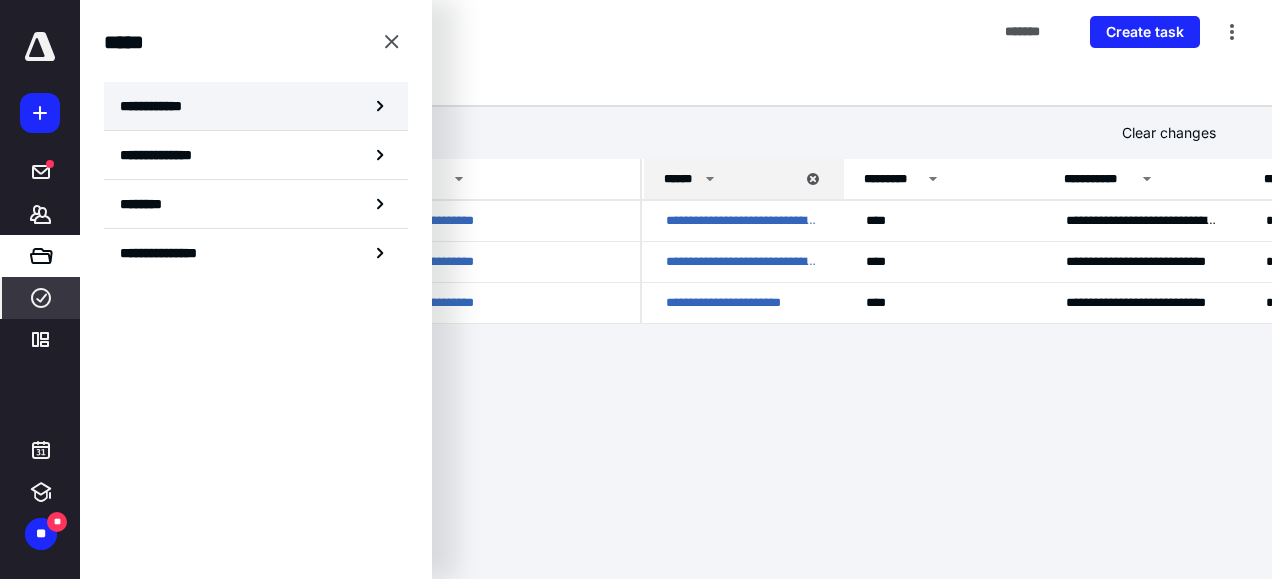 click on "**********" at bounding box center [157, 106] 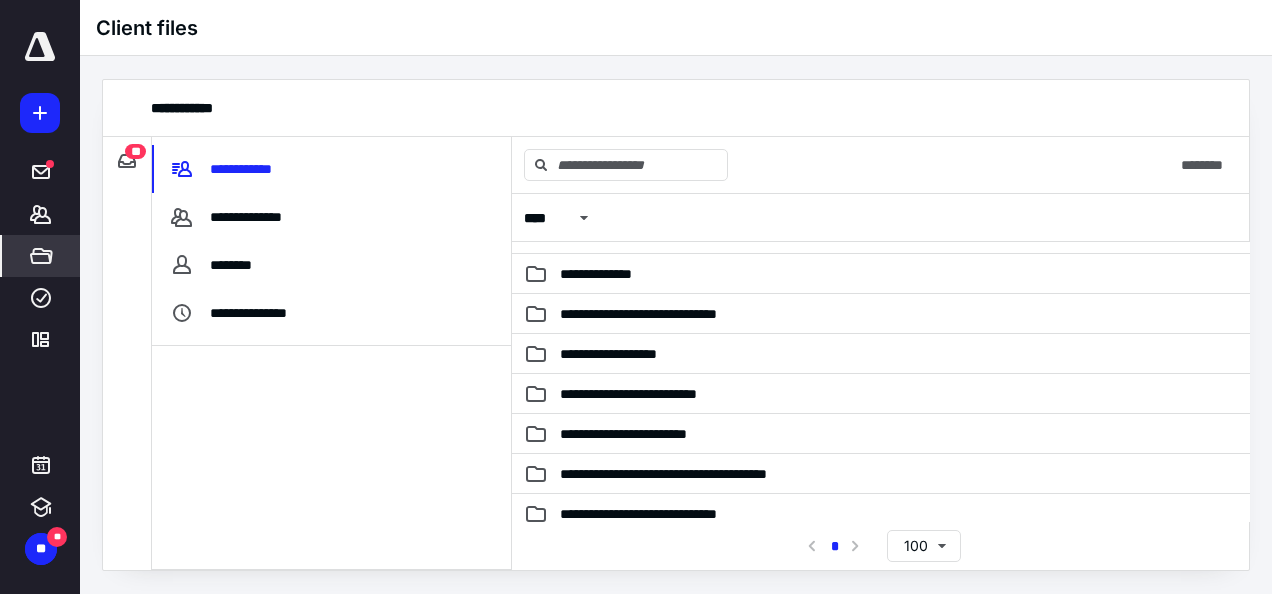 scroll, scrollTop: 520, scrollLeft: 0, axis: vertical 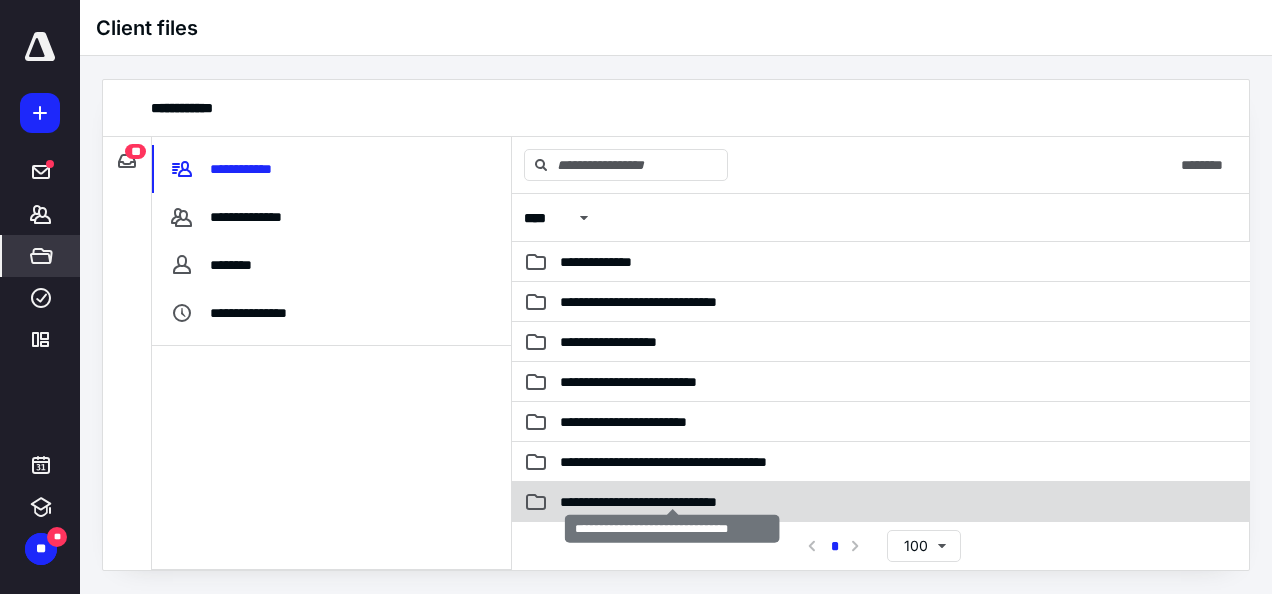 click on "**********" at bounding box center (673, 502) 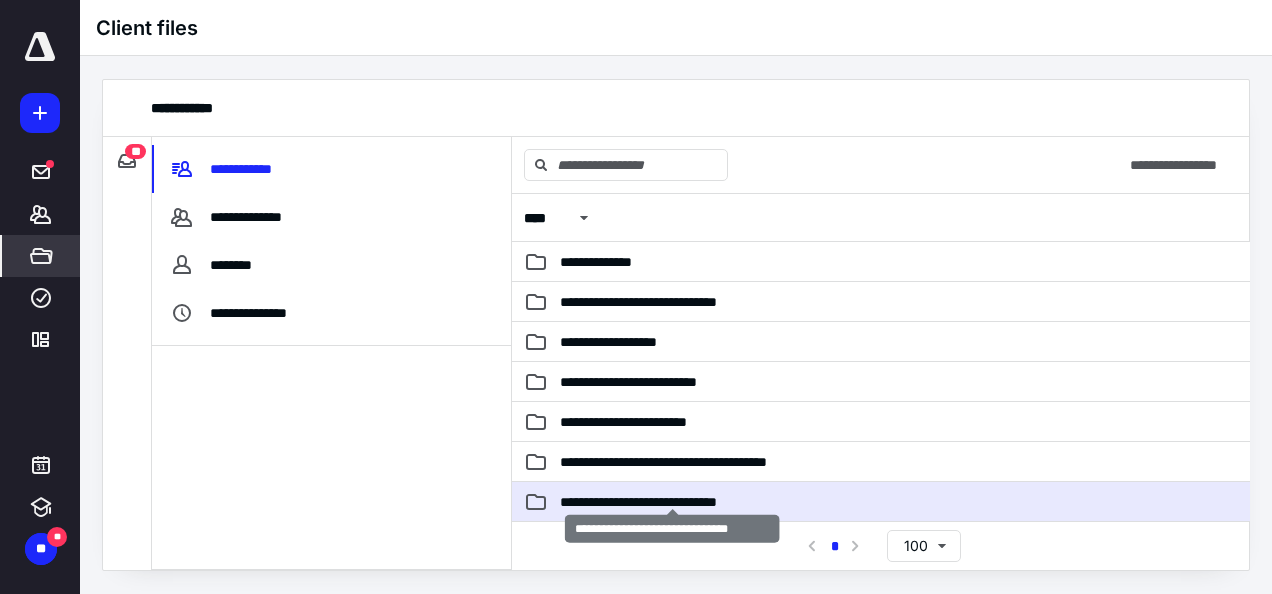 click on "**********" at bounding box center [673, 502] 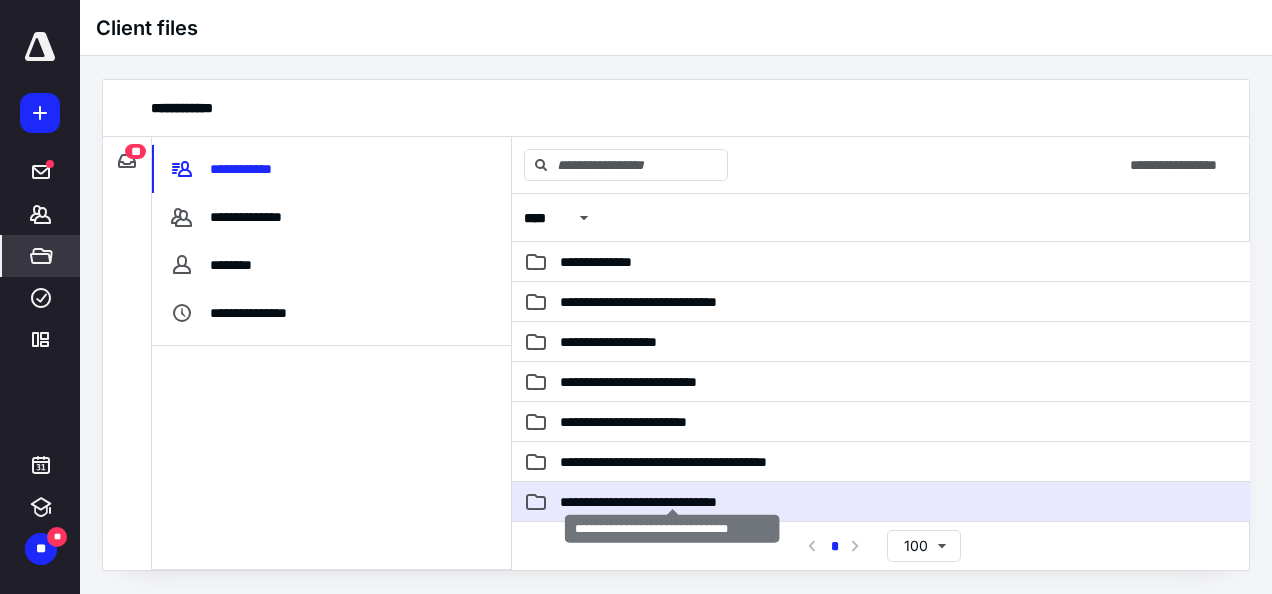 scroll, scrollTop: 0, scrollLeft: 0, axis: both 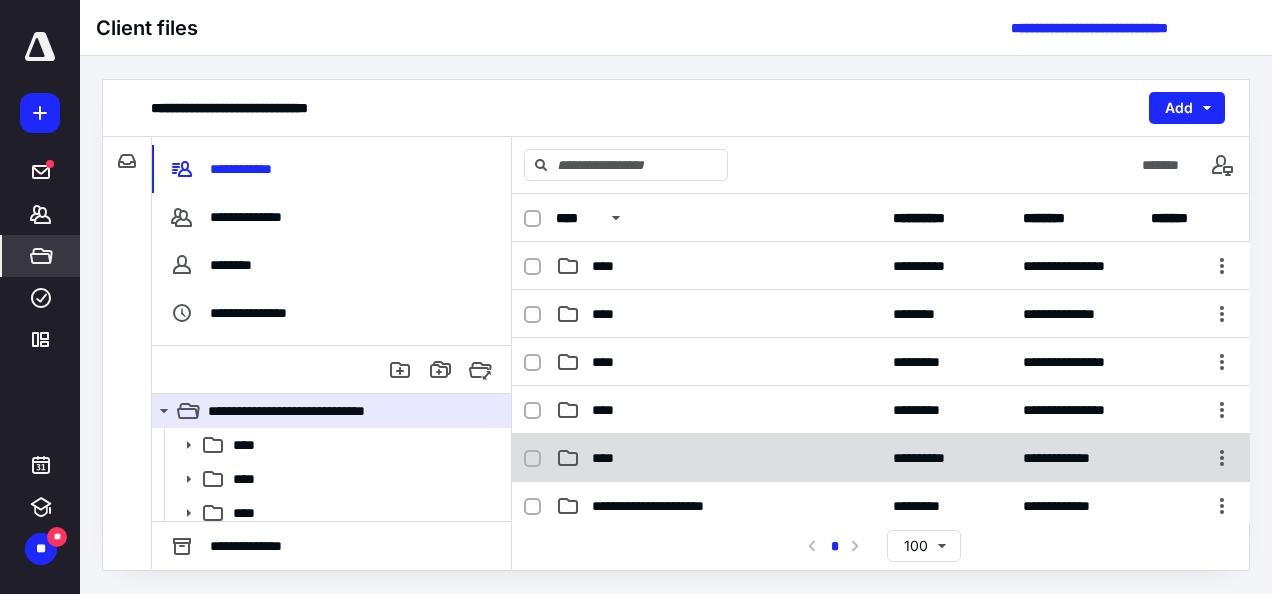 click on "****" at bounding box center [609, 458] 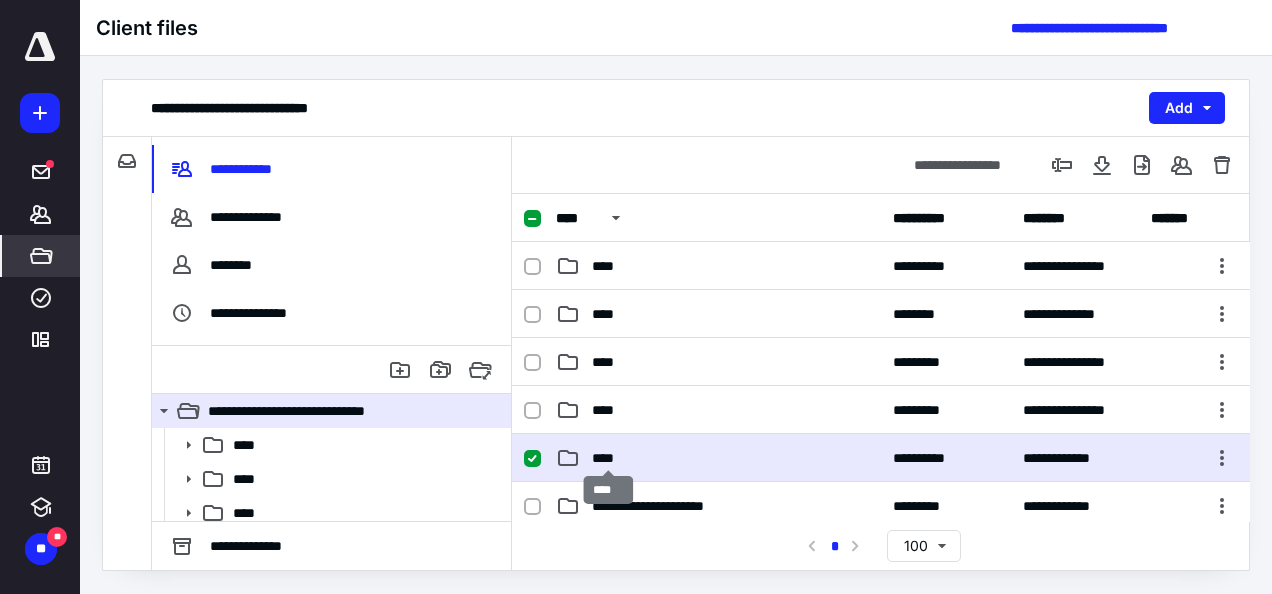 click on "****" at bounding box center [609, 458] 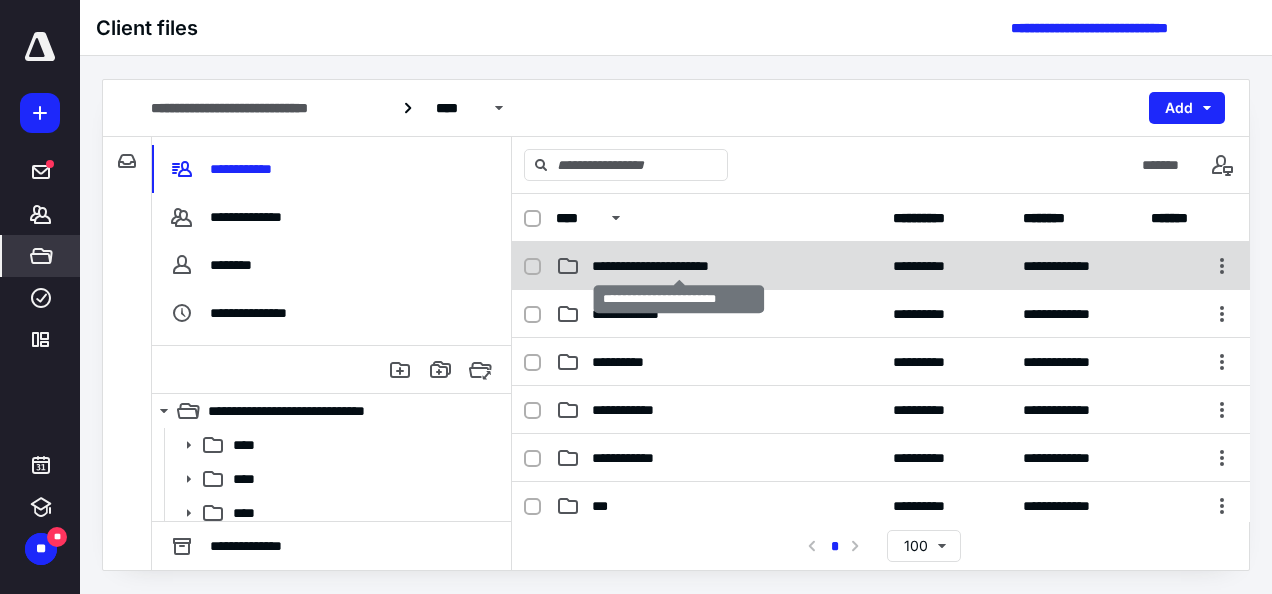 click on "**********" at bounding box center (679, 266) 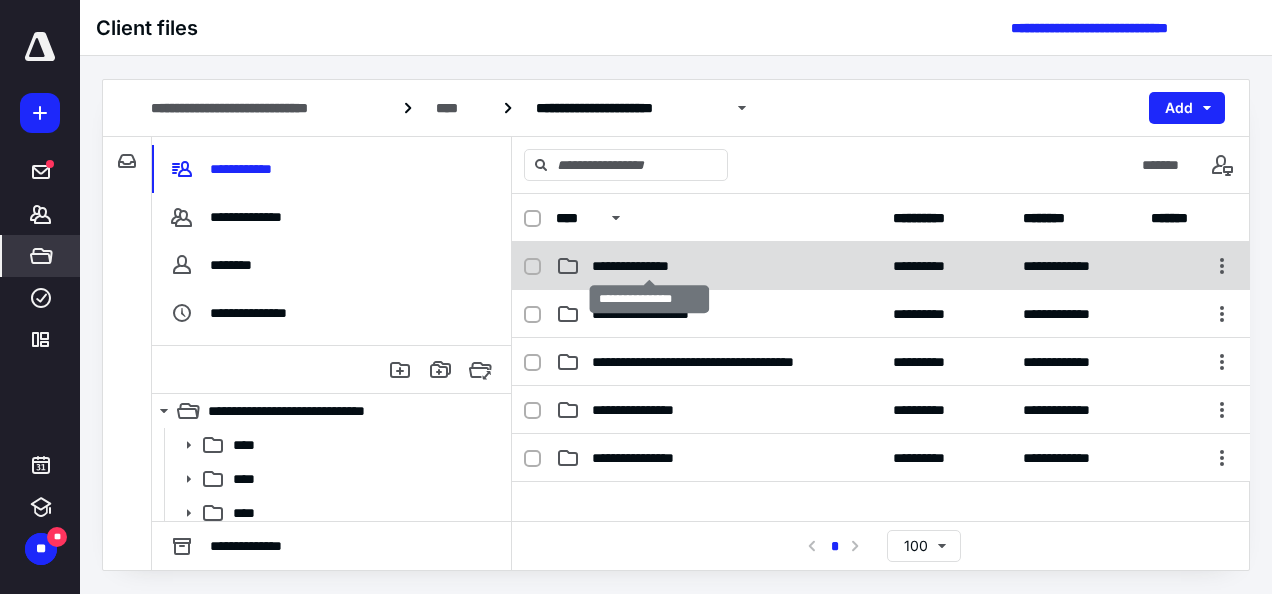 click on "**********" at bounding box center (650, 266) 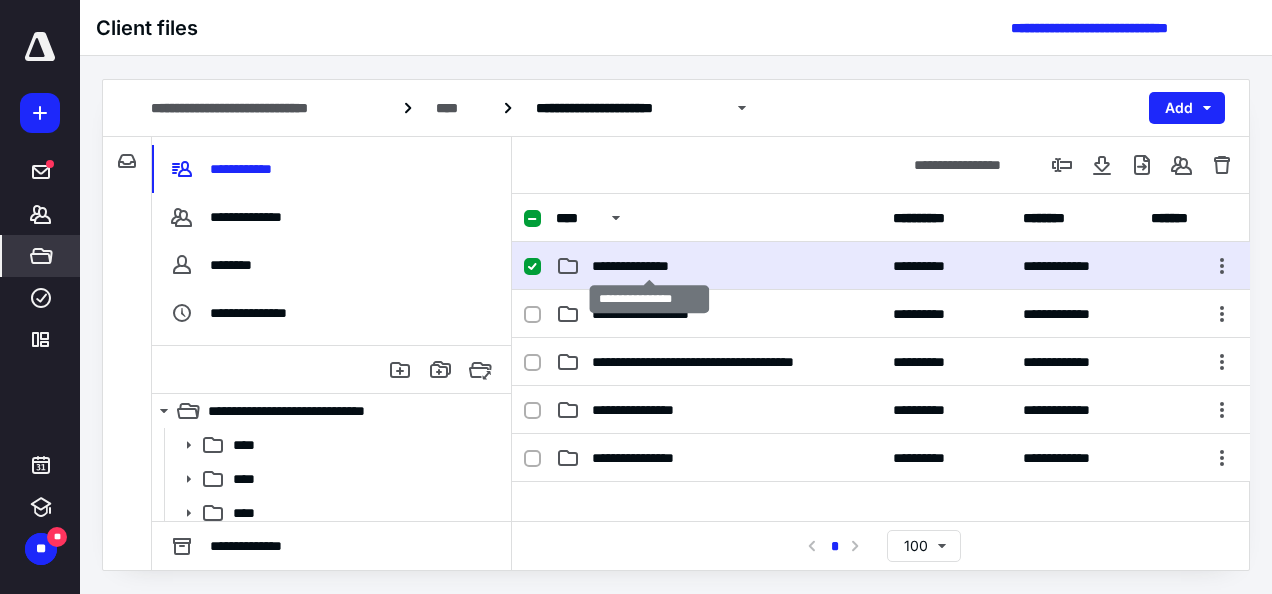 click on "**********" at bounding box center (650, 266) 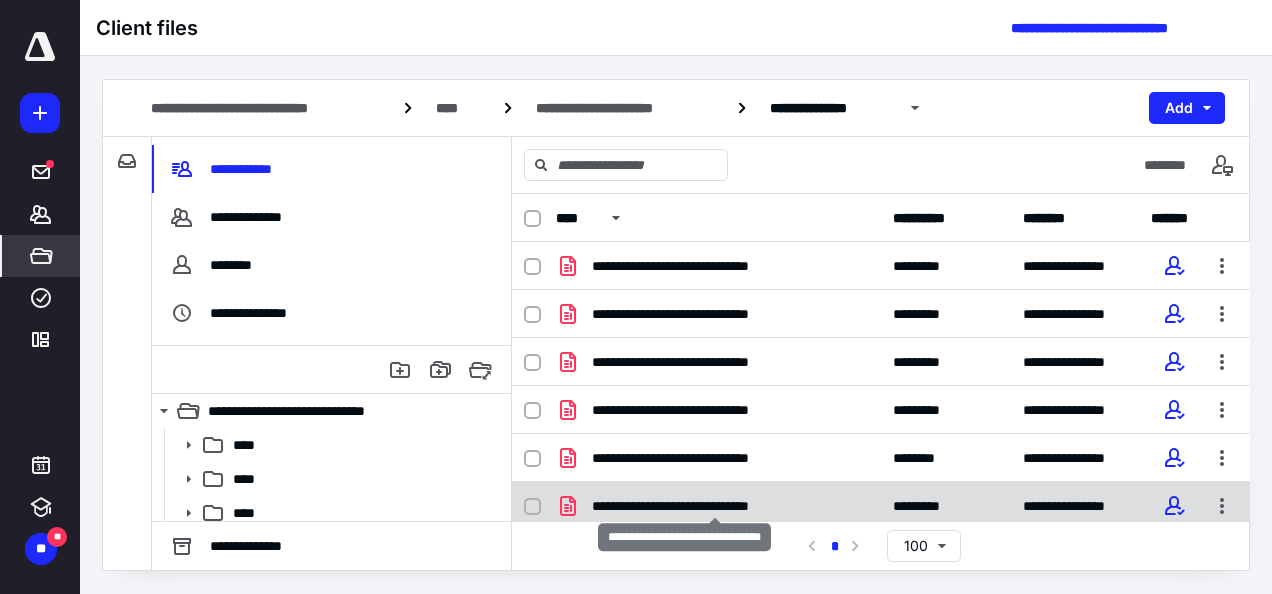 click on "**********" at bounding box center (715, 506) 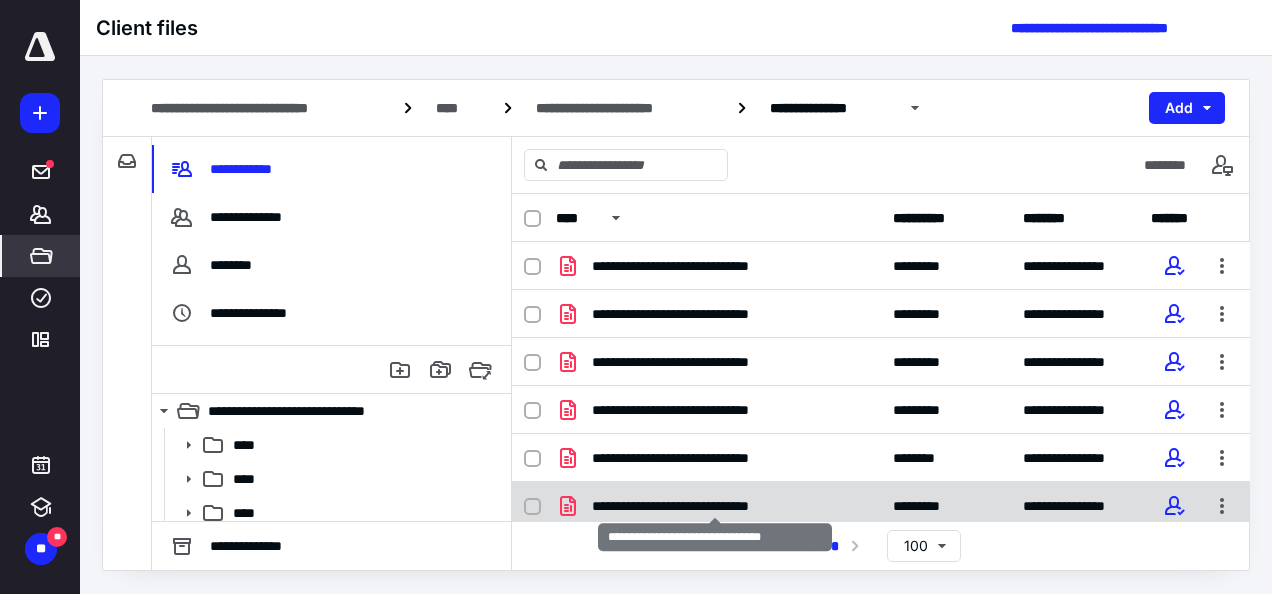checkbox on "true" 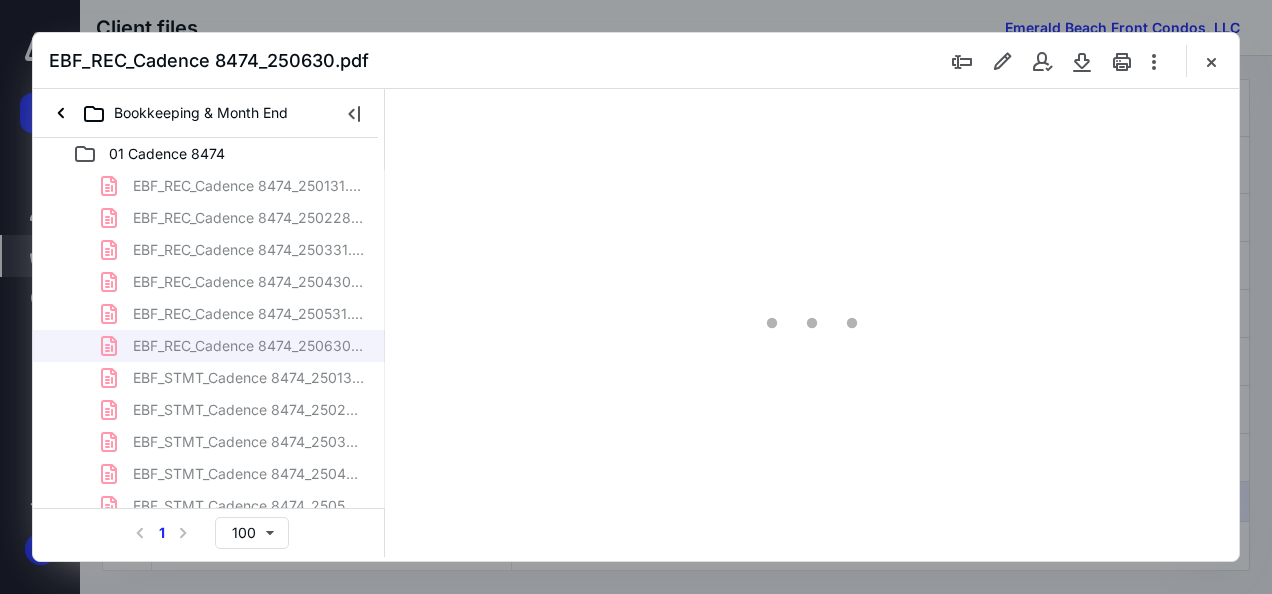 scroll, scrollTop: 0, scrollLeft: 0, axis: both 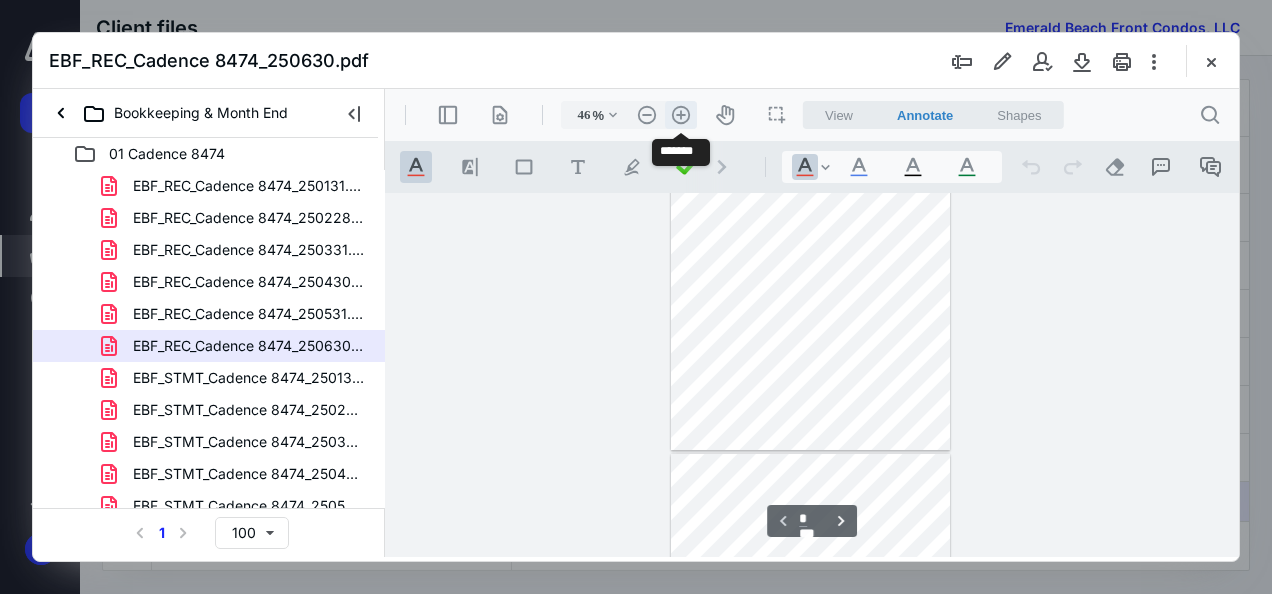 click on ".cls-1{fill:#abb0c4;} icon - header - zoom - in - line" at bounding box center (681, 115) 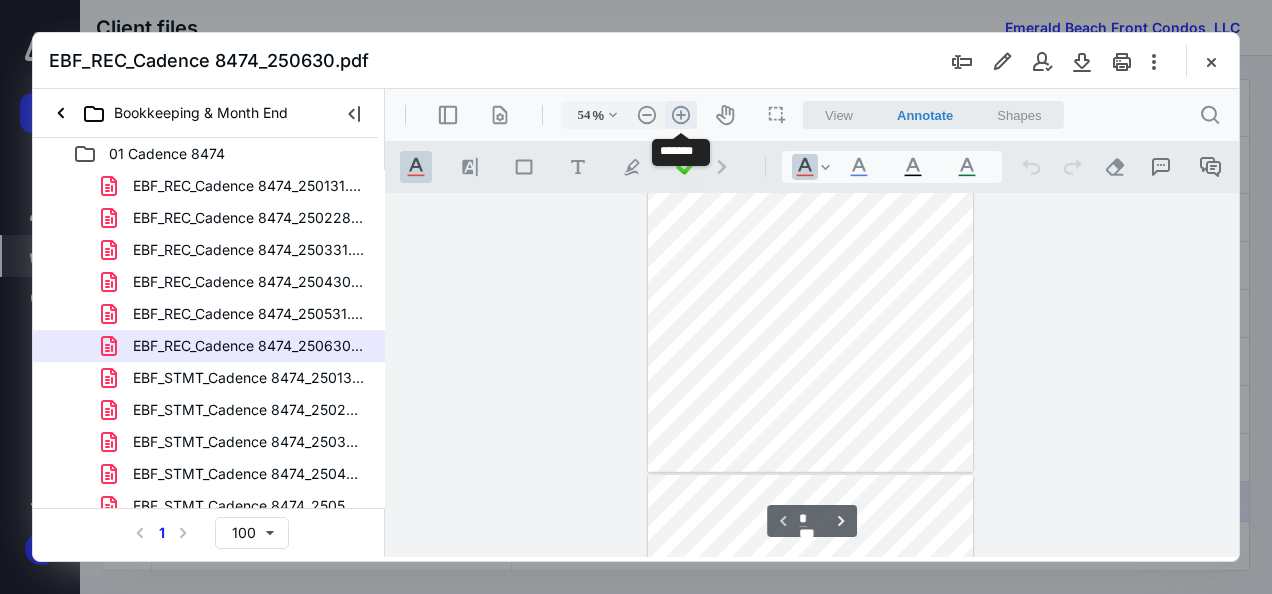 click on ".cls-1{fill:#abb0c4;} icon - header - zoom - in - line" at bounding box center [681, 115] 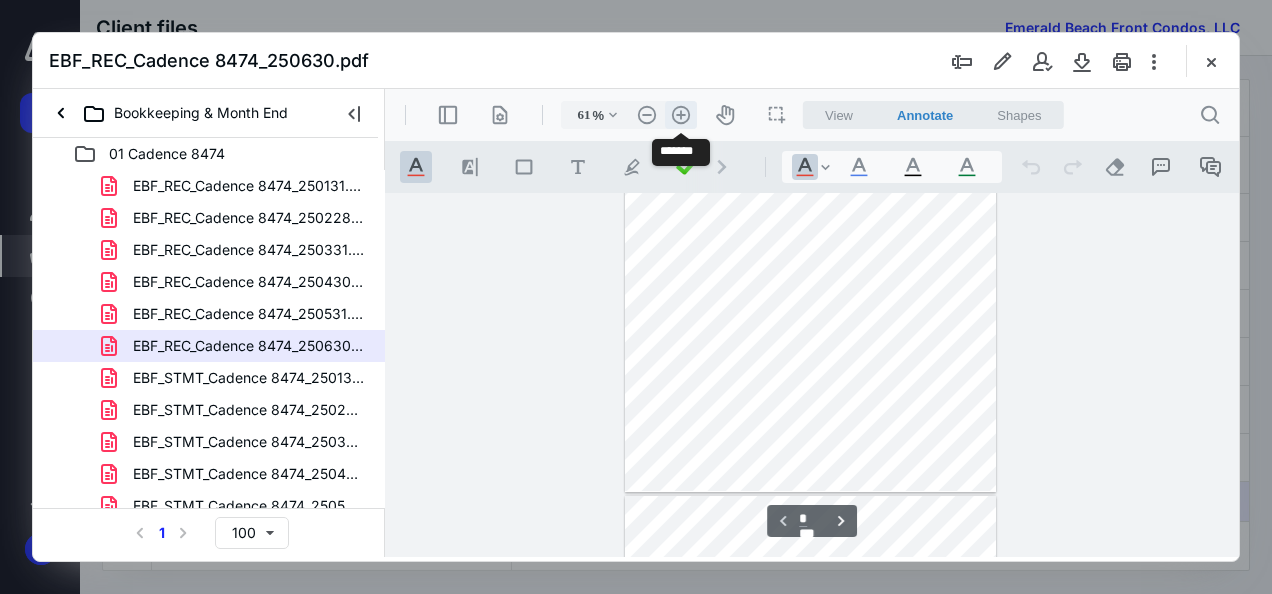 click on ".cls-1{fill:#abb0c4;} icon - header - zoom - in - line" at bounding box center [681, 115] 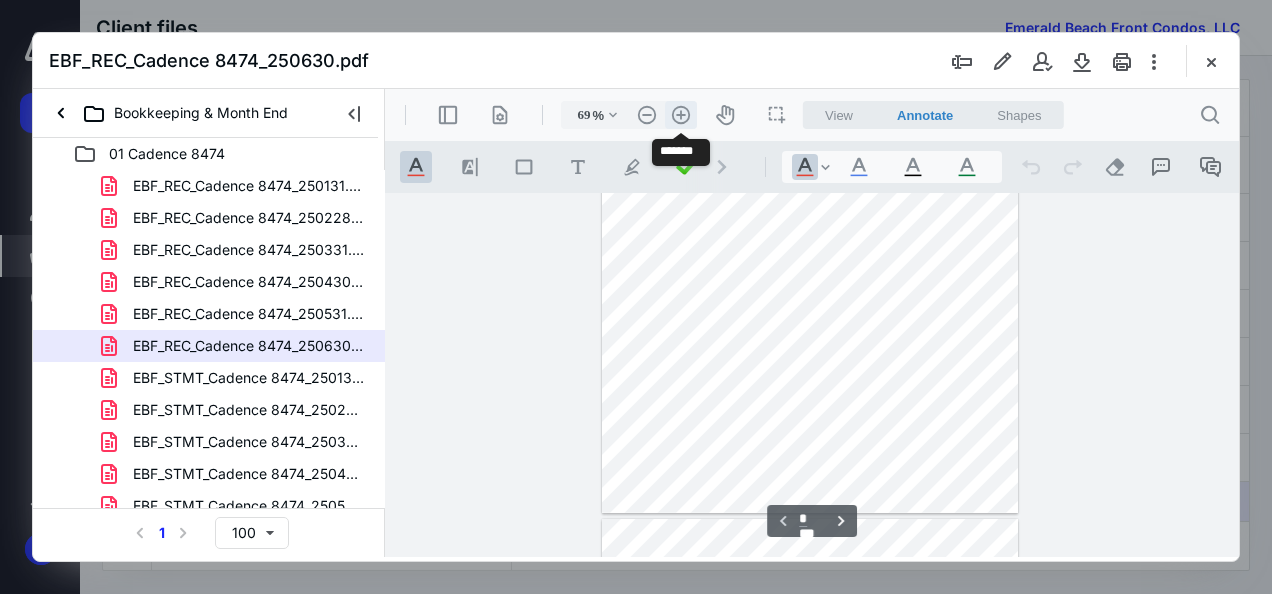 click on ".cls-1{fill:#abb0c4;} icon - header - zoom - in - line" at bounding box center (681, 115) 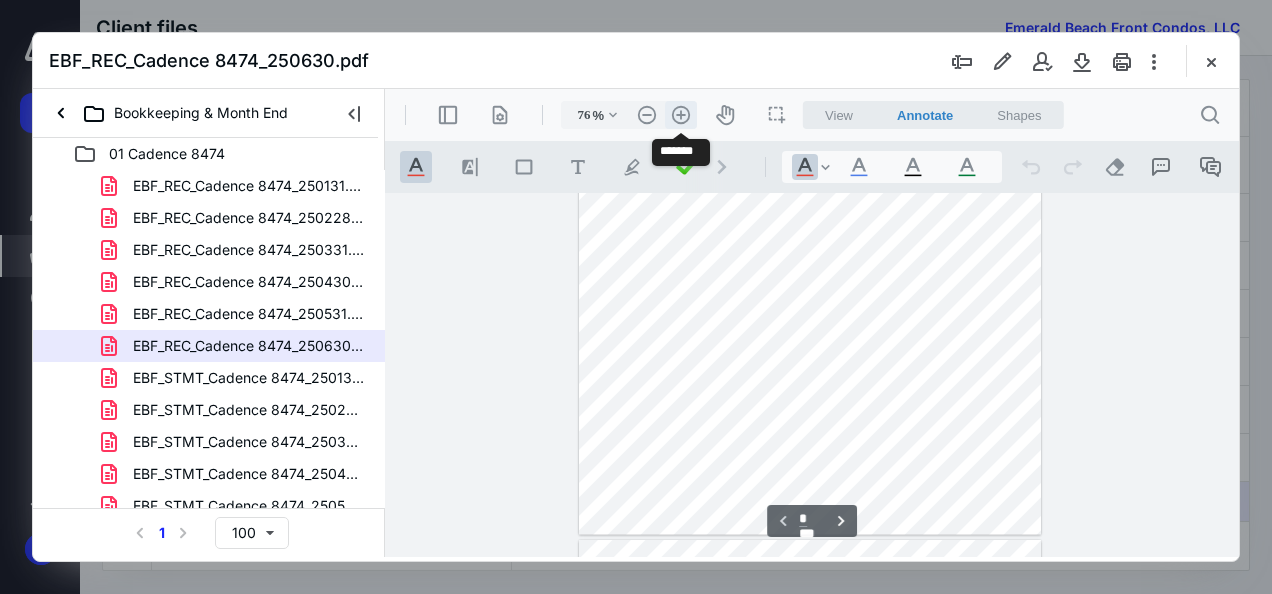 click on ".cls-1{fill:#abb0c4;} icon - header - zoom - in - line" at bounding box center [681, 115] 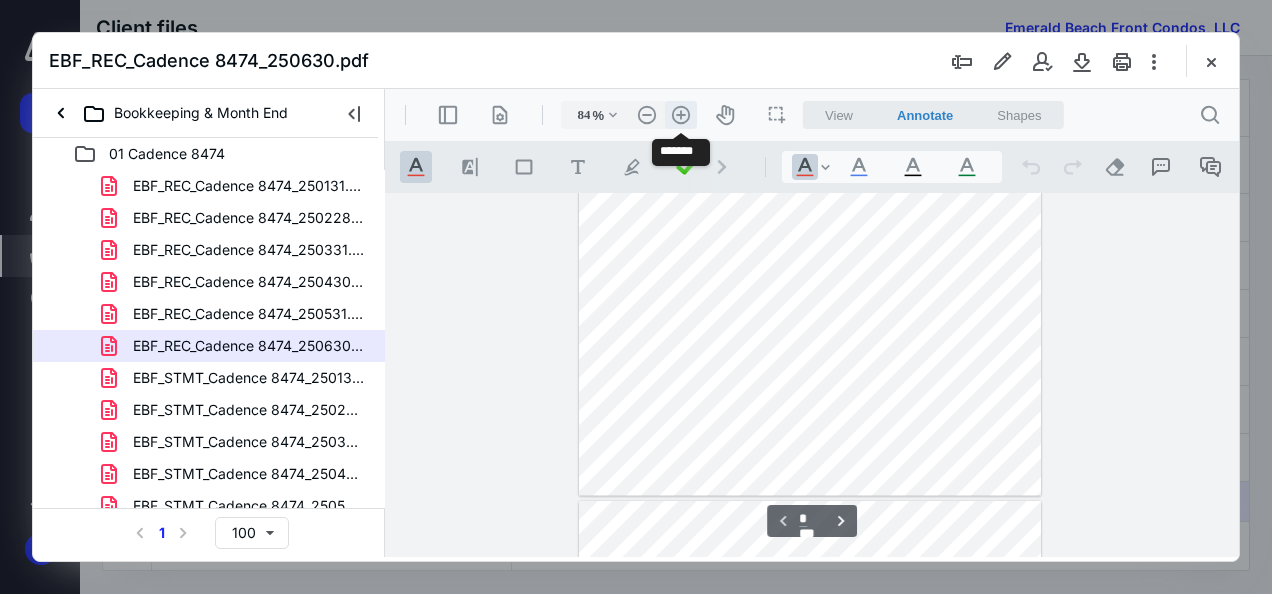 click on ".cls-1{fill:#abb0c4;} icon - header - zoom - in - line" at bounding box center (681, 115) 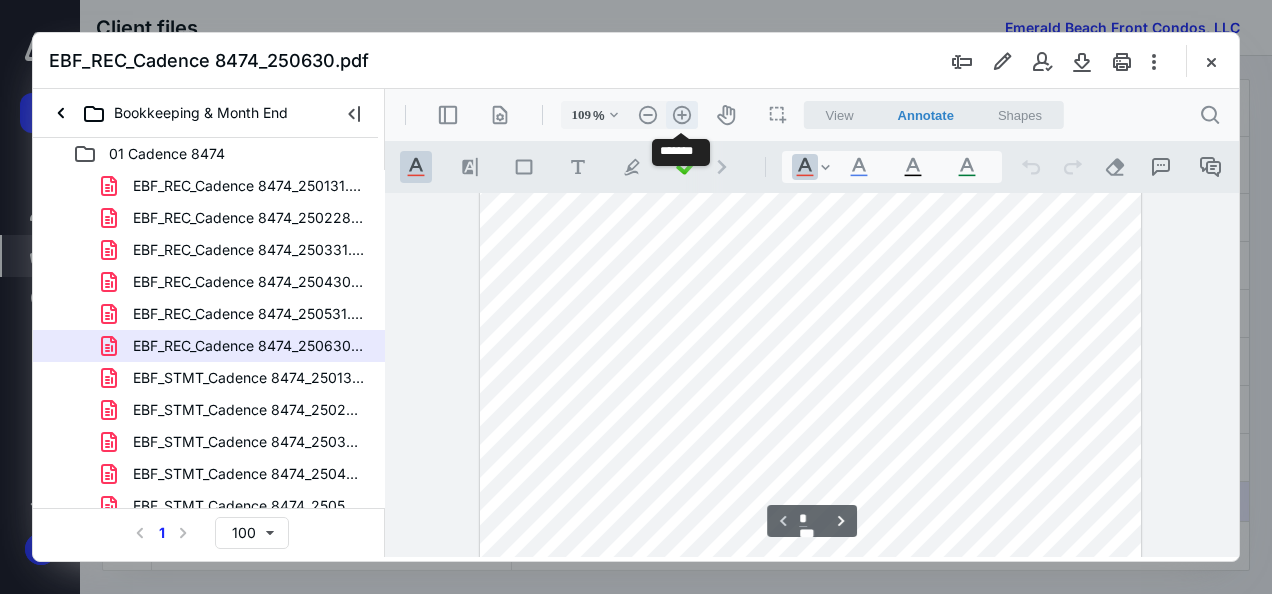scroll, scrollTop: 428, scrollLeft: 0, axis: vertical 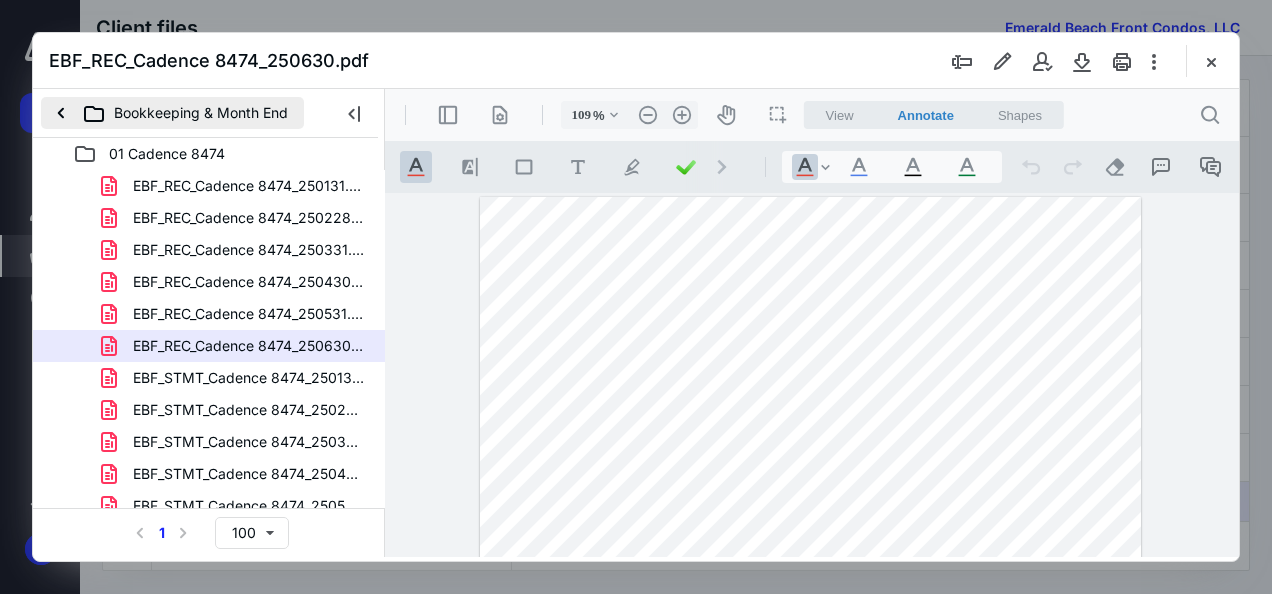 click on "Bookkeeping & Month End" at bounding box center [172, 113] 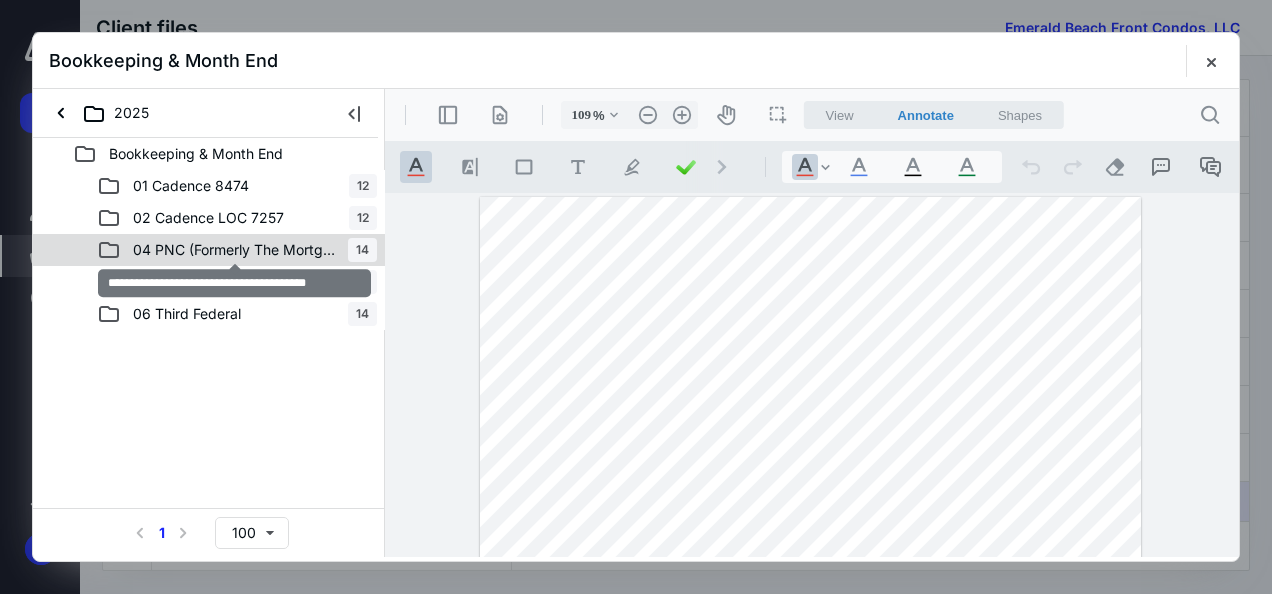 click on "04 PNC (Formerly The Mortgage Firm 7853)" at bounding box center [234, 250] 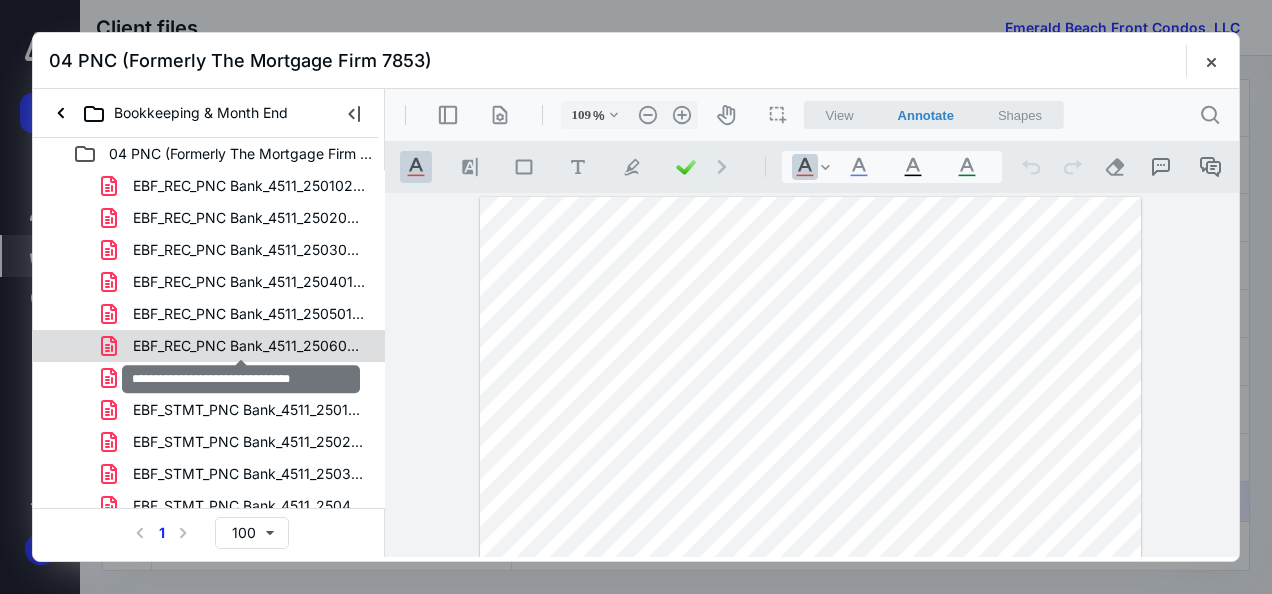 click on "EBF_REC_PNC Bank_4511_250602.pdf" at bounding box center (249, 346) 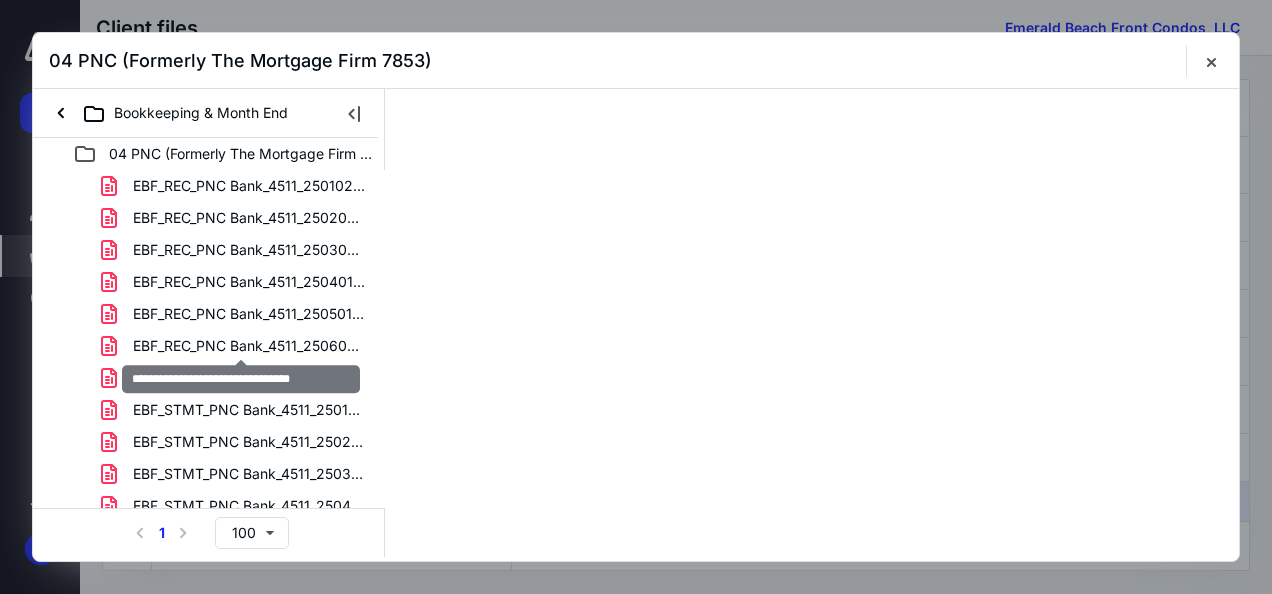 click on "EBF_REC_PNC Bank_4511_250102.pdf EBF_REC_PNC Bank_4511_250203.pdf EBF_REC_PNC Bank_4511_250303.pdf EBF_REC_PNC Bank_4511_250401.pdf EBF_REC_PNC Bank_4511_250501.pdf EBF_REC_PNC Bank_4511_250602.pdf EBF_REC_PNC Bank_4511_250702.pdf EBF_STMT_PNC Bank_4511_250102.pdf EBF_STMT_PNC Bank_4511_250203.pdf EBF_STMT_PNC Bank_4511_250303.pdf EBF_STMT_PNC Bank_4511_250401.pdf EBF_STMT_PNC Bank_4511_250501.pdf EBF_STMT_PNC Bank_4511_250601.pdf EBF_STMT_PNC Bank_4511_250701.pdf" at bounding box center [209, 394] 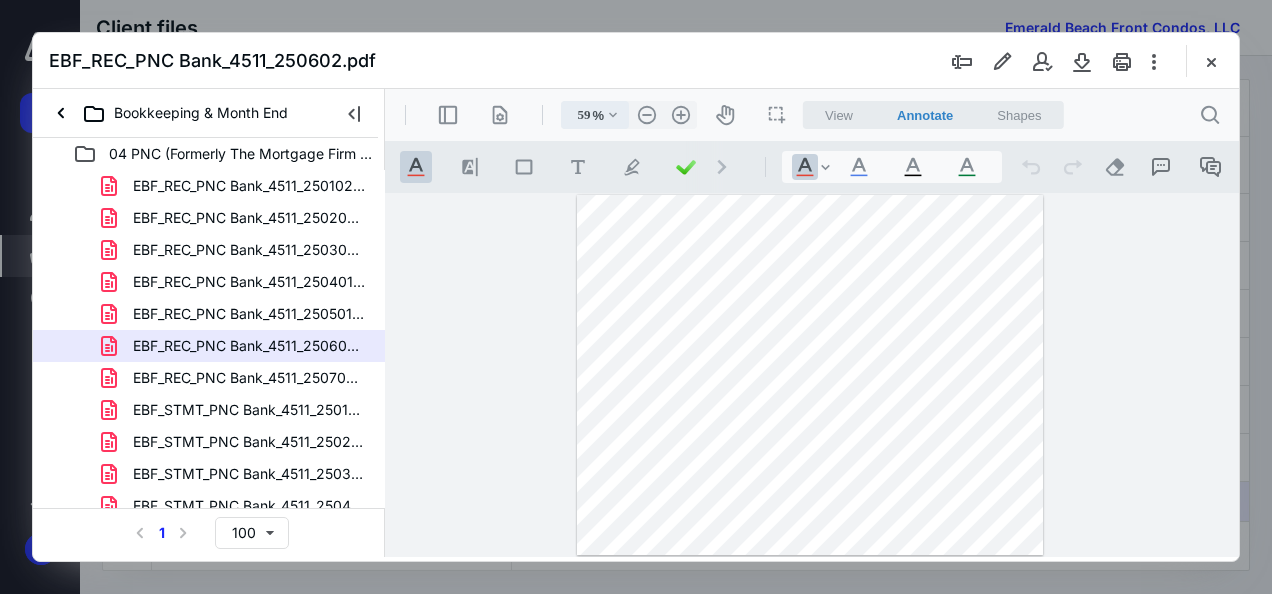 click on ".cls-1{fill:#abb0c4;} icon - chevron - down" at bounding box center [613, 115] 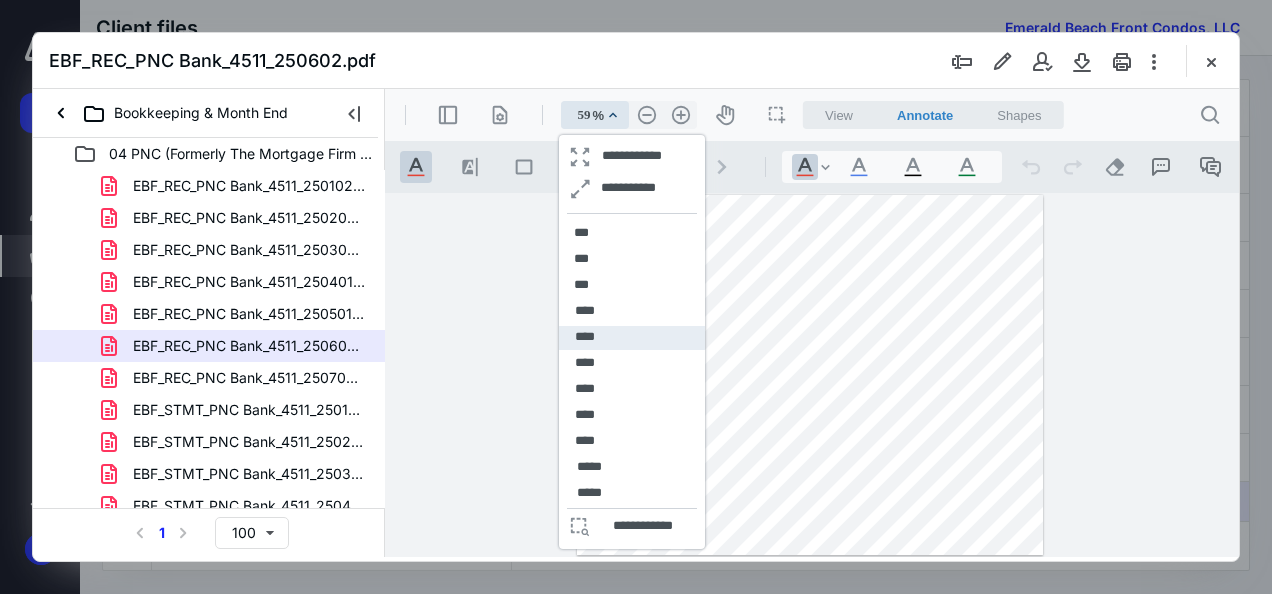 click on "****" at bounding box center [632, 338] 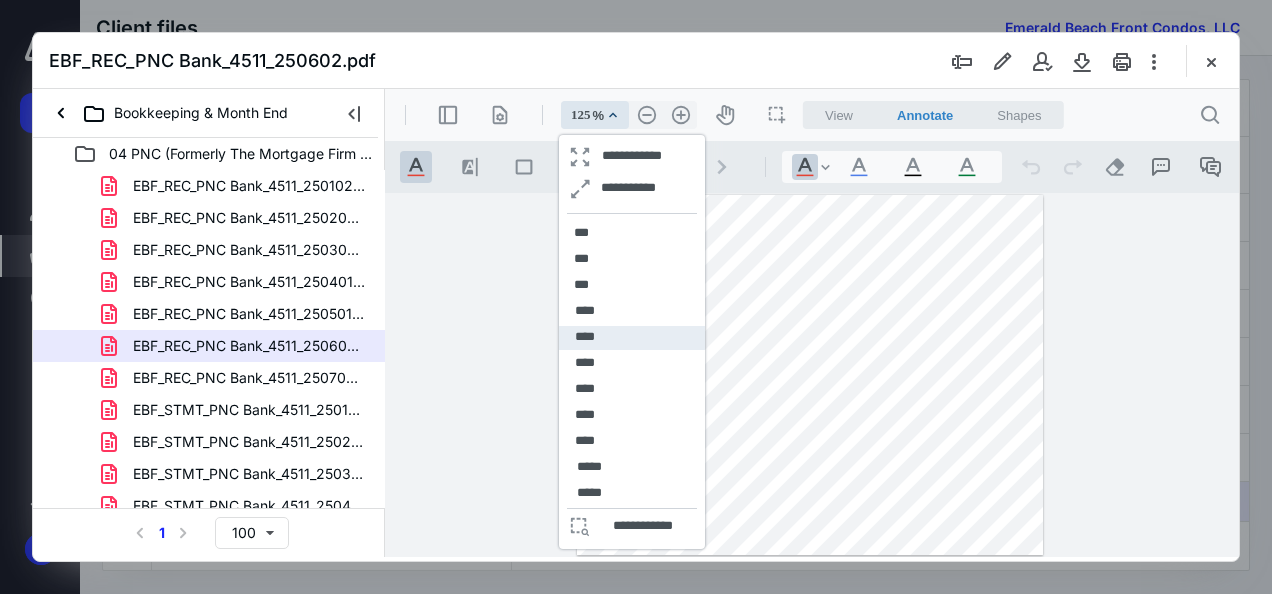 scroll, scrollTop: 146, scrollLeft: 74, axis: both 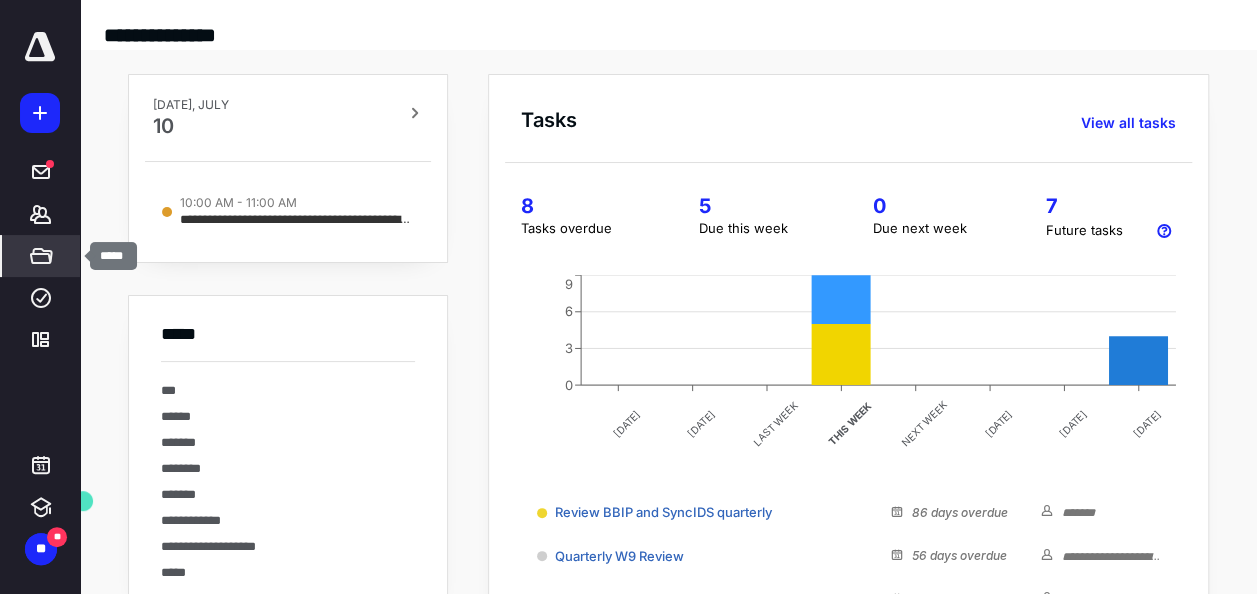 click 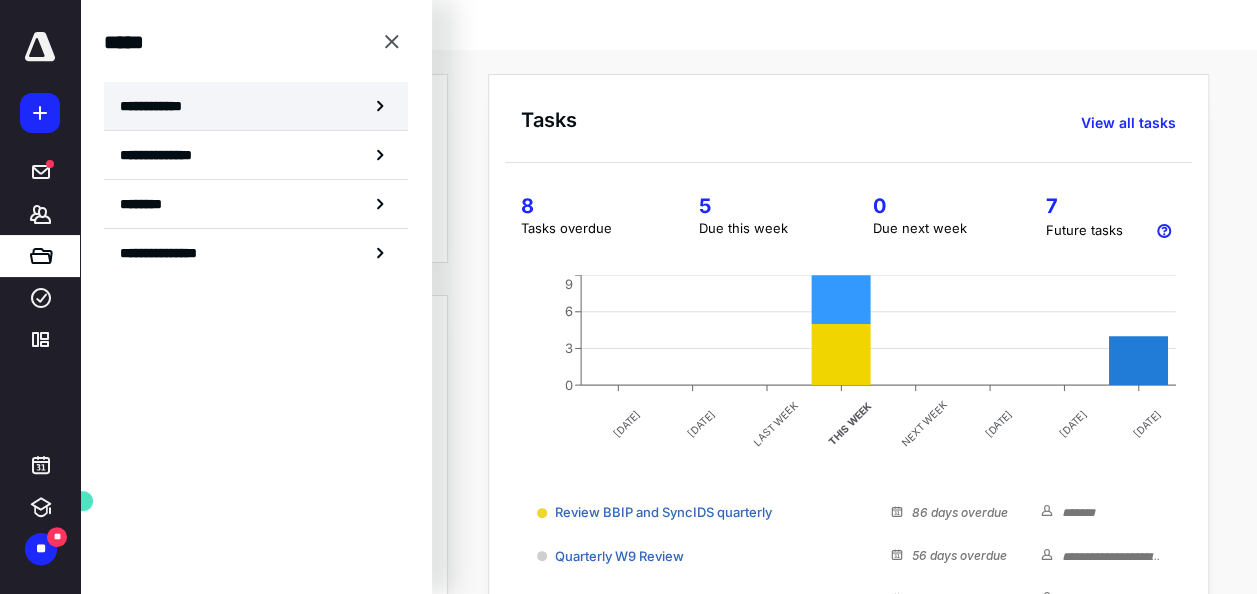 click on "**********" at bounding box center [256, 106] 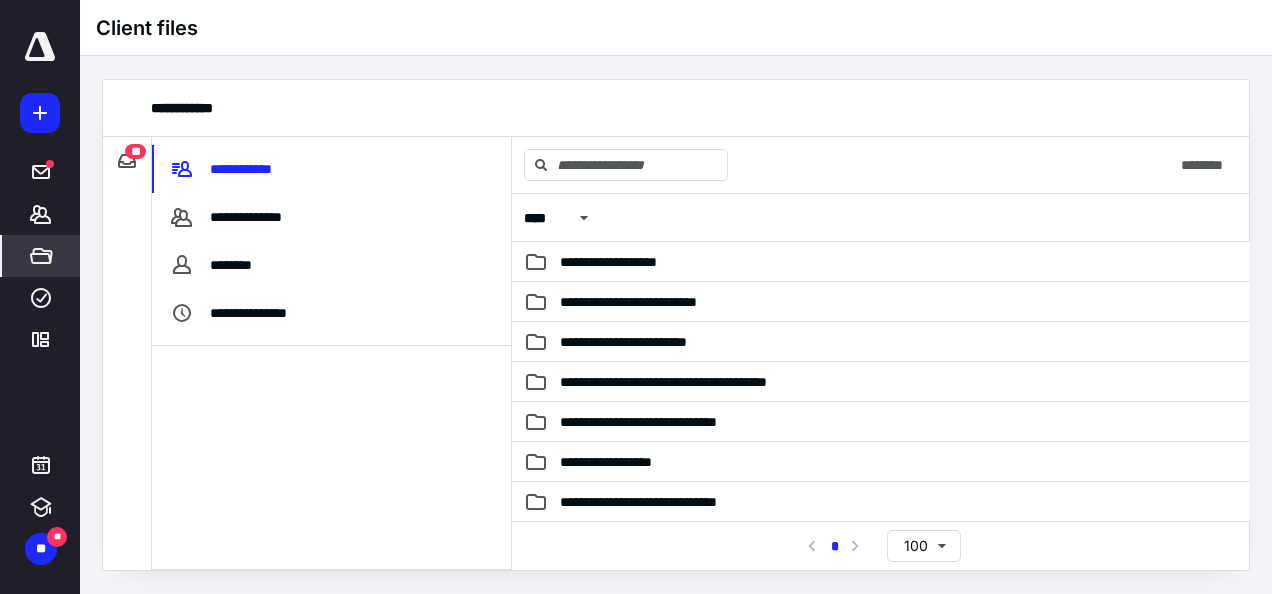 scroll, scrollTop: 626, scrollLeft: 0, axis: vertical 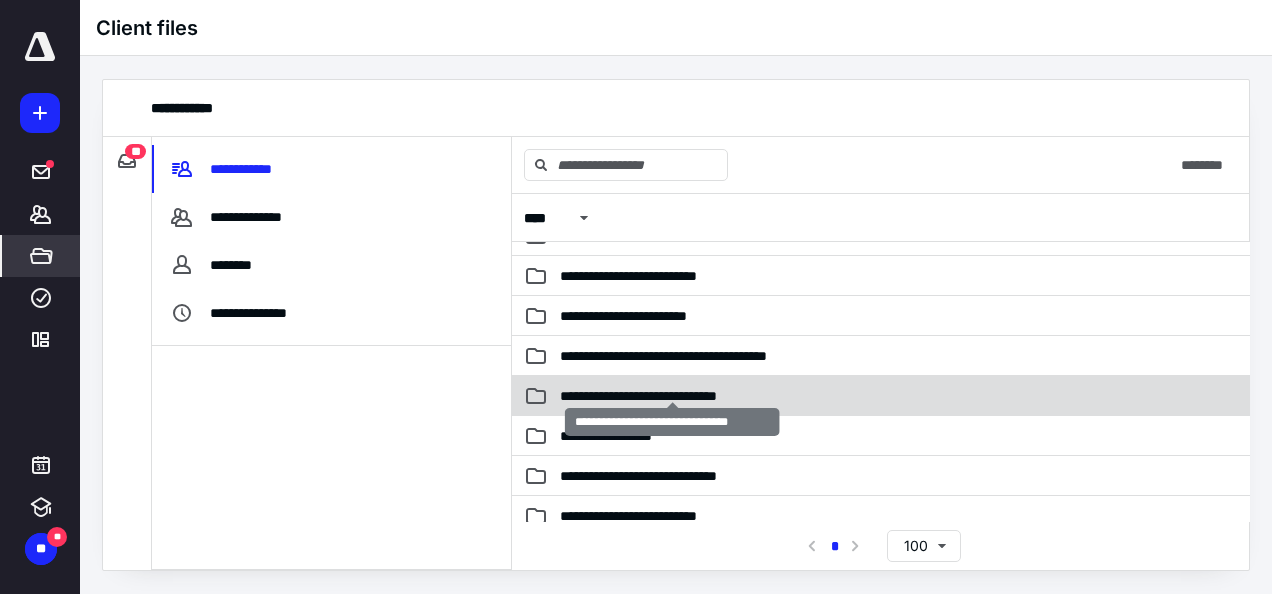 click on "**********" at bounding box center (673, 396) 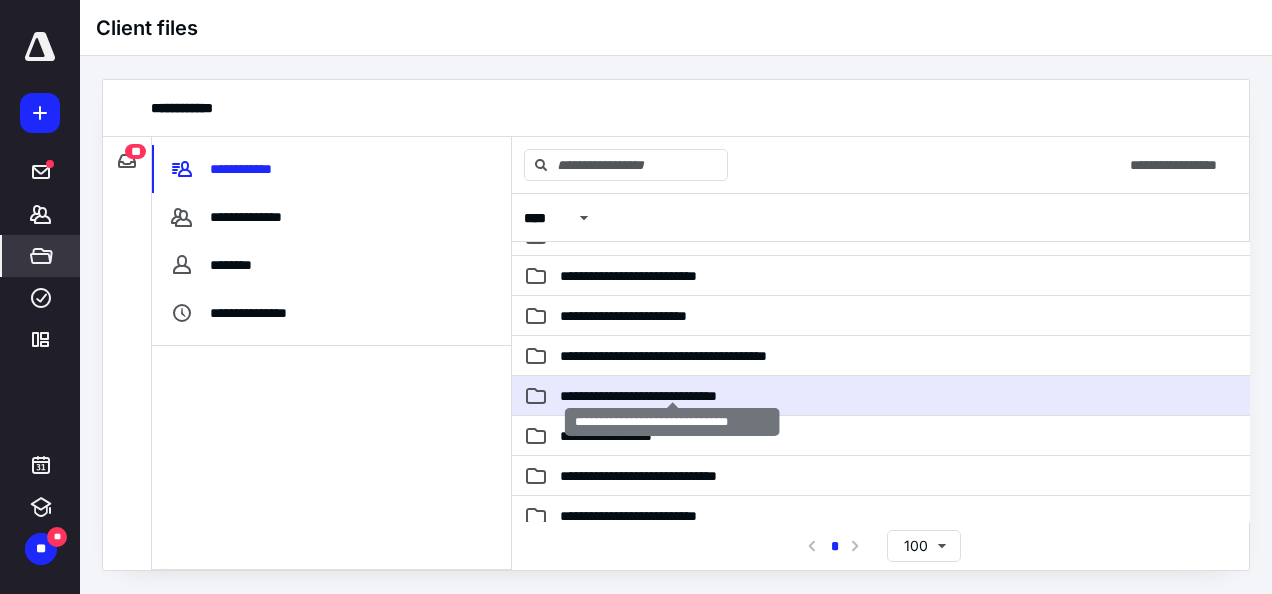 click on "**********" at bounding box center [673, 396] 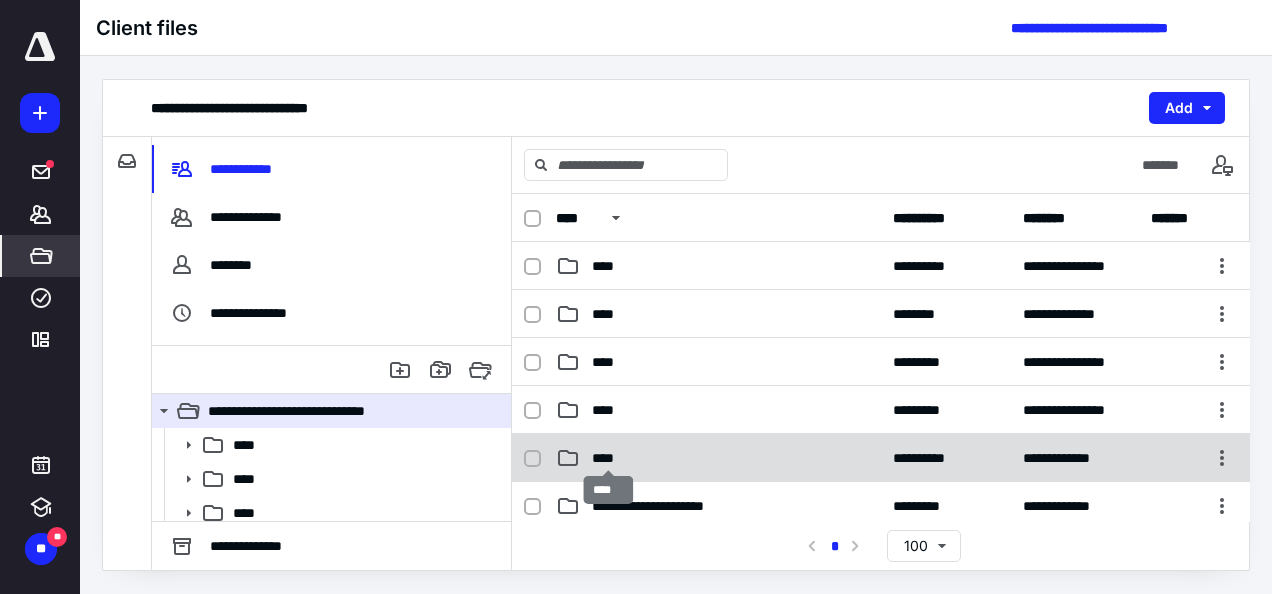 click on "****" at bounding box center [609, 458] 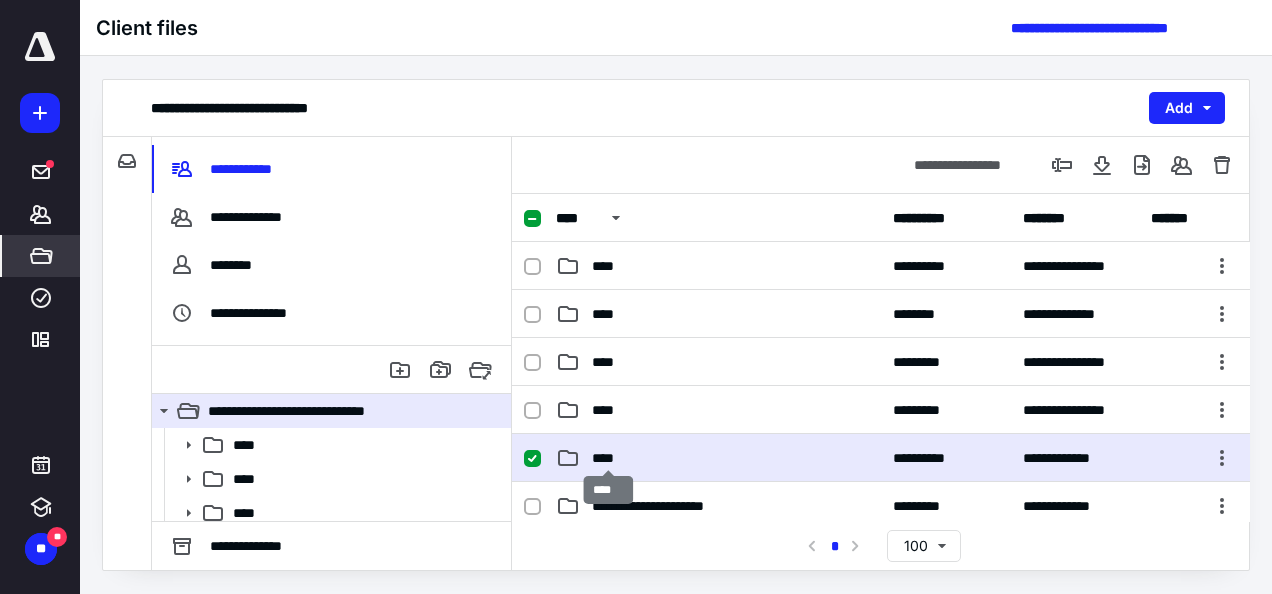 click on "****" at bounding box center (609, 458) 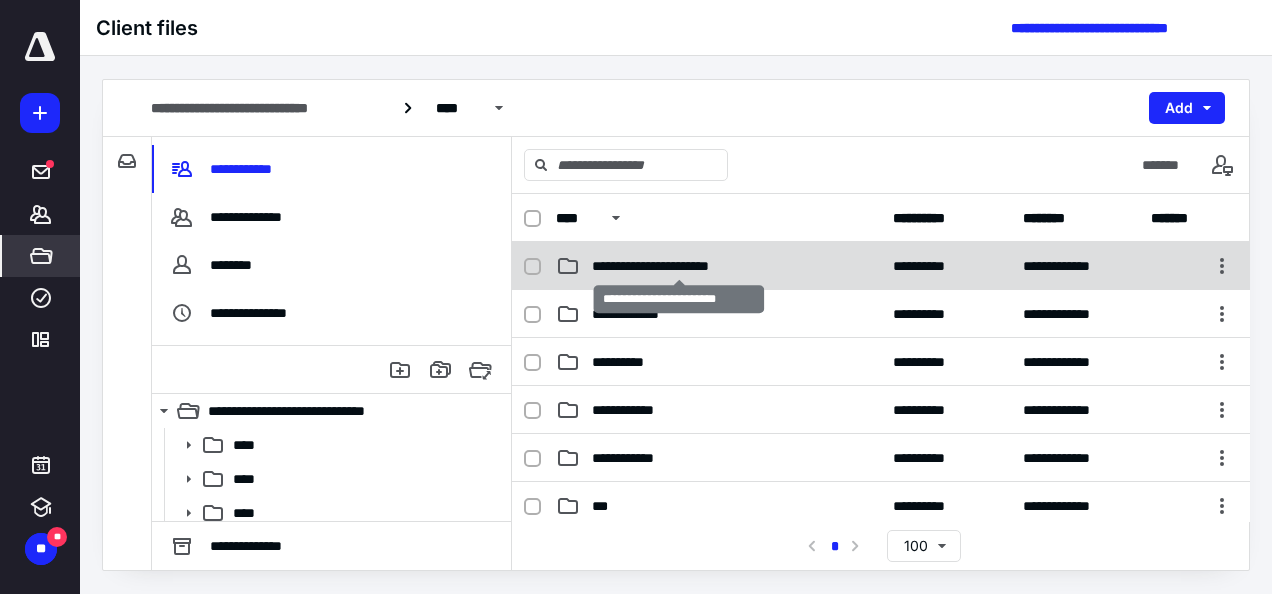 click on "**********" at bounding box center [679, 266] 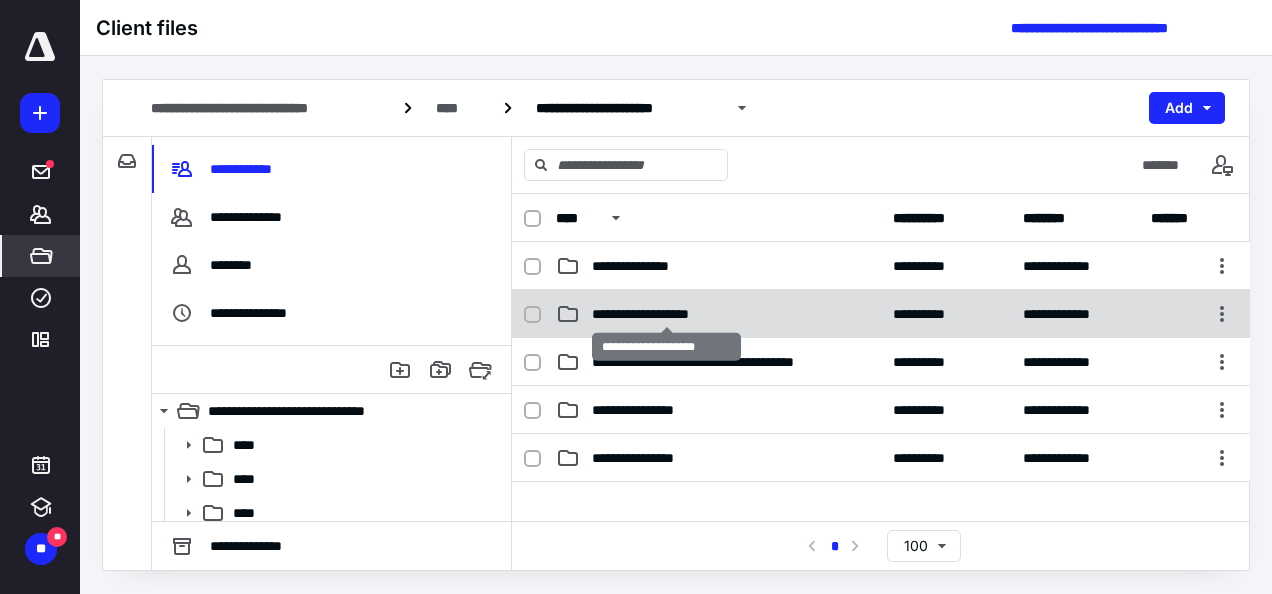 click on "**********" at bounding box center (667, 314) 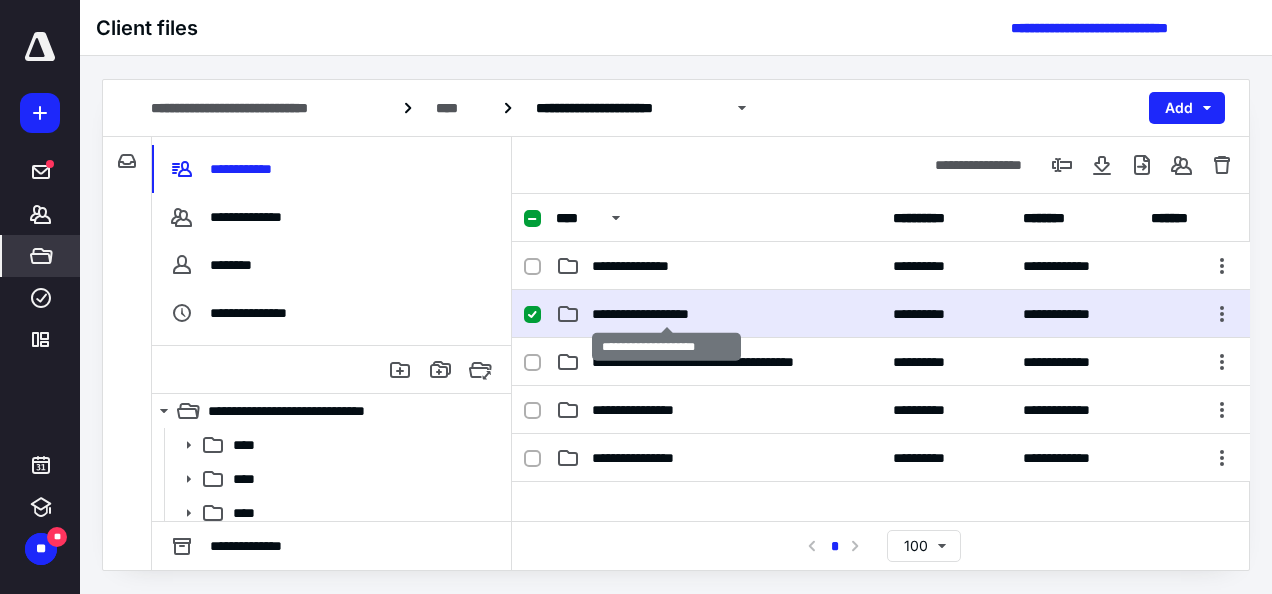 click on "**********" at bounding box center (667, 314) 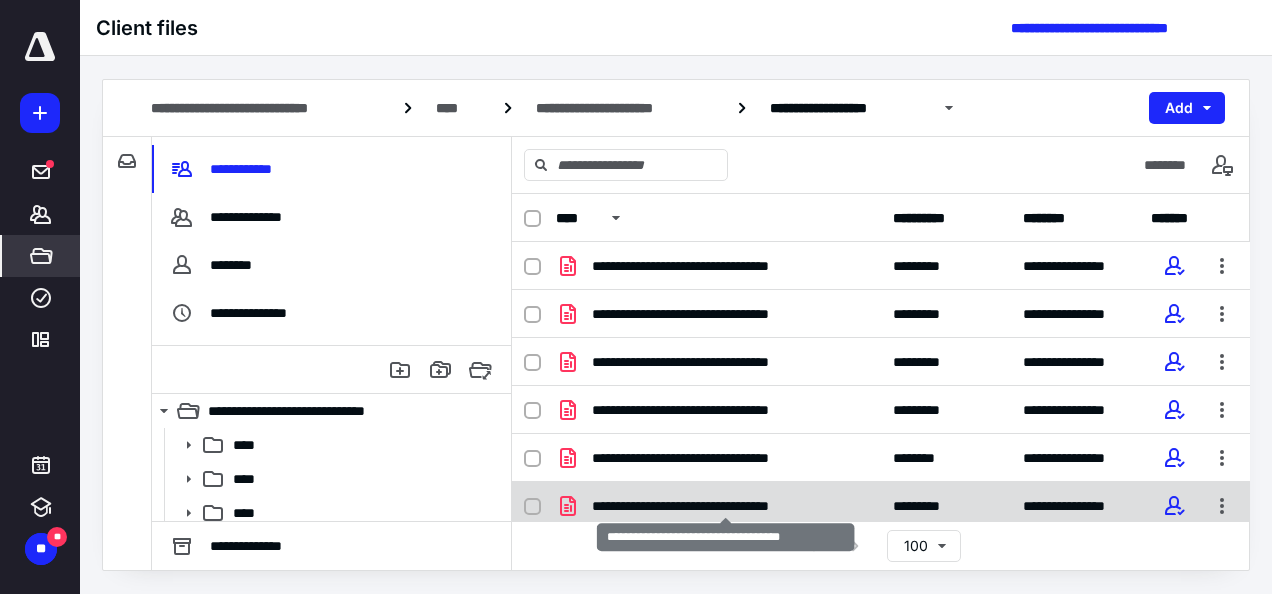 click on "**********" at bounding box center [726, 506] 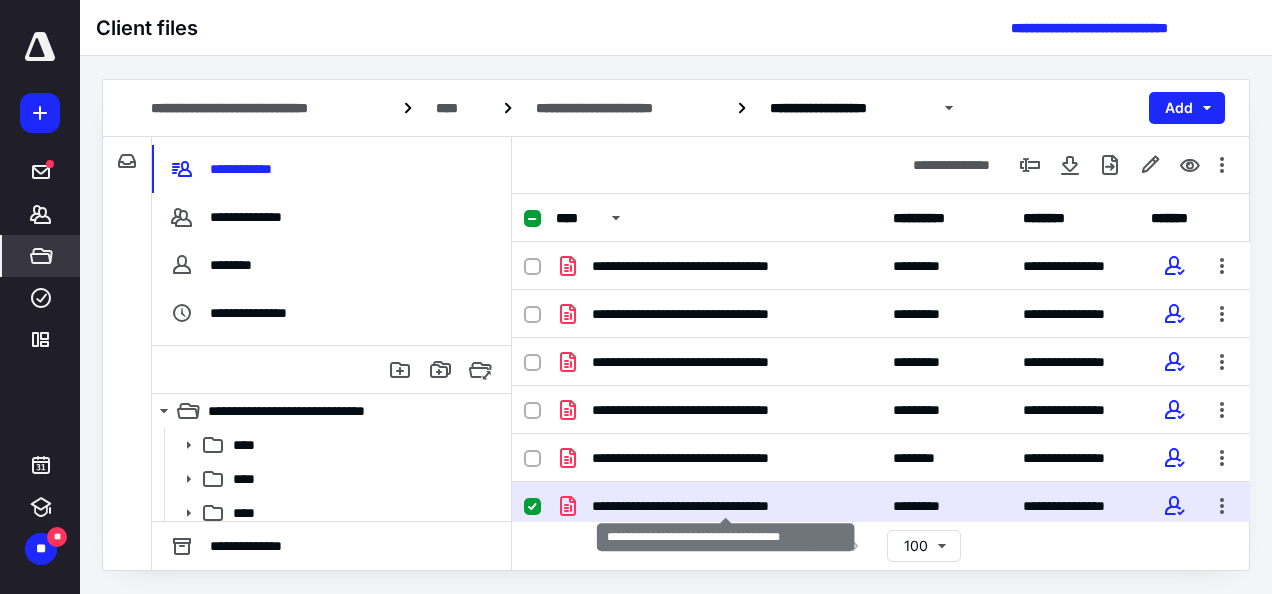 click on "**********" at bounding box center (726, 506) 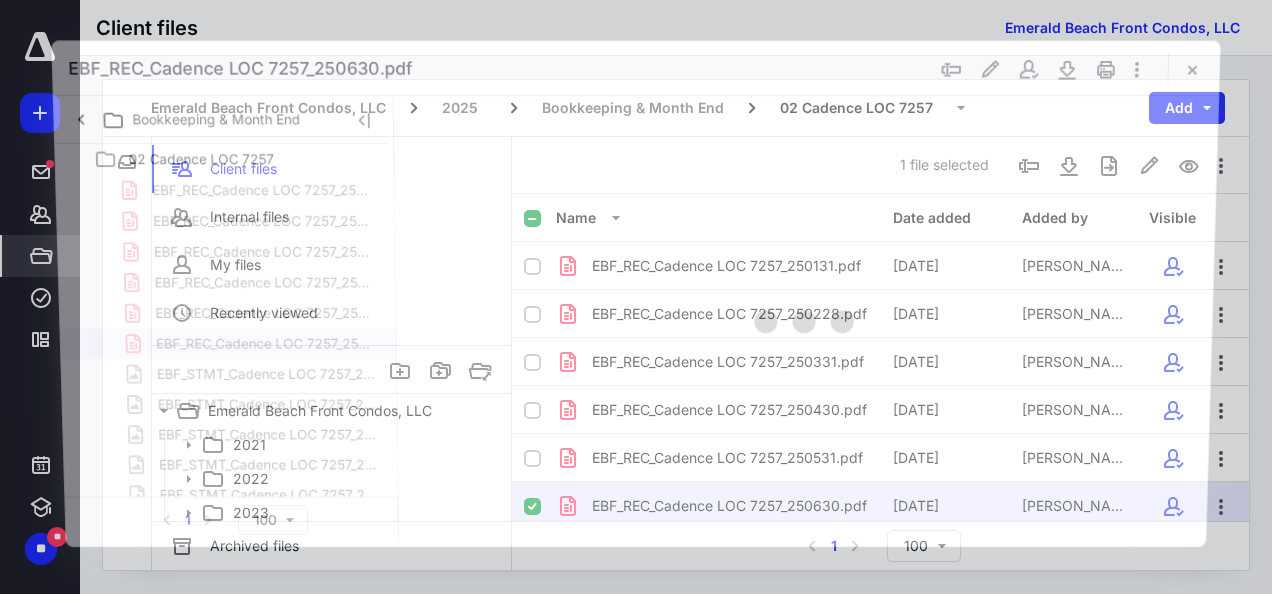 scroll, scrollTop: 0, scrollLeft: 0, axis: both 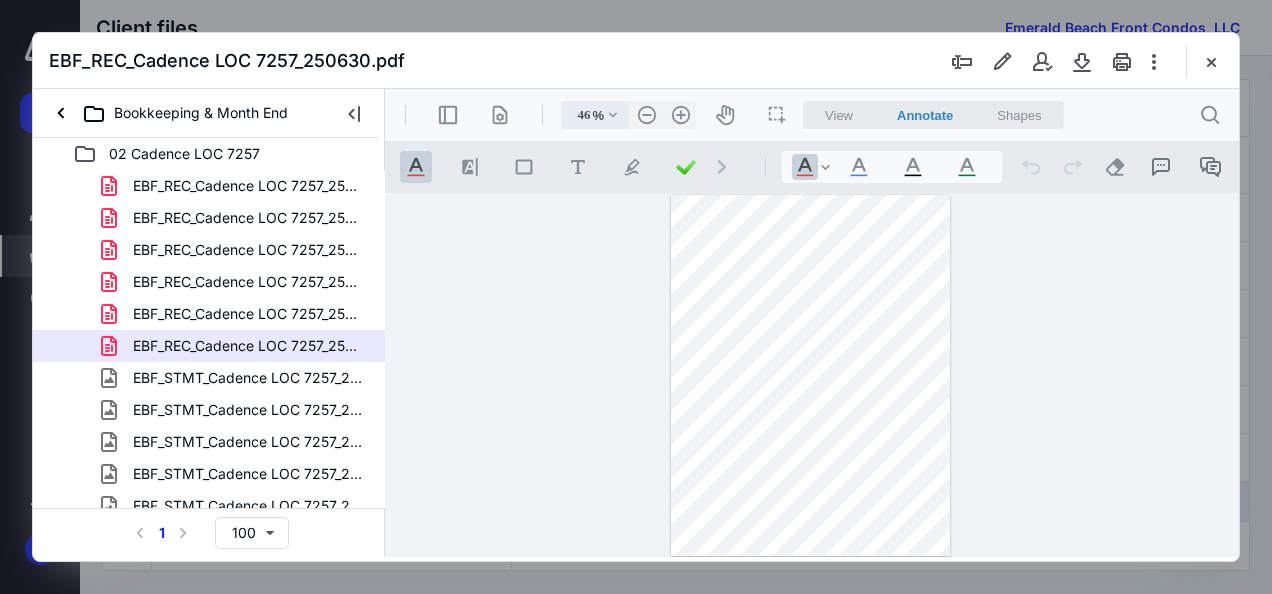 click on ".cls-1{fill:#abb0c4;} icon - chevron - down" at bounding box center [613, 115] 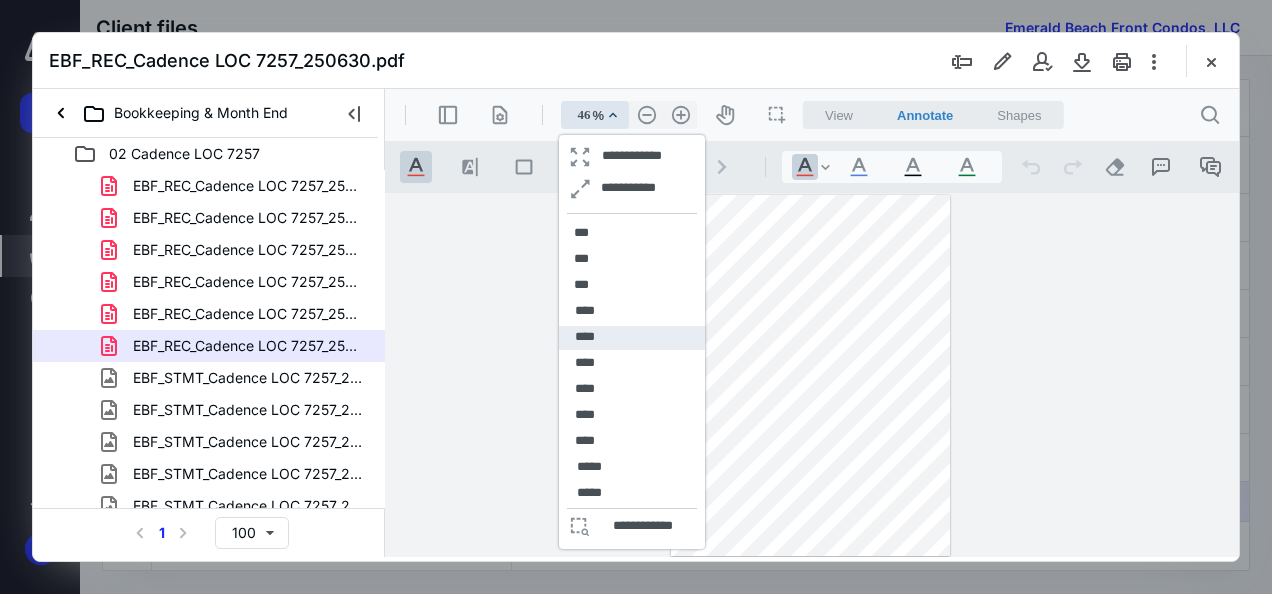 click on "****" at bounding box center [585, 337] 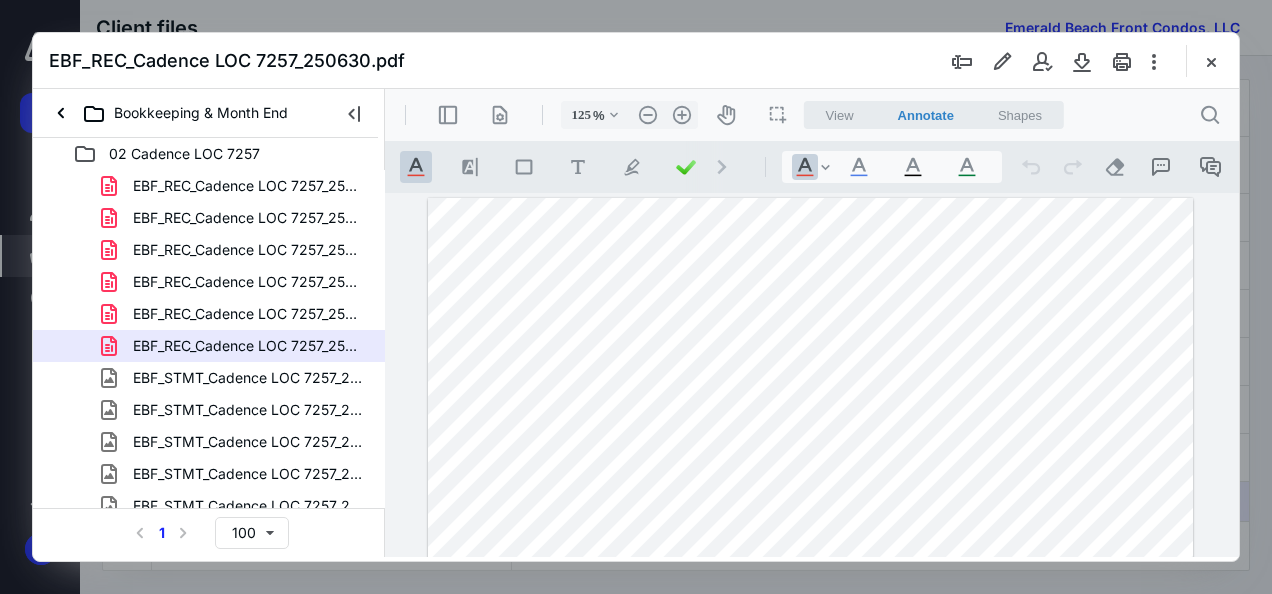 scroll, scrollTop: 227, scrollLeft: 0, axis: vertical 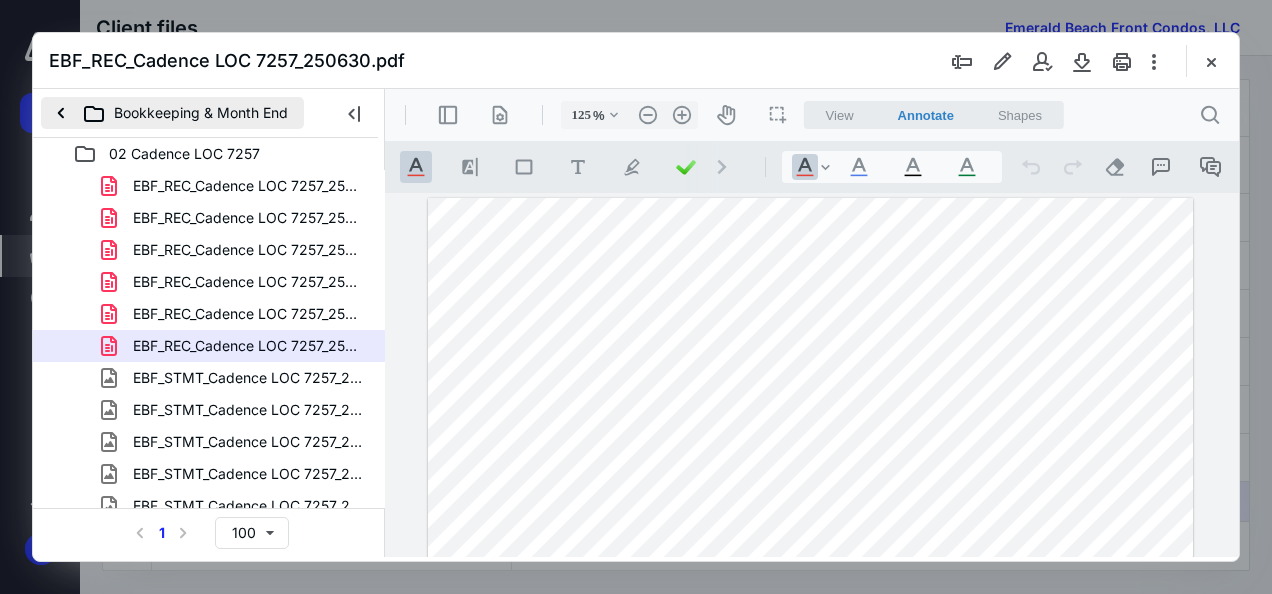 click on "Bookkeeping & Month End" at bounding box center [172, 113] 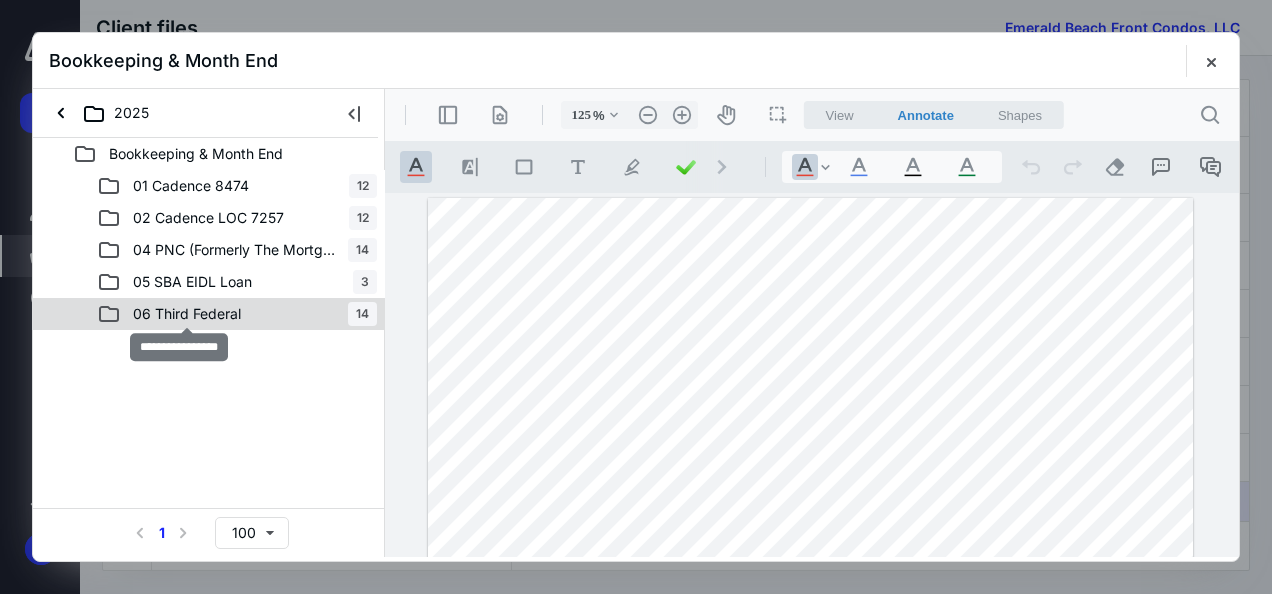 click on "06 Third Federal" at bounding box center (187, 314) 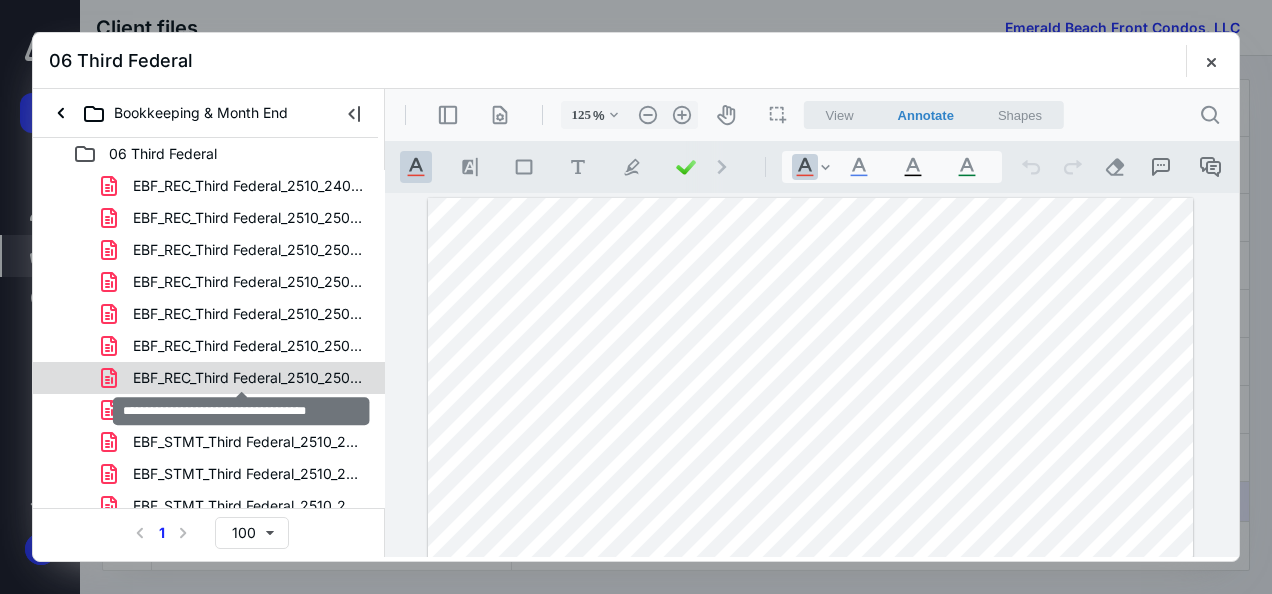 click on "EBF_REC_Third Federal_2510_250708.pdf" at bounding box center [249, 378] 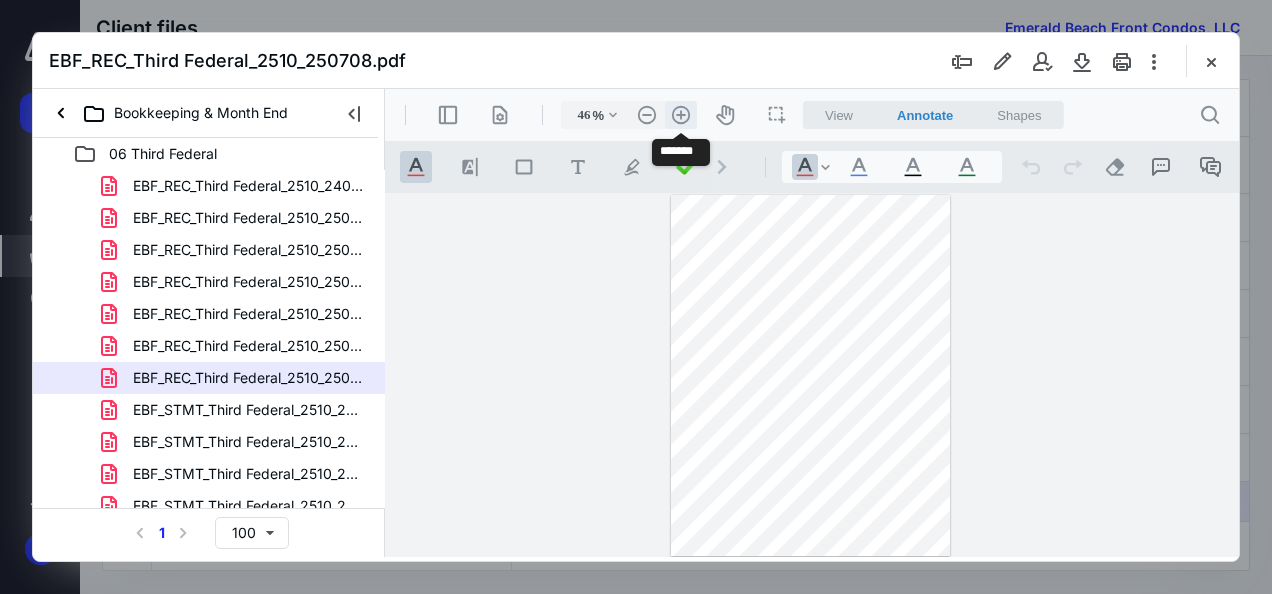 click on ".cls-1{fill:#abb0c4;} icon - header - zoom - in - line" at bounding box center (681, 115) 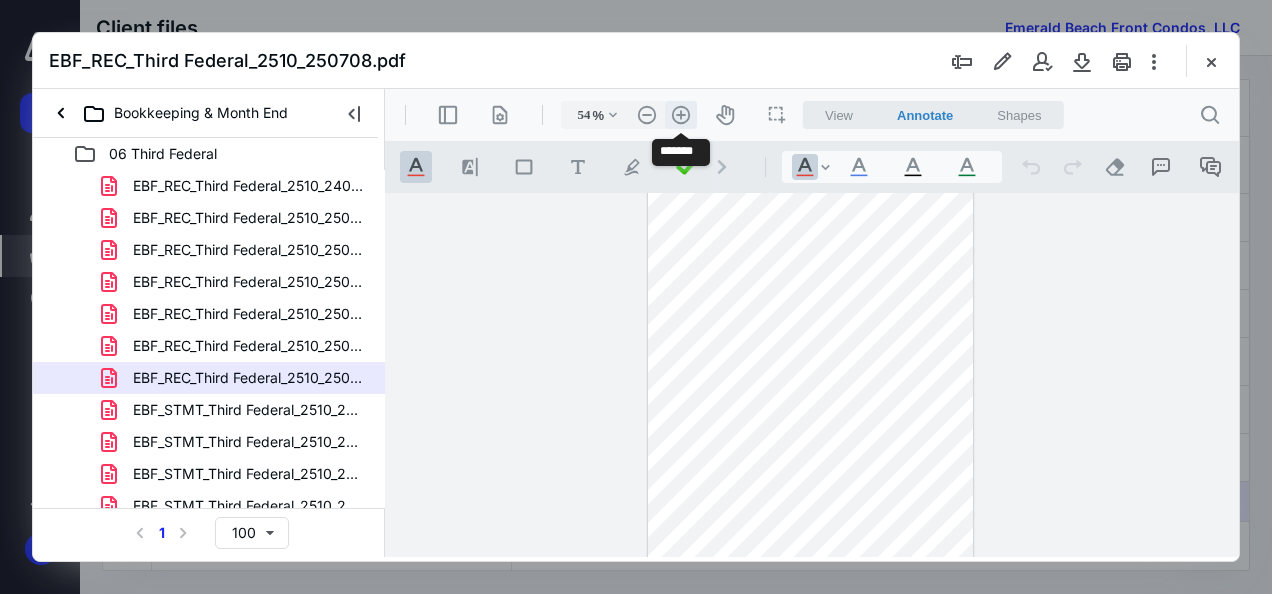 click on ".cls-1{fill:#abb0c4;} icon - header - zoom - in - line" at bounding box center (681, 115) 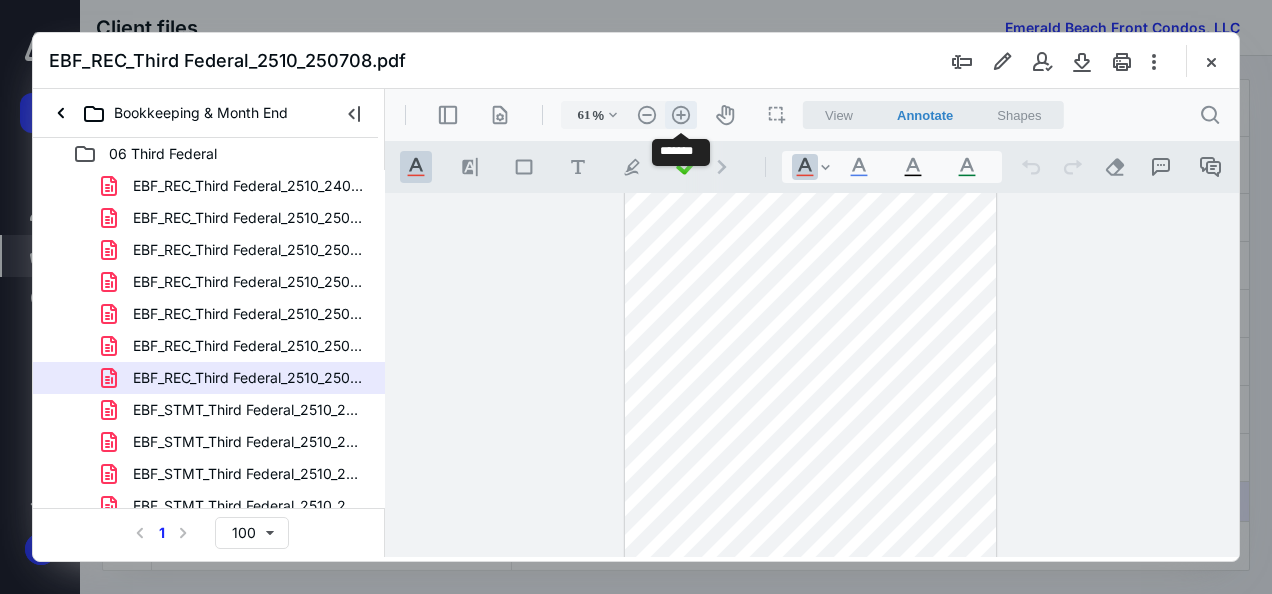 click on ".cls-1{fill:#abb0c4;} icon - header - zoom - in - line" at bounding box center (681, 115) 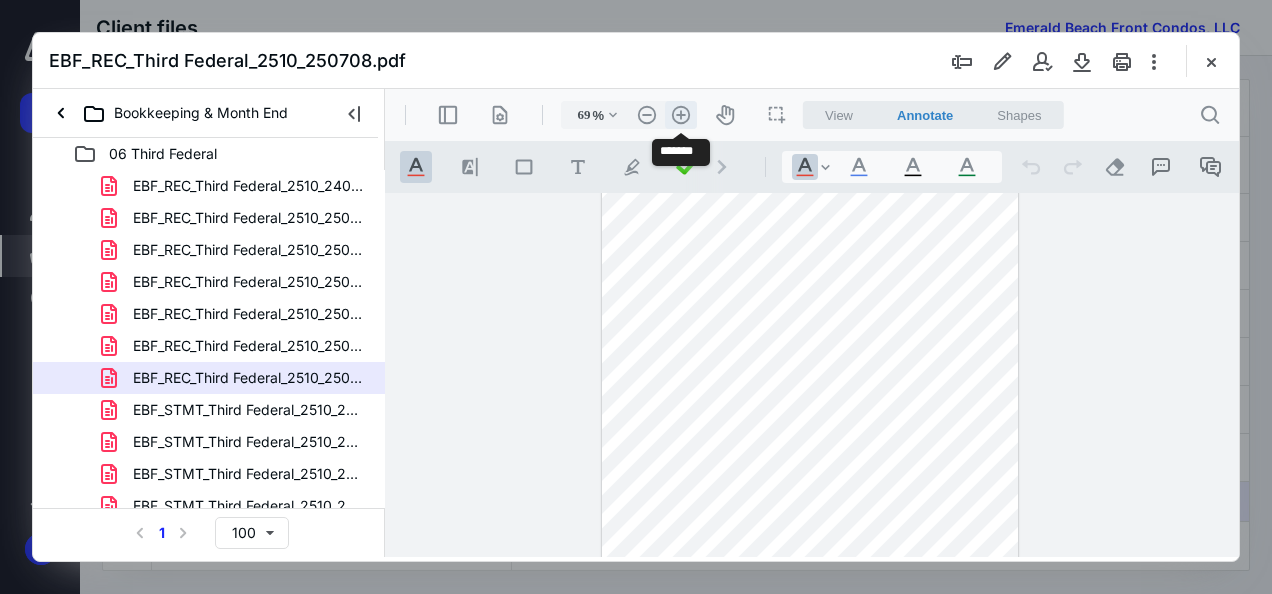 click on ".cls-1{fill:#abb0c4;} icon - header - zoom - in - line" at bounding box center [681, 115] 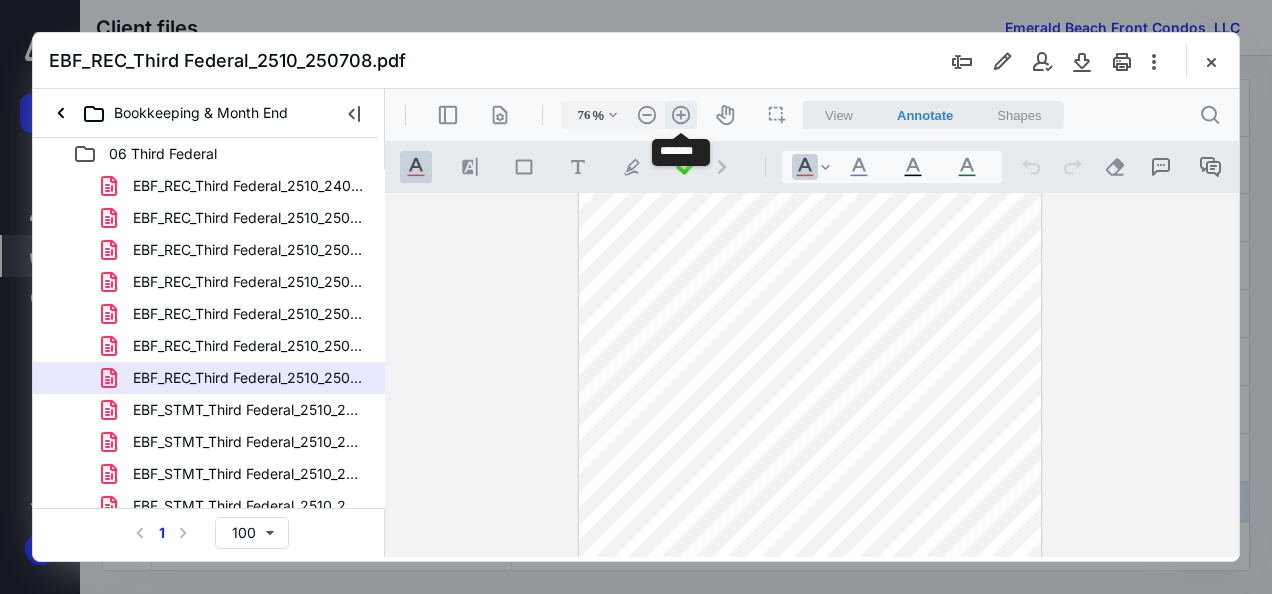 click on ".cls-1{fill:#abb0c4;} icon - header - zoom - in - line" at bounding box center (681, 115) 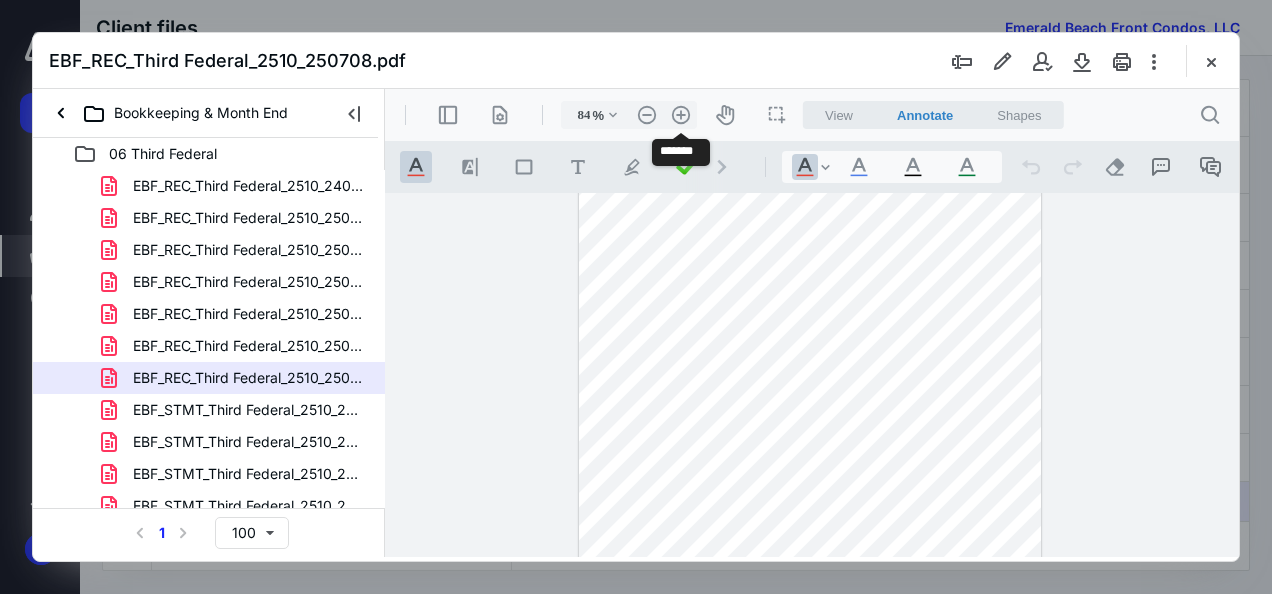 scroll, scrollTop: 106, scrollLeft: 0, axis: vertical 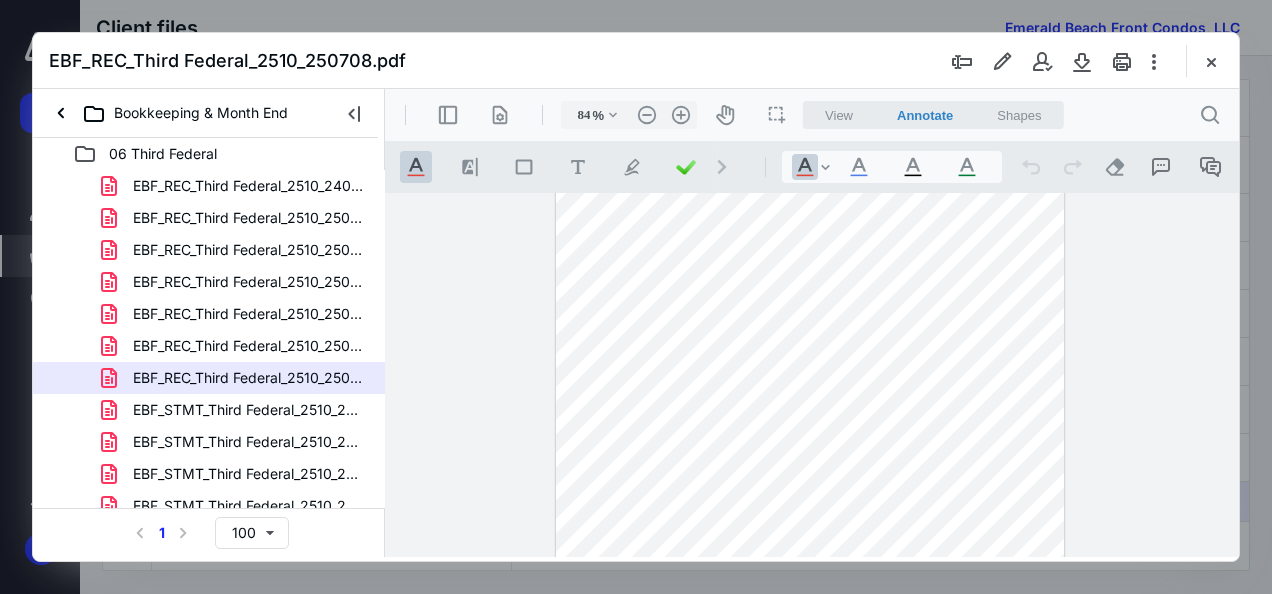 drag, startPoint x: 1234, startPoint y: 317, endPoint x: 1624, endPoint y: 362, distance: 392.58755 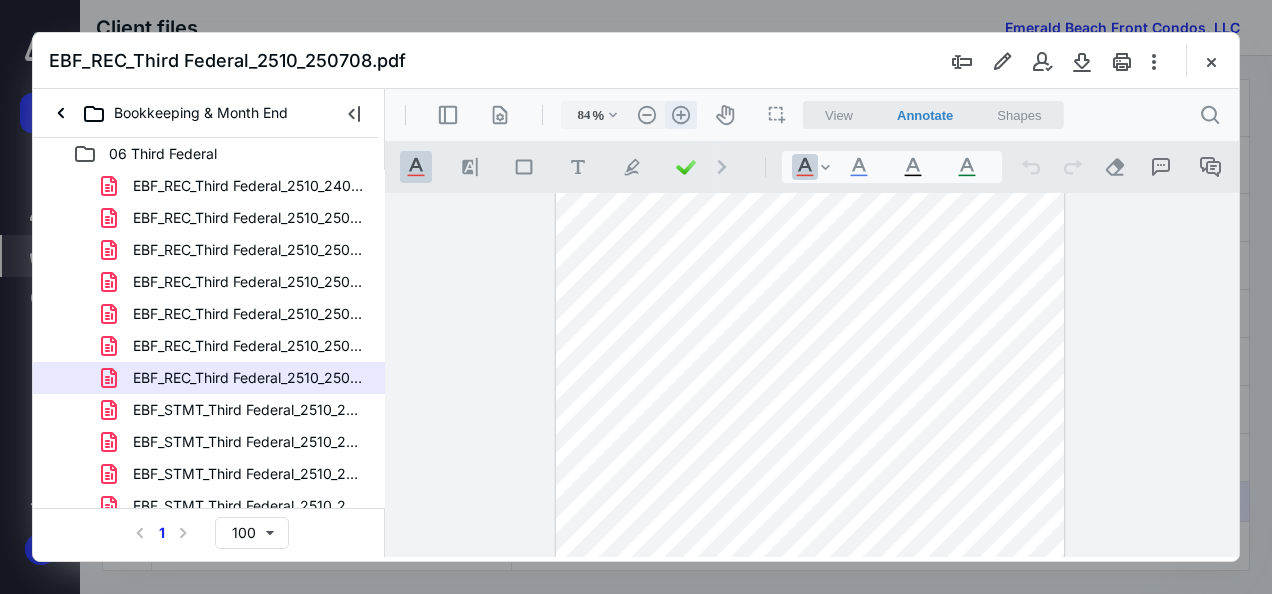 click on ".cls-1{fill:#abb0c4;} icon - header - zoom - in - line" at bounding box center (681, 115) 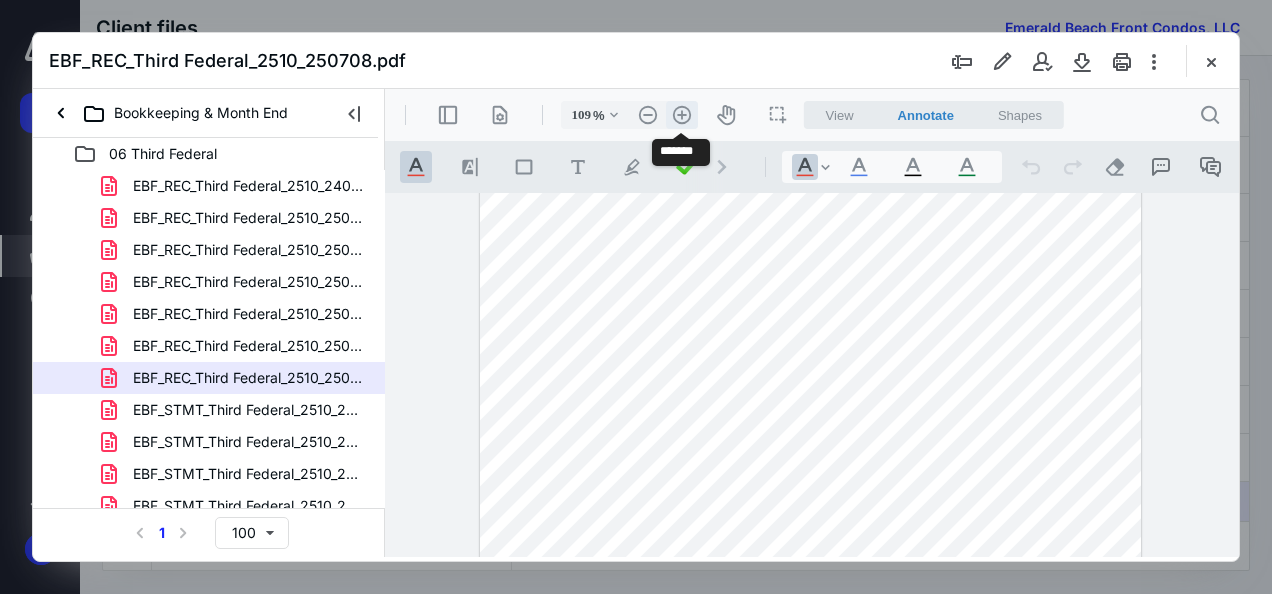 click on ".cls-1{fill:#abb0c4;} icon - header - zoom - in - line" at bounding box center (682, 115) 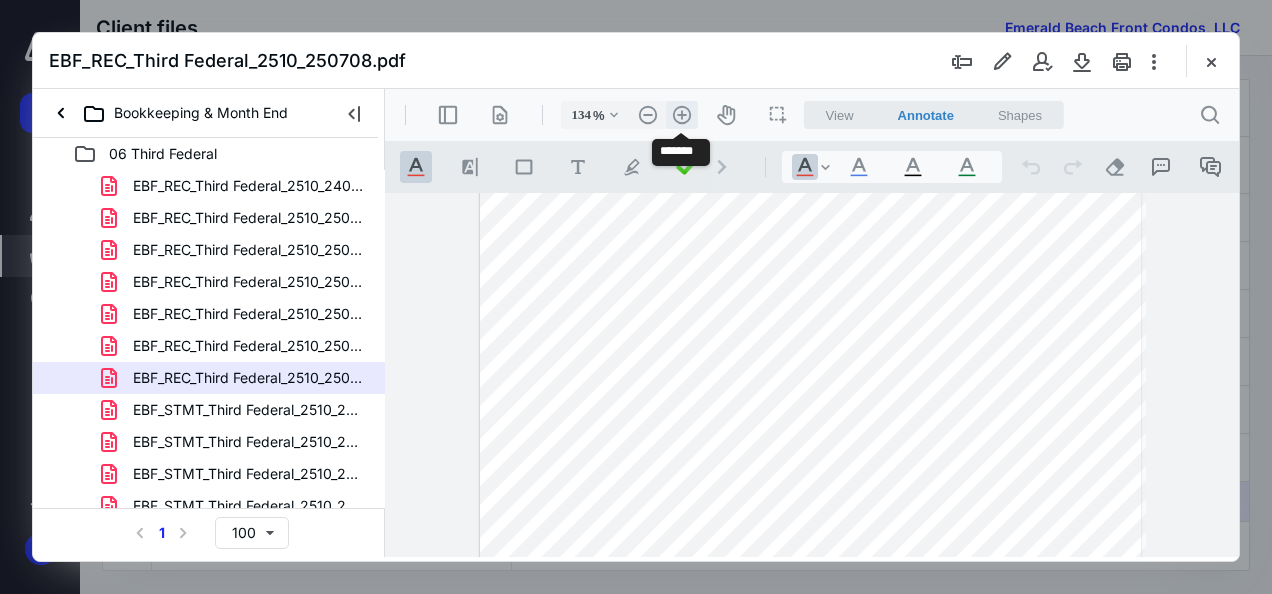 scroll, scrollTop: 121, scrollLeft: 0, axis: vertical 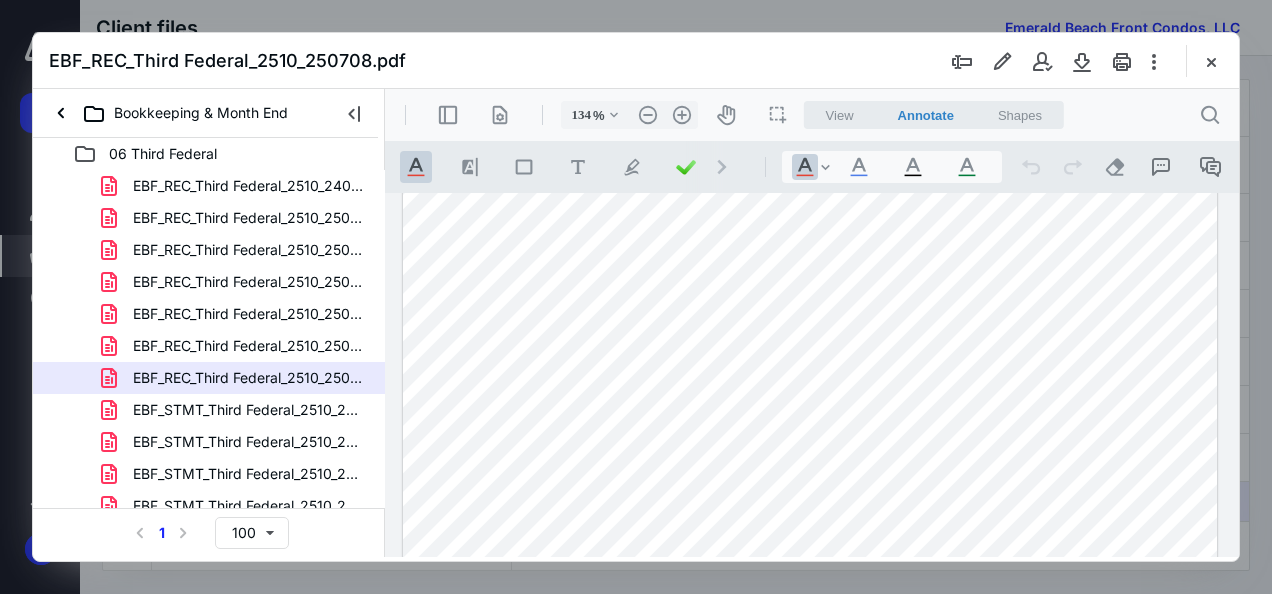 drag, startPoint x: 1239, startPoint y: 283, endPoint x: 1229, endPoint y: 252, distance: 32.572994 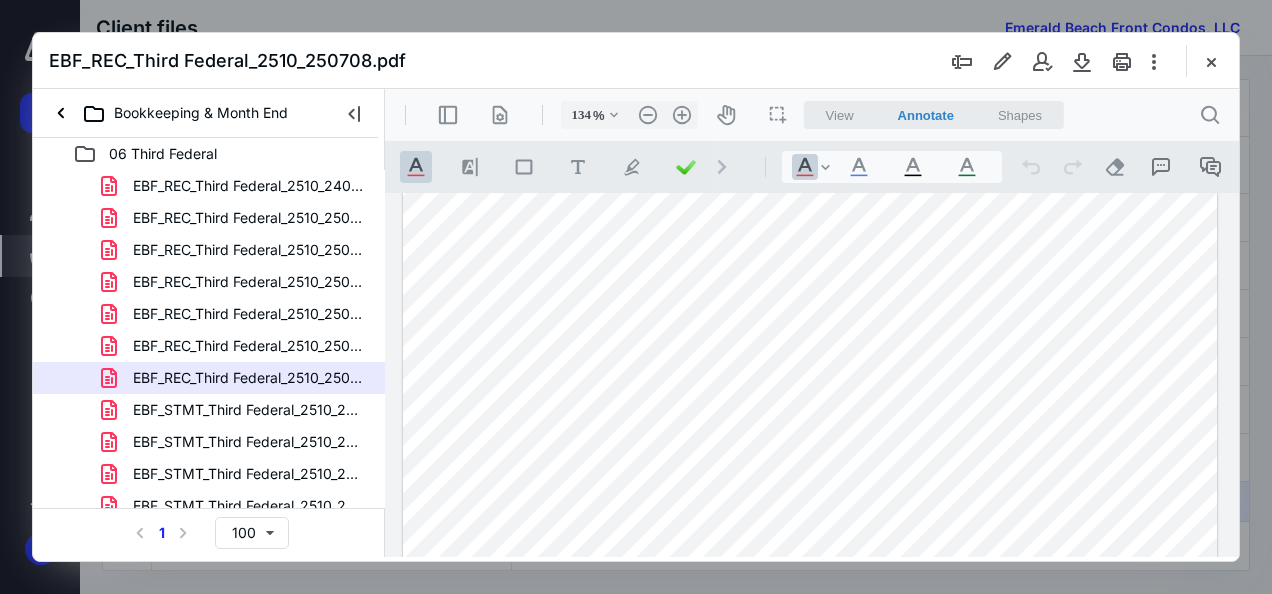 scroll, scrollTop: 21, scrollLeft: 0, axis: vertical 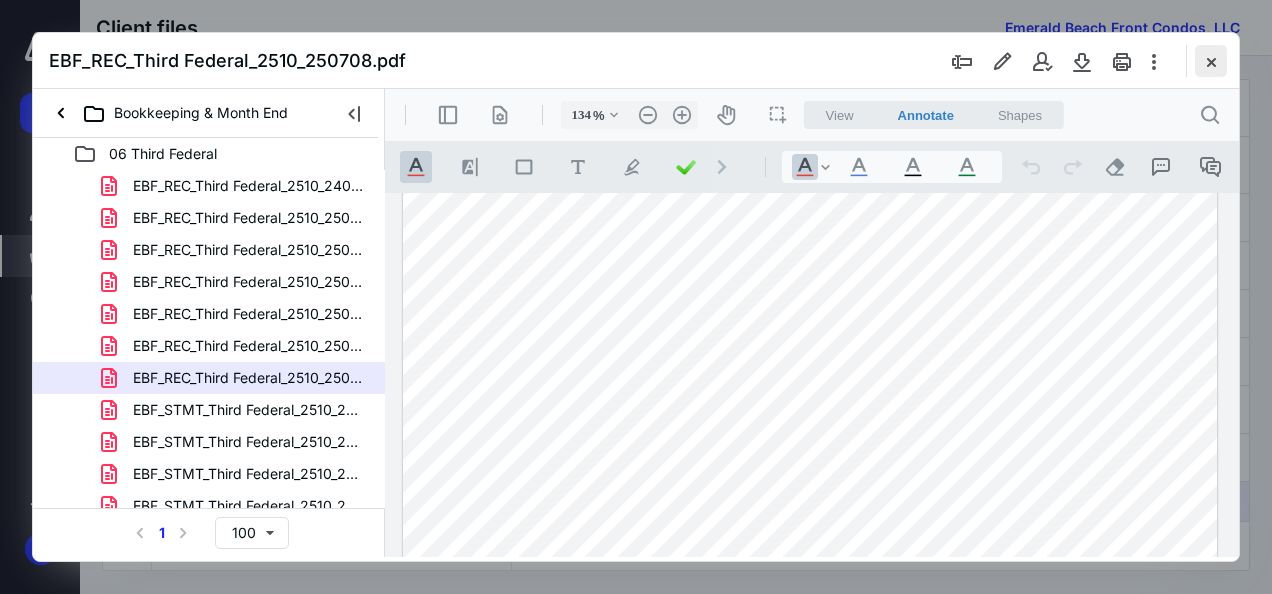 click at bounding box center (1211, 61) 